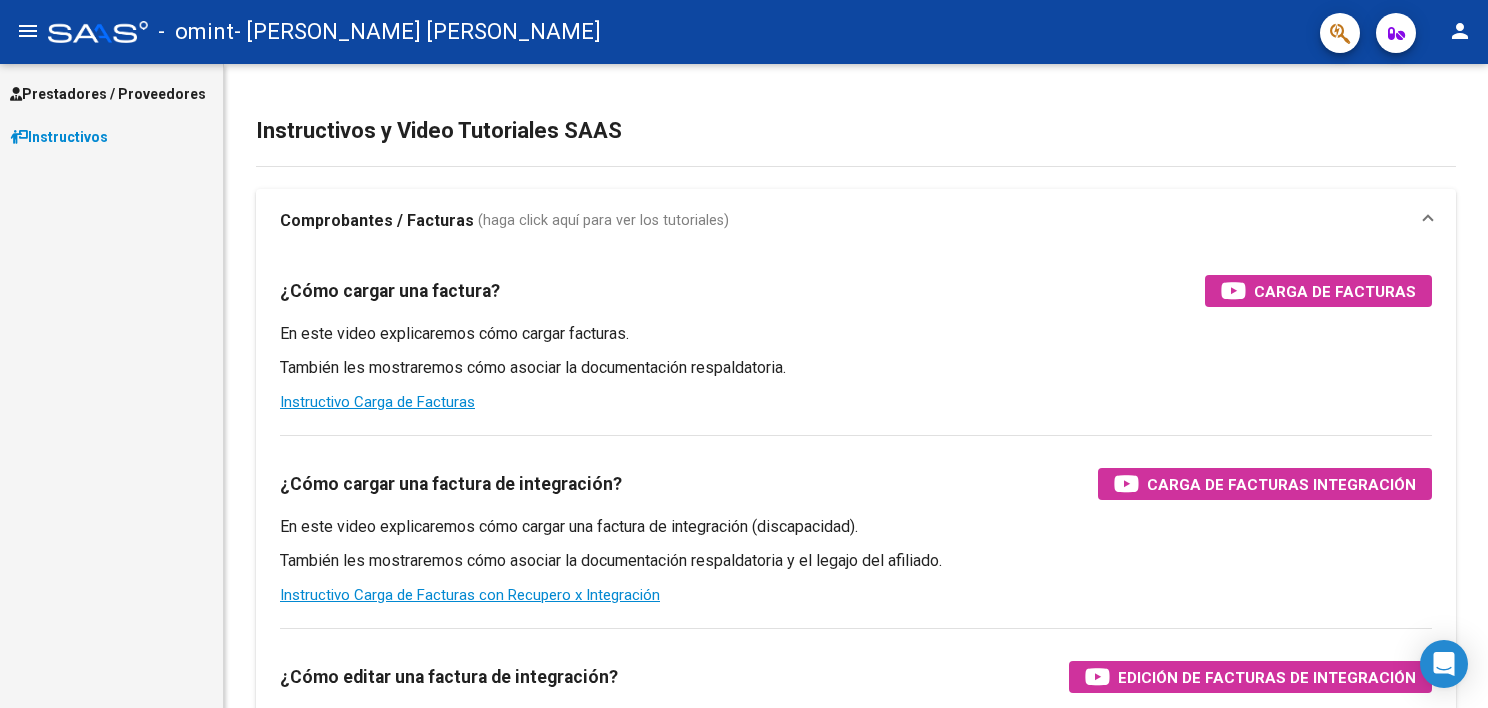 scroll, scrollTop: 0, scrollLeft: 0, axis: both 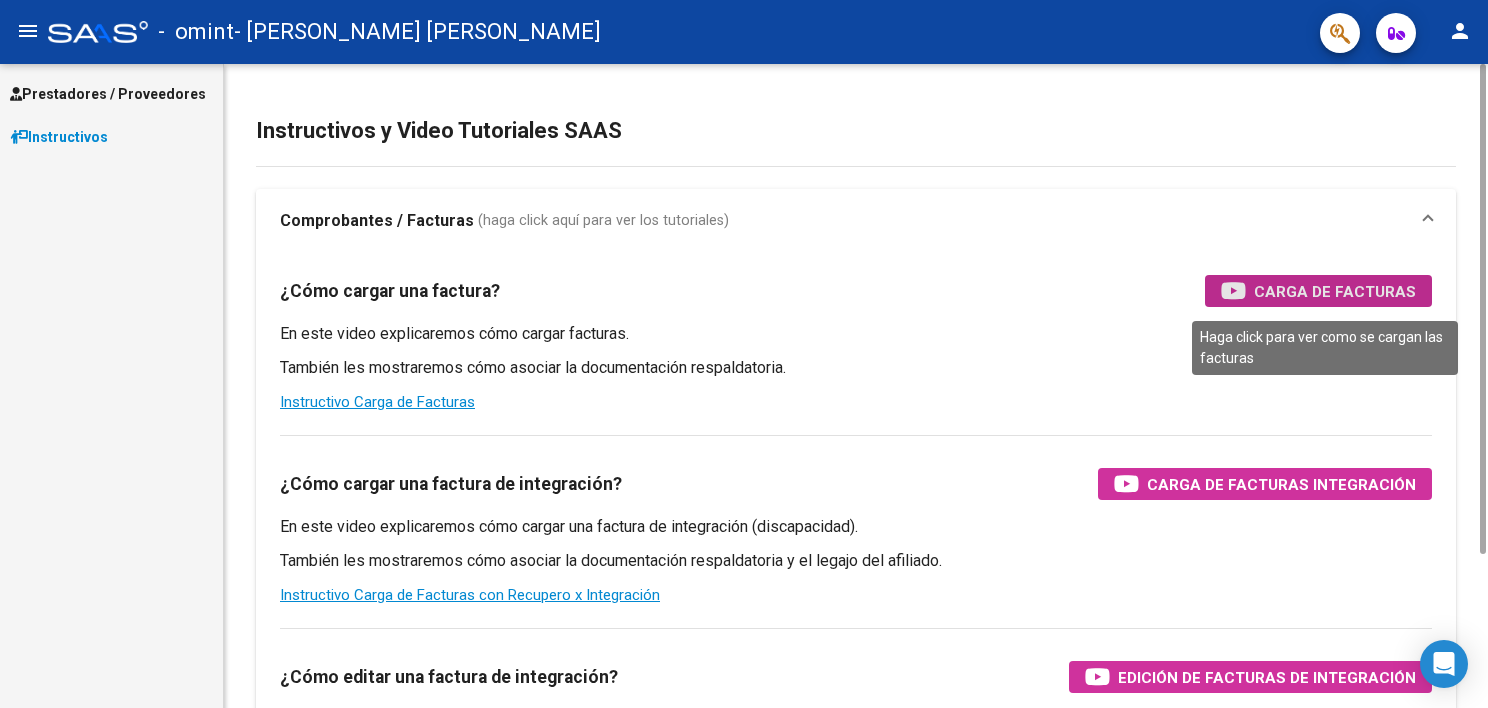 click on "Carga de Facturas" at bounding box center [1335, 291] 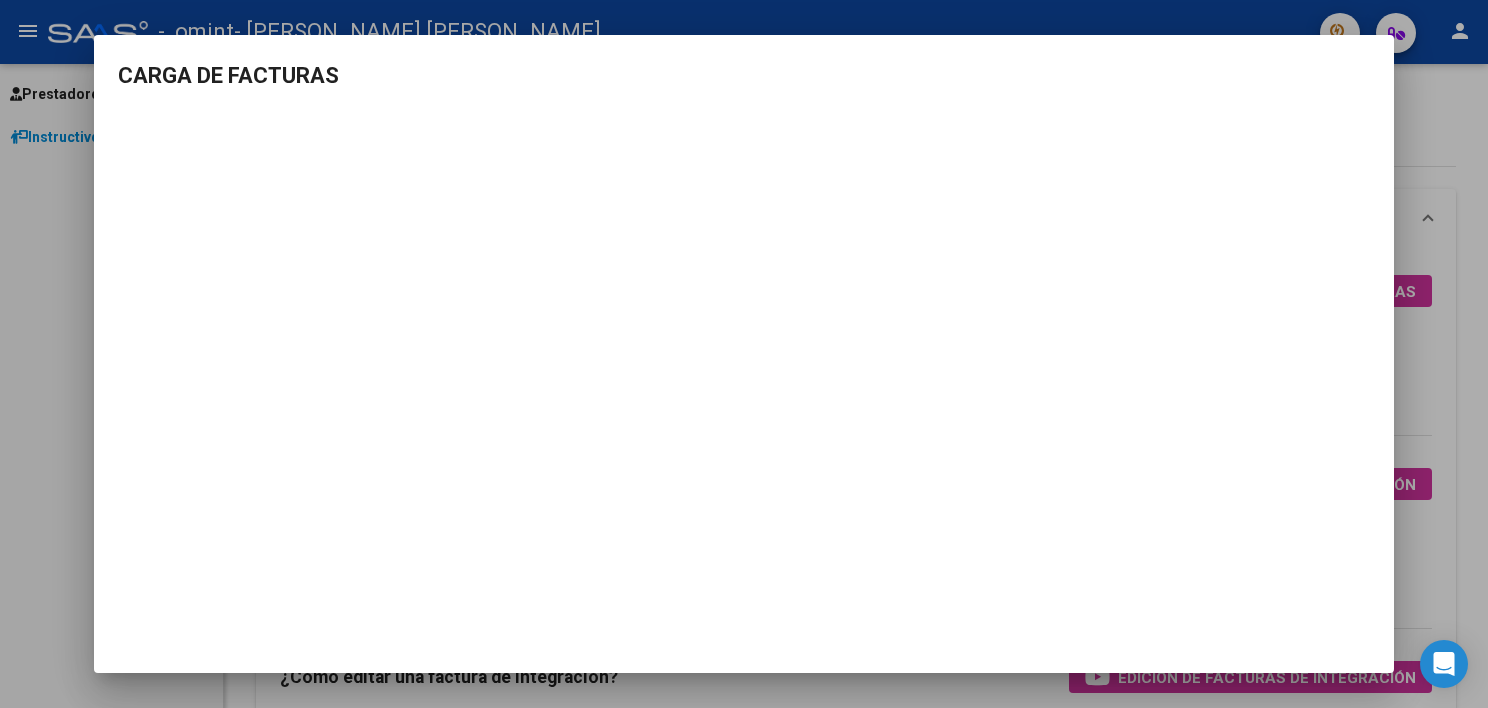 click at bounding box center [744, 354] 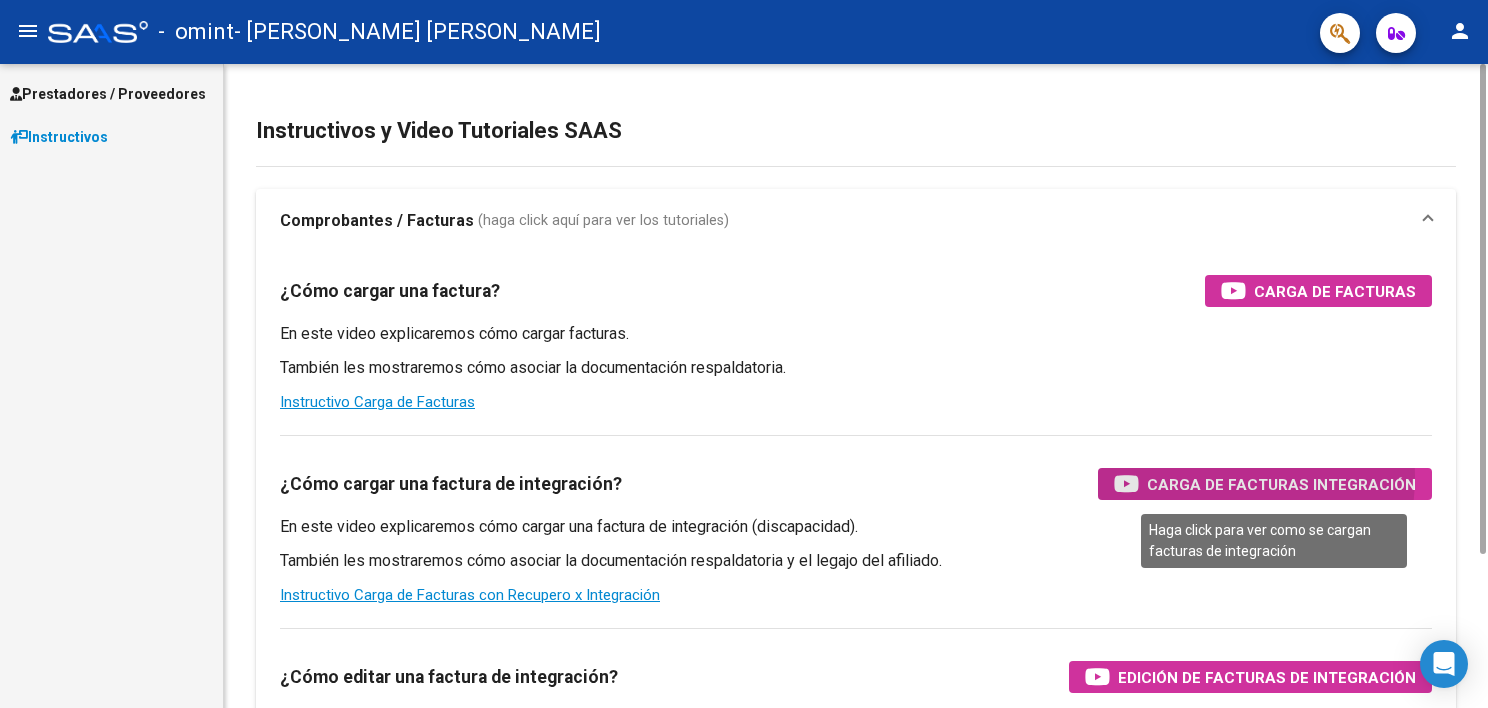 click on "Carga de Facturas Integración" at bounding box center (1281, 484) 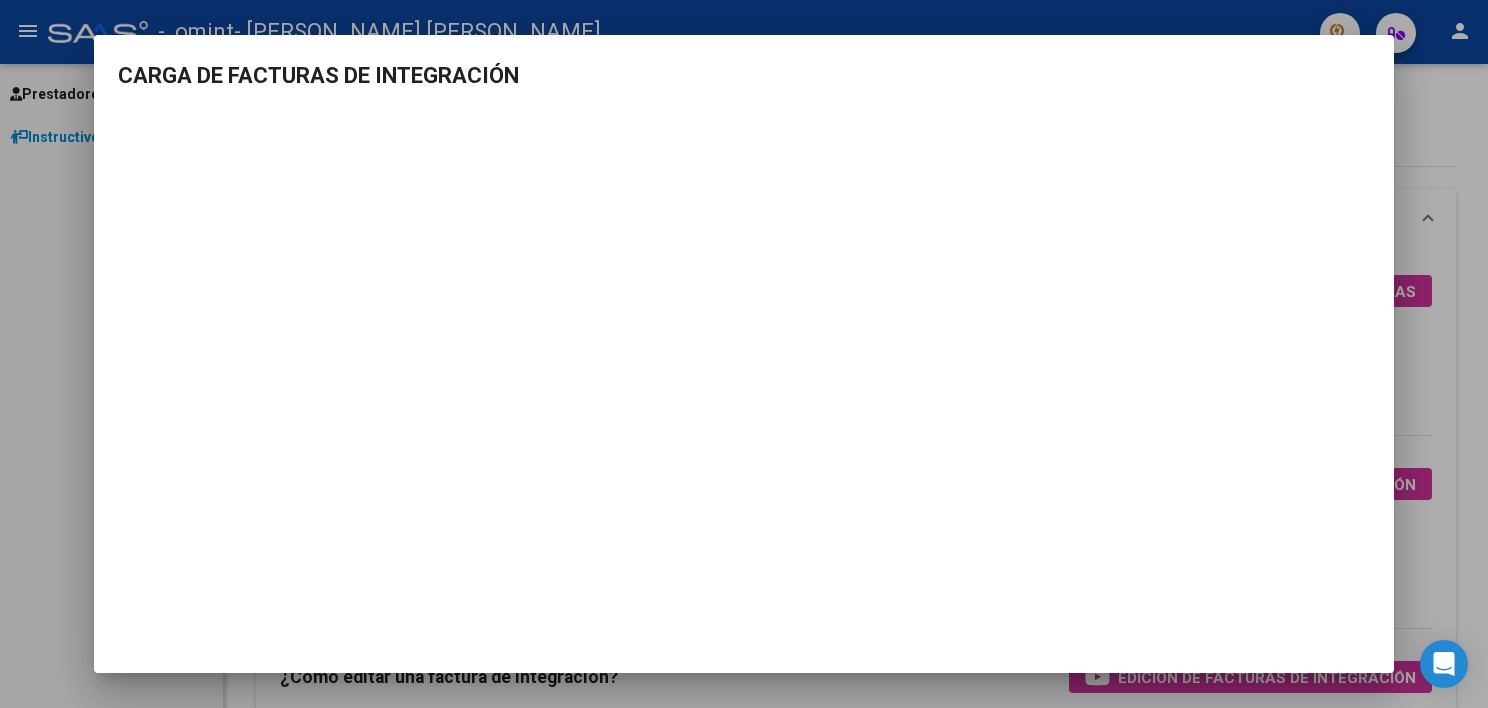 click at bounding box center (744, 354) 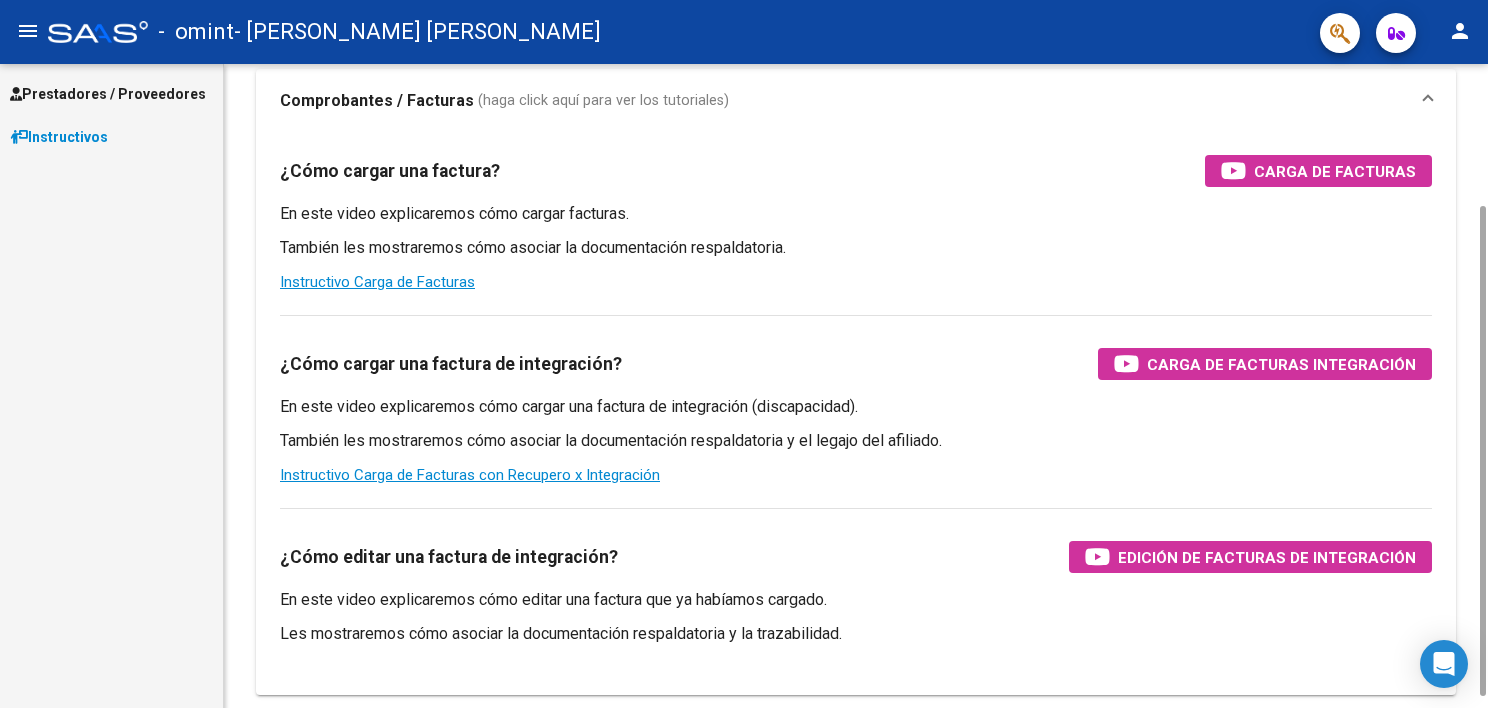 scroll, scrollTop: 195, scrollLeft: 0, axis: vertical 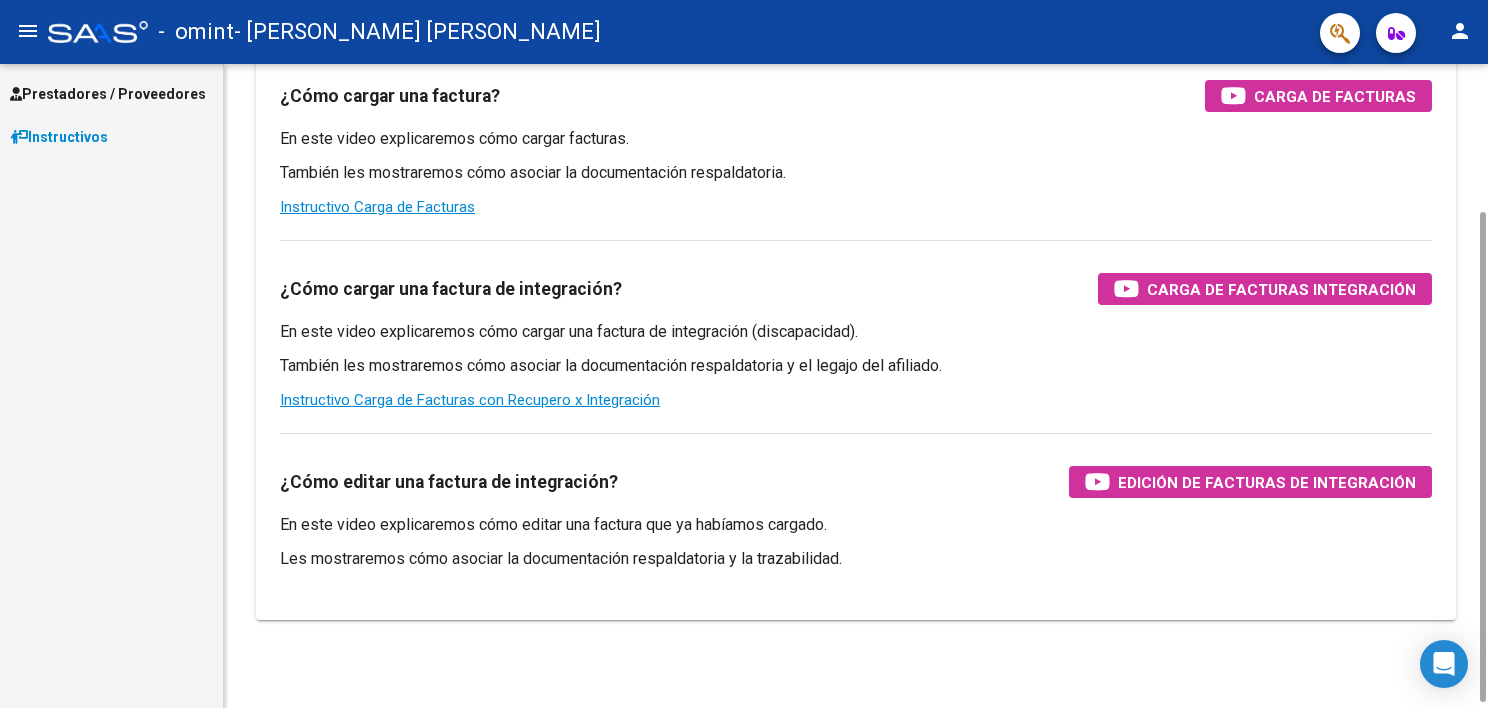 drag, startPoint x: 1482, startPoint y: 528, endPoint x: 1490, endPoint y: 677, distance: 149.21461 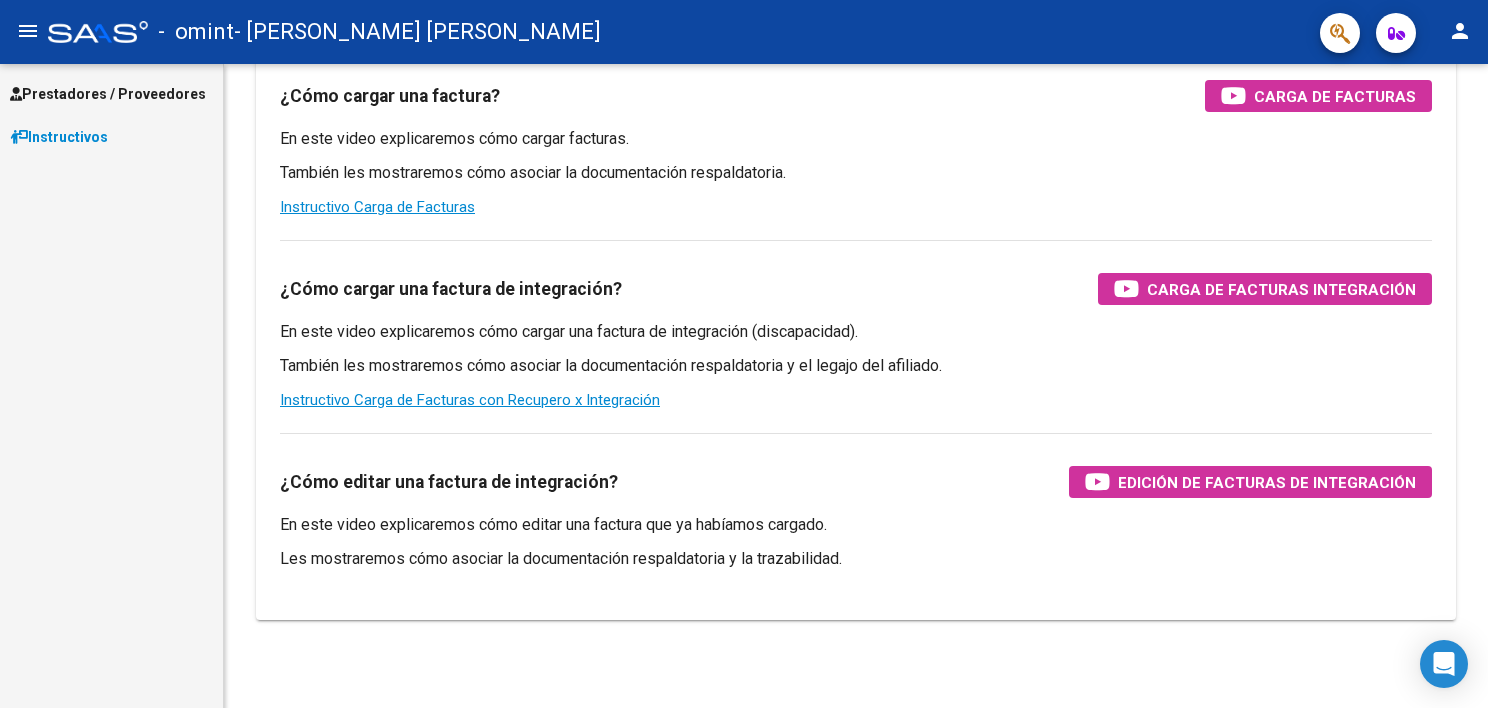 scroll, scrollTop: 202, scrollLeft: 0, axis: vertical 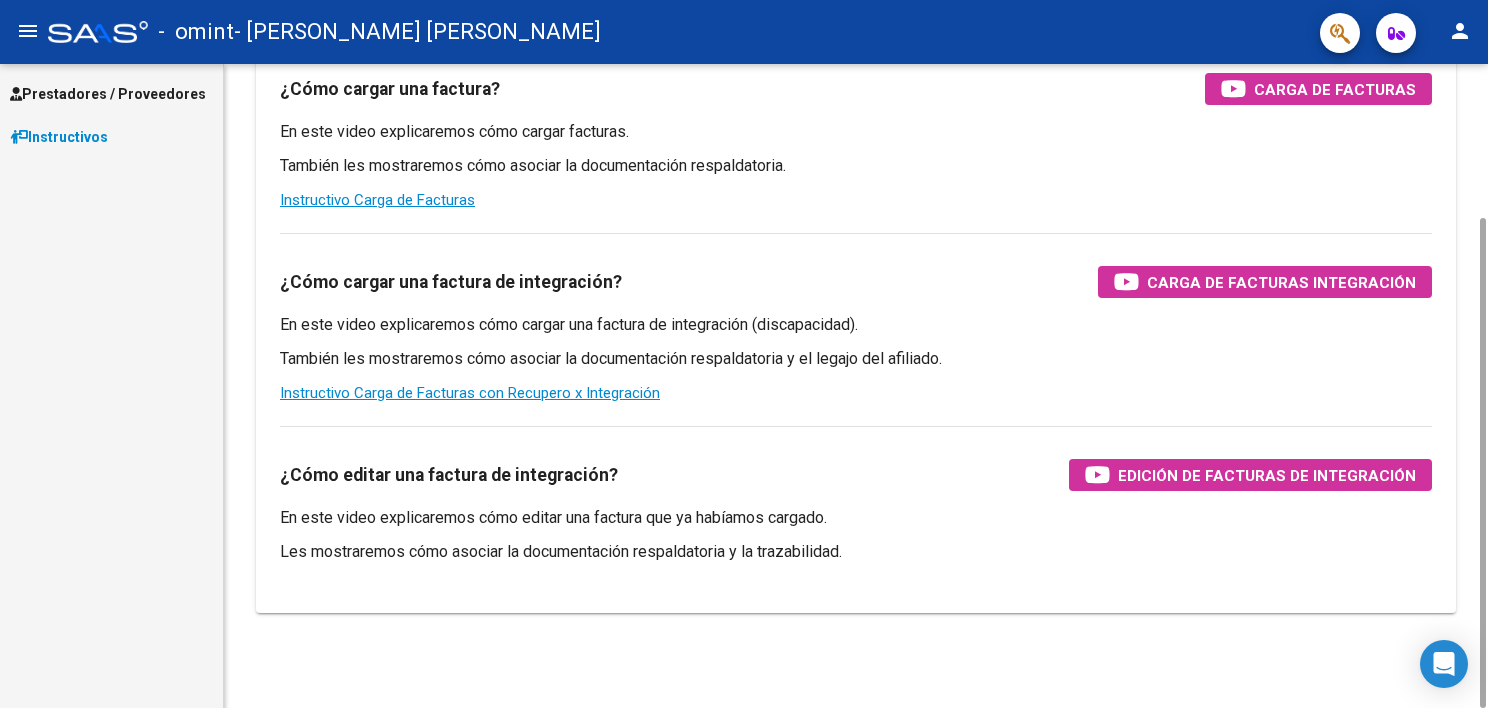 drag, startPoint x: 1480, startPoint y: 692, endPoint x: 1476, endPoint y: 759, distance: 67.11929 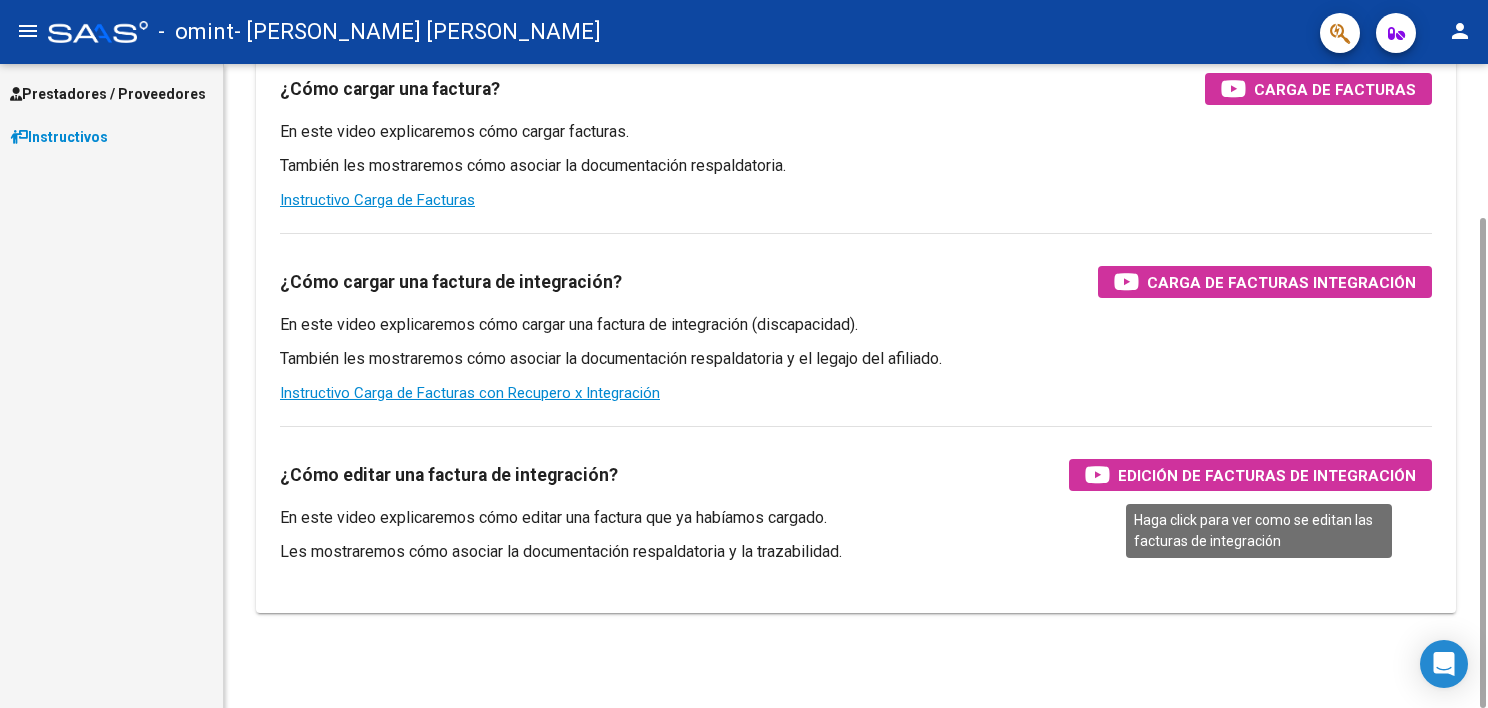 click on "Edición de Facturas de integración" at bounding box center (1267, 475) 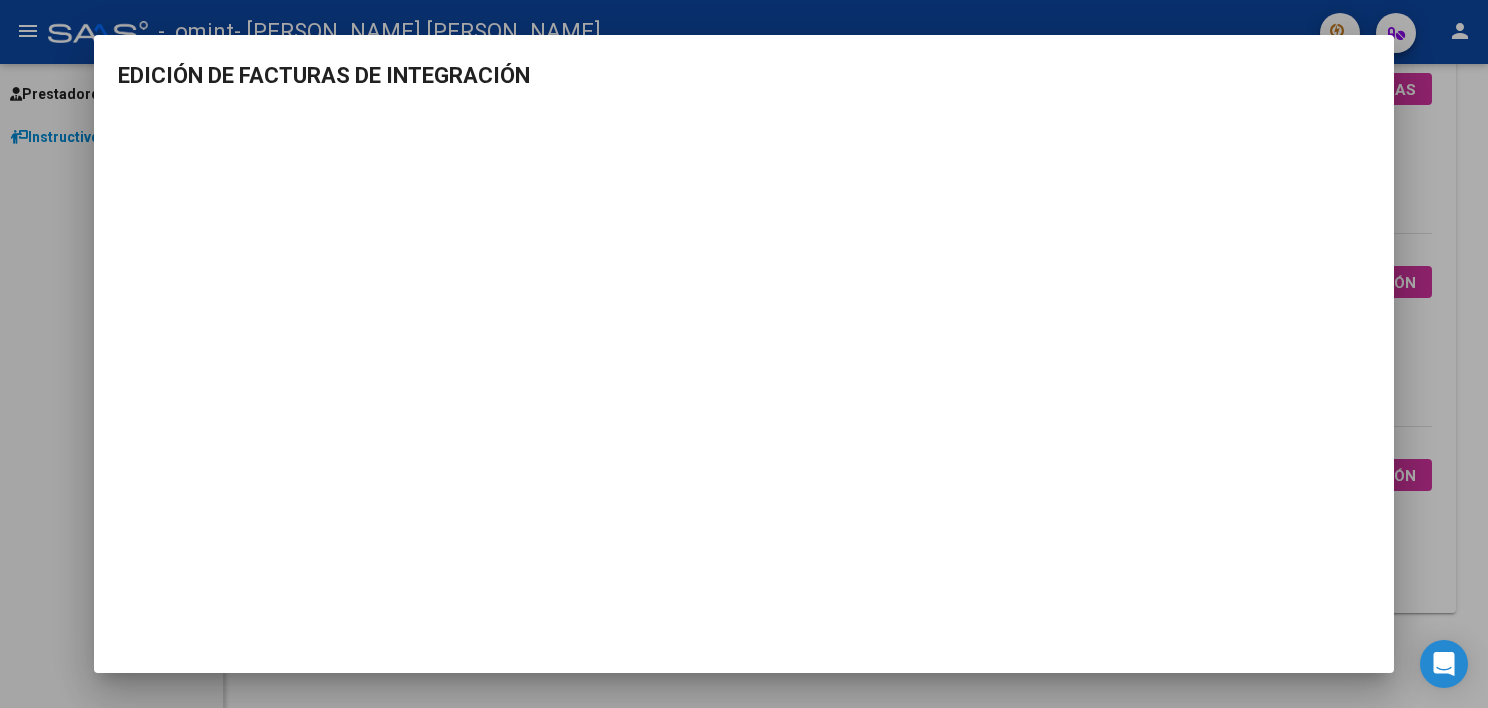 click at bounding box center (744, 354) 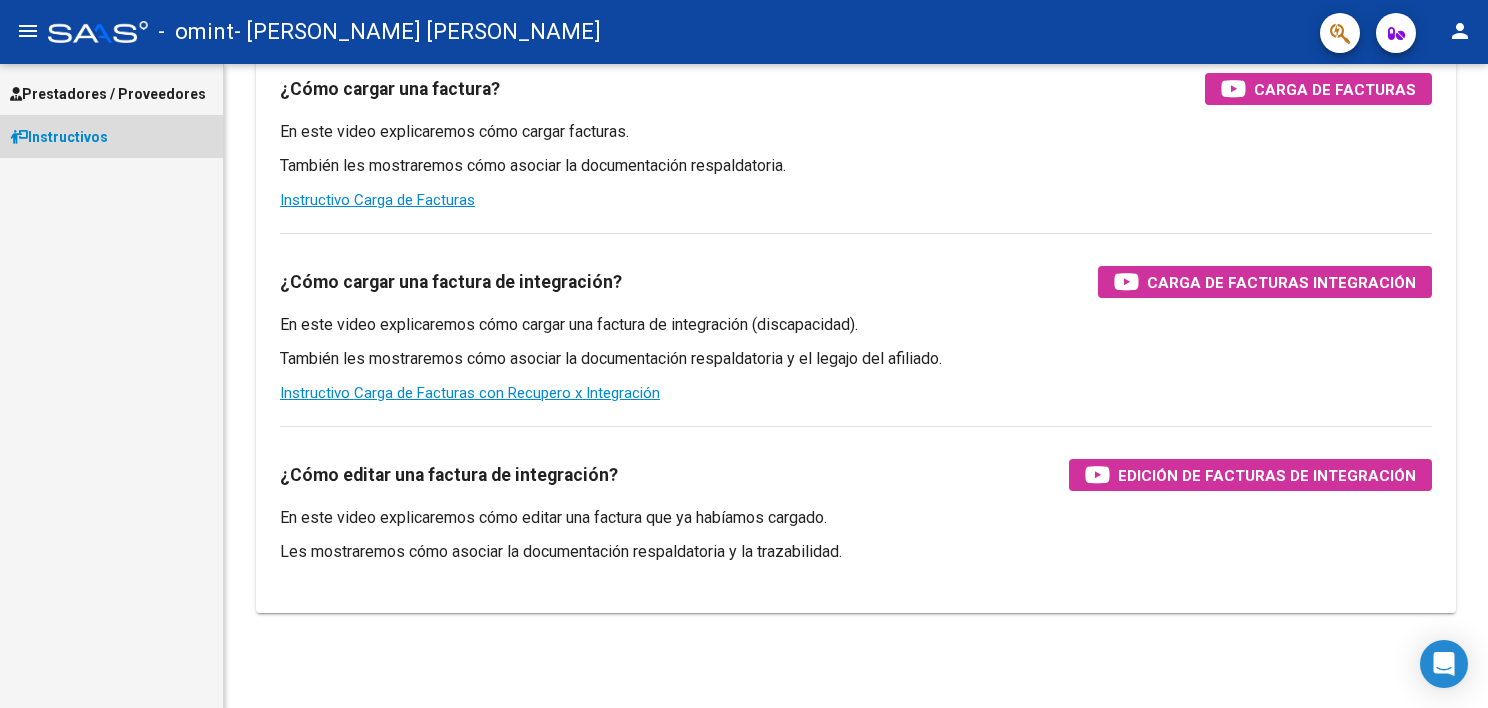 click on "Instructivos" at bounding box center (59, 137) 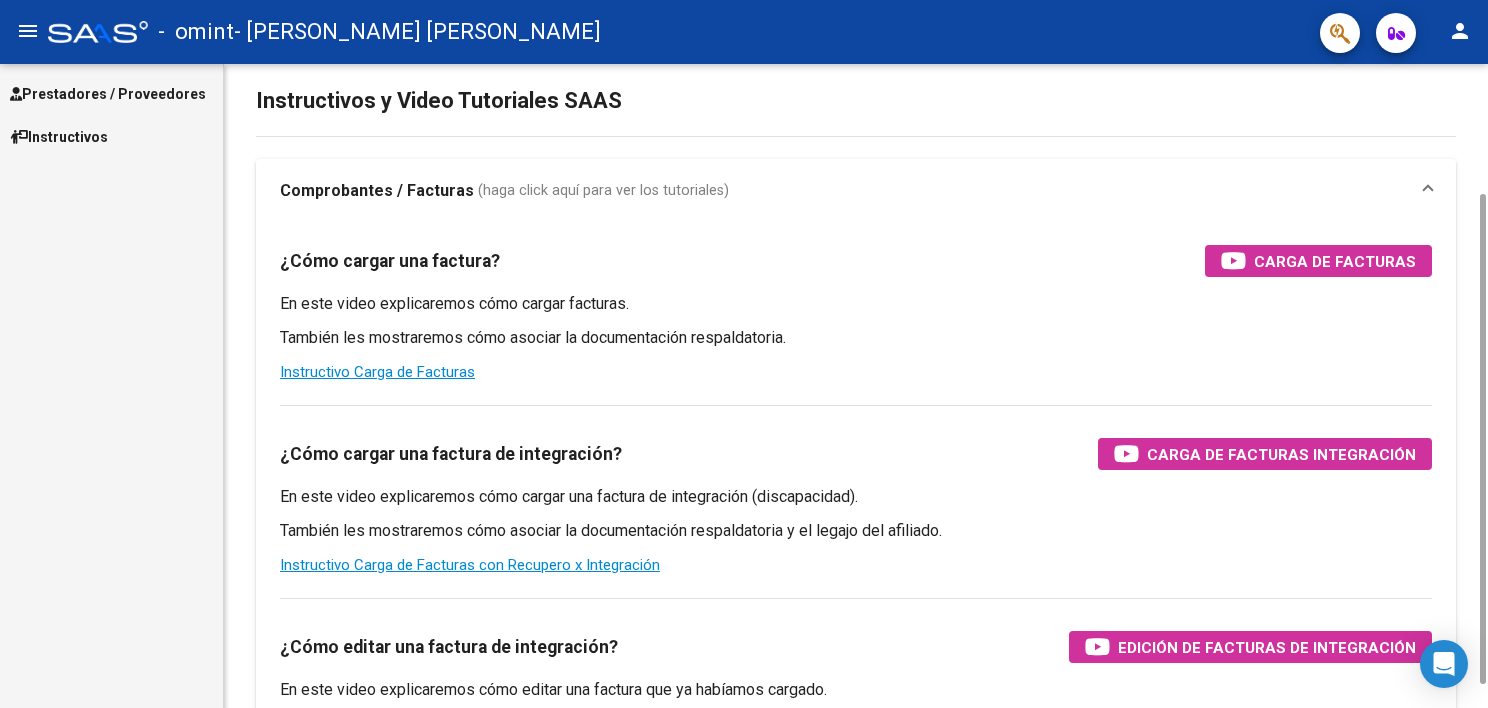 scroll, scrollTop: 91, scrollLeft: 0, axis: vertical 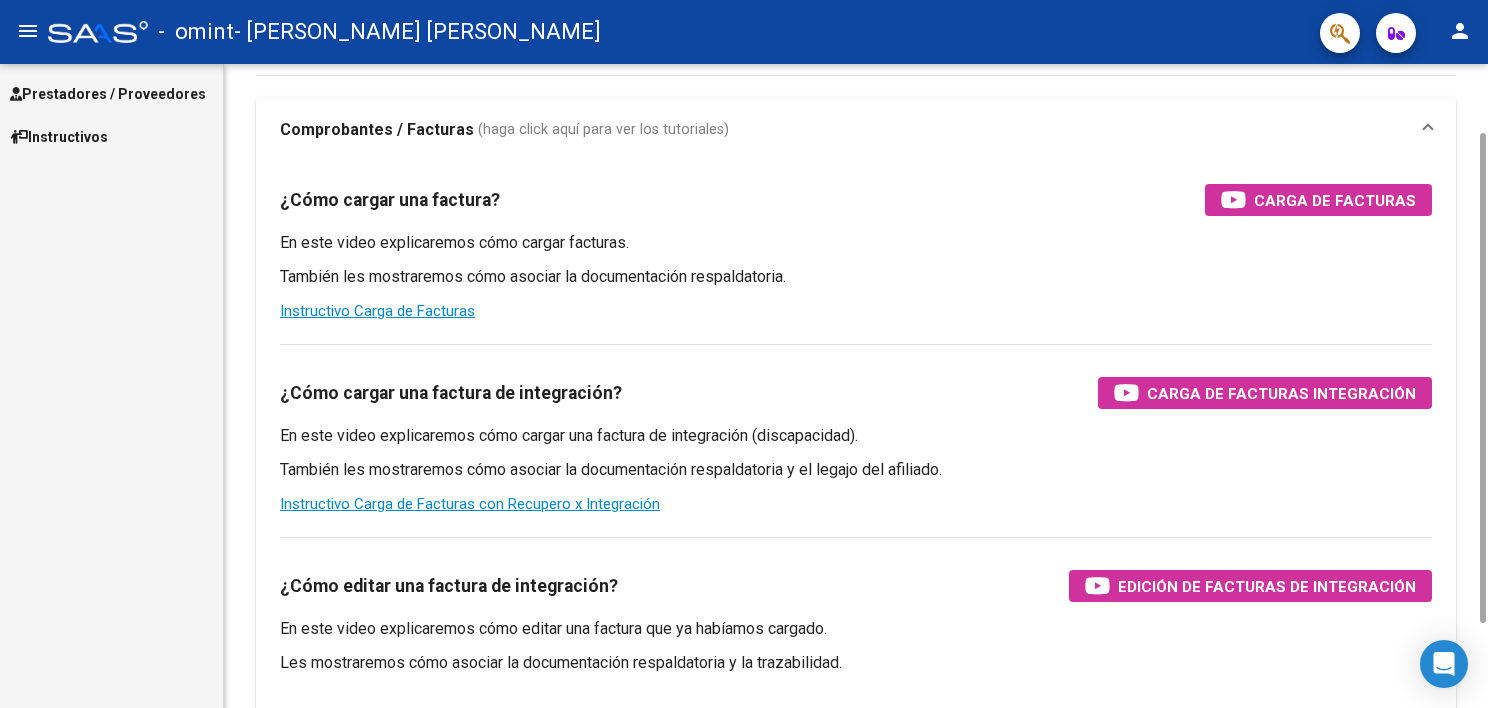 click on "(haga click aquí para ver los tutoriales)" at bounding box center (603, 130) 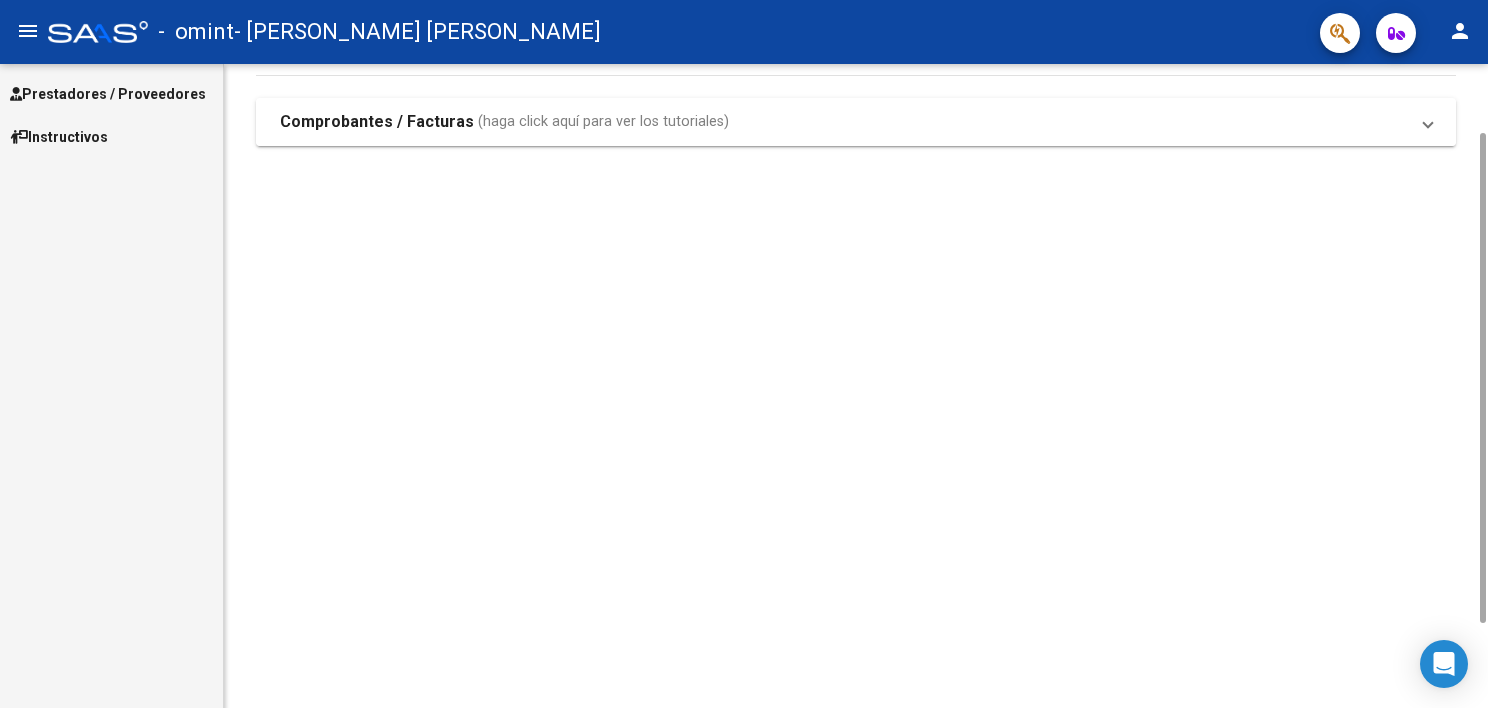 click on "(haga click aquí para ver los tutoriales)" at bounding box center (603, 122) 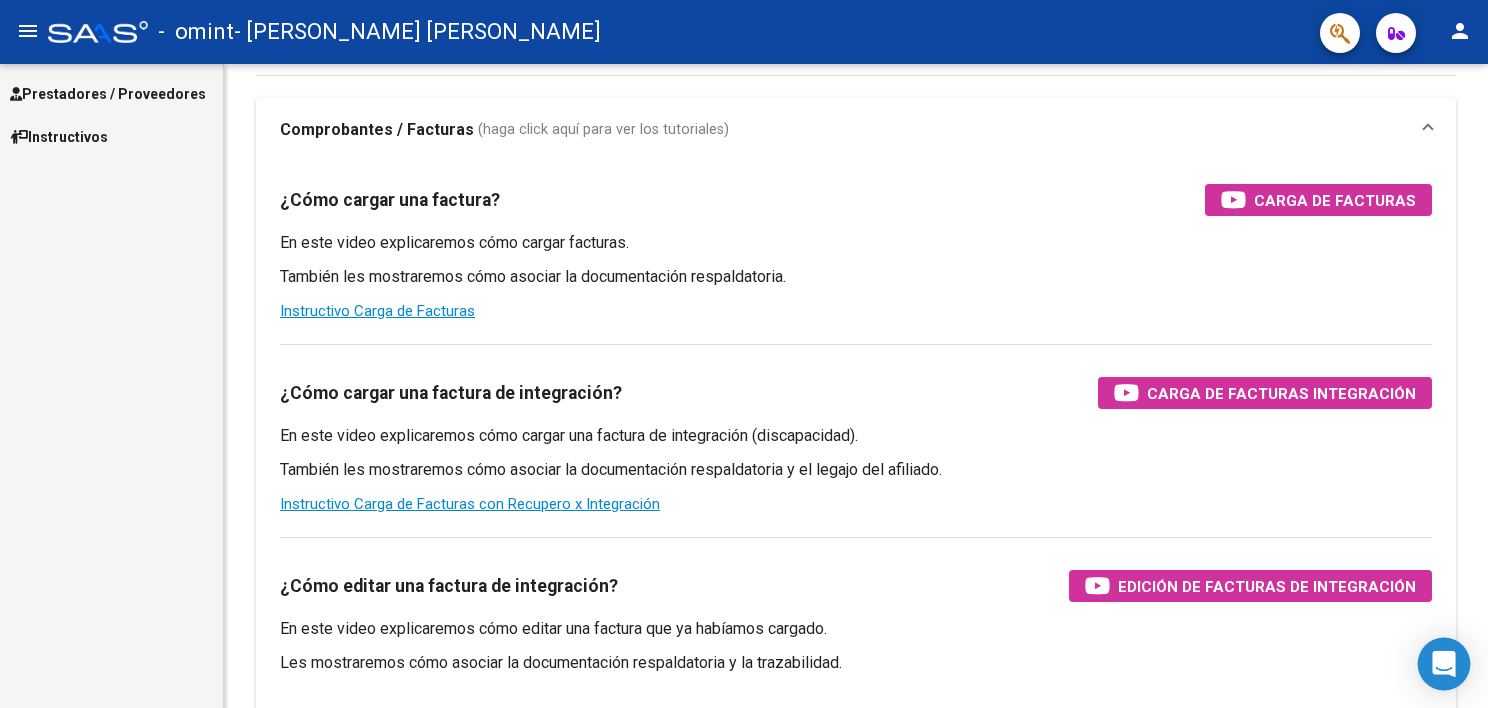 click 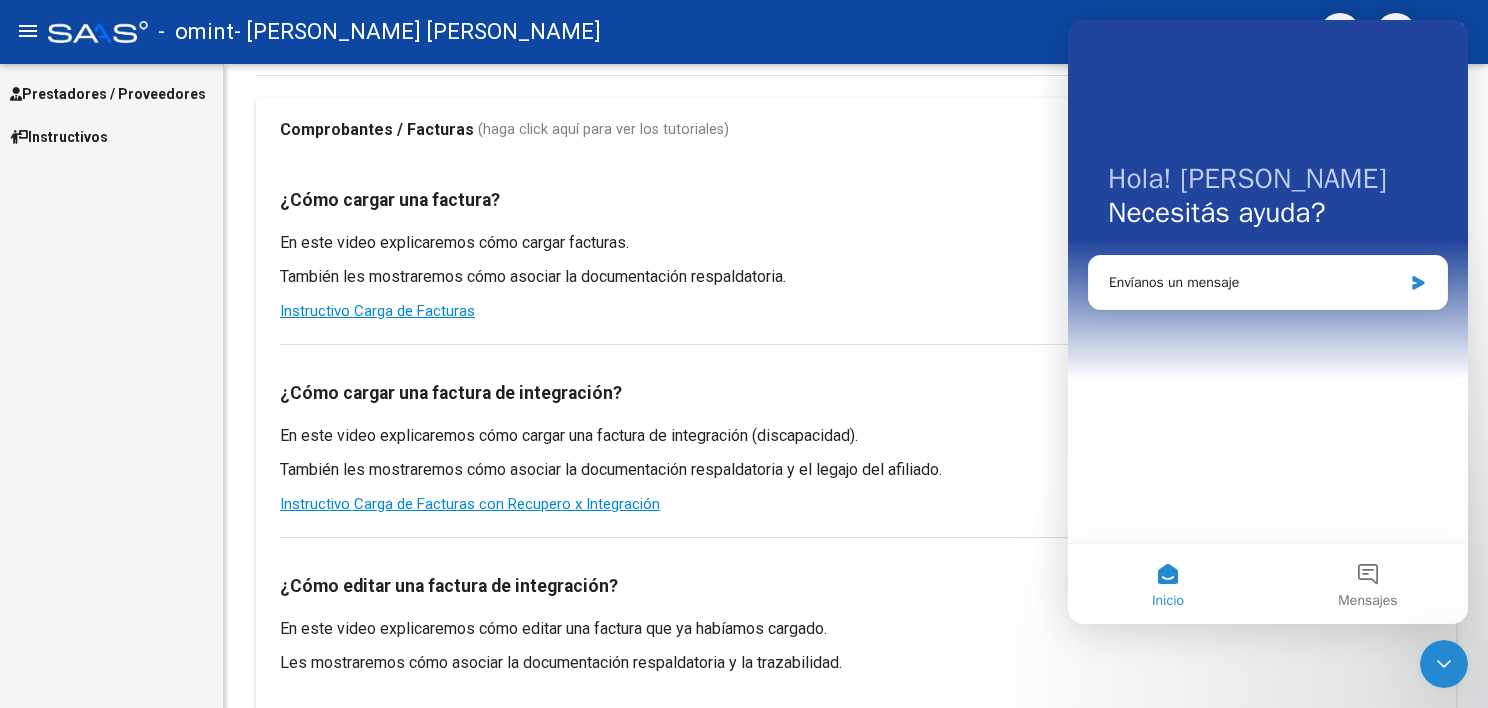 scroll, scrollTop: 0, scrollLeft: 0, axis: both 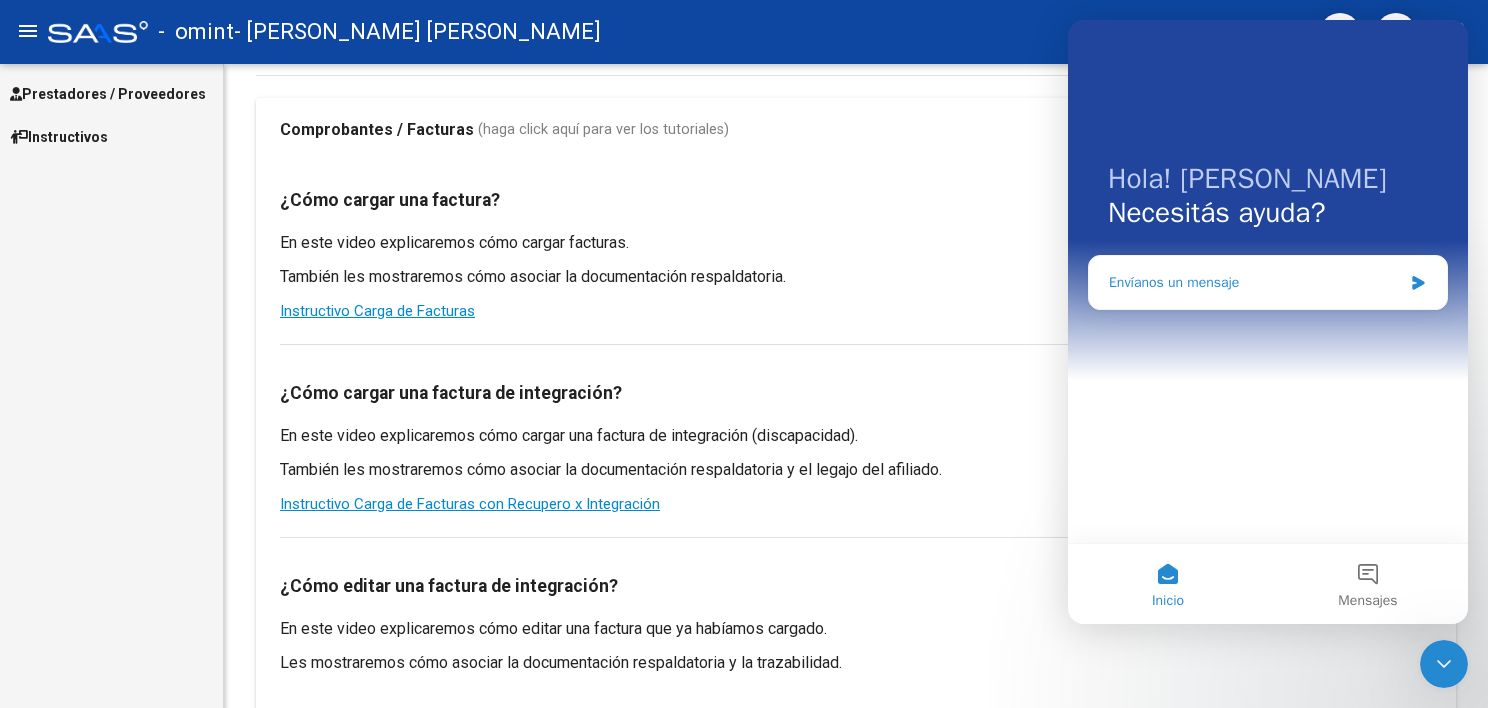 click on "Envíanos un mensaje" at bounding box center (1255, 282) 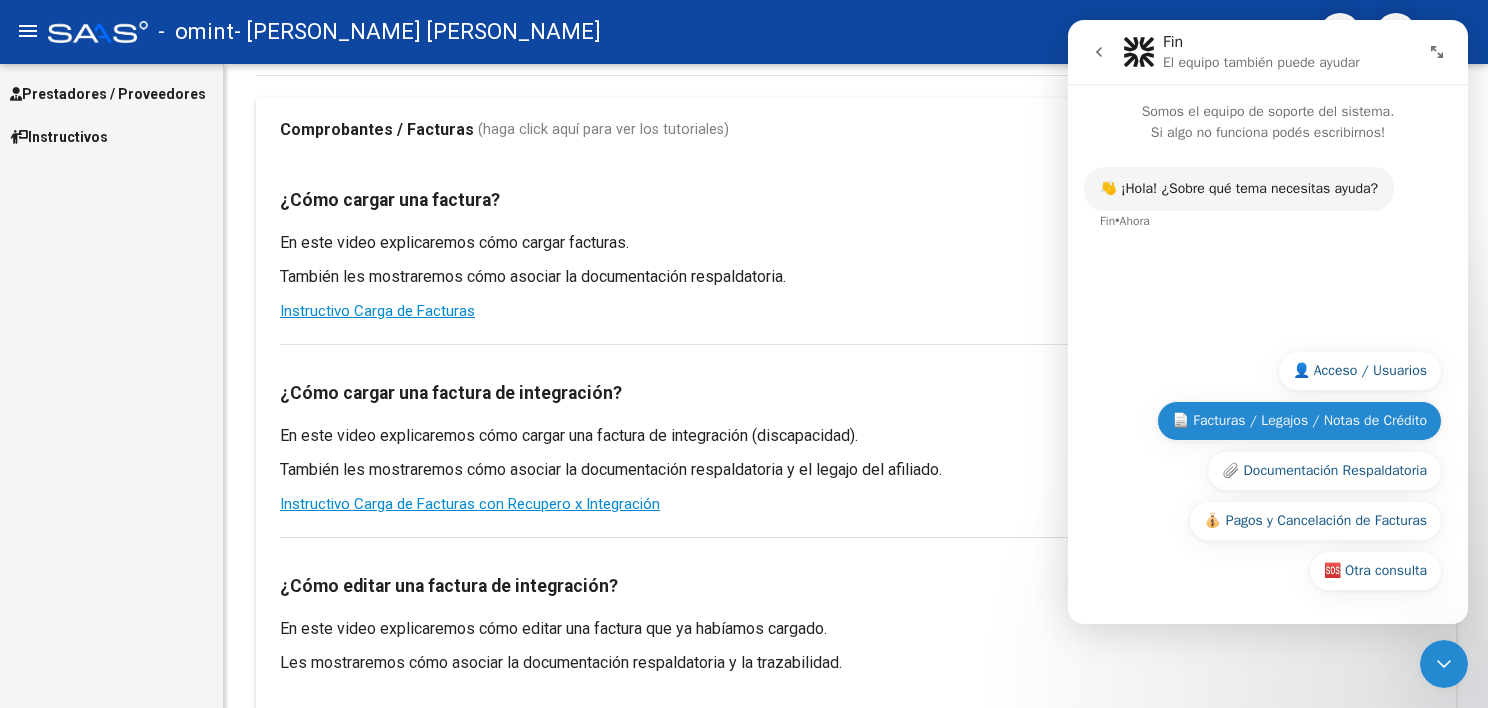 click on "📄 Facturas / Legajos / Notas de Crédito" at bounding box center [1299, 421] 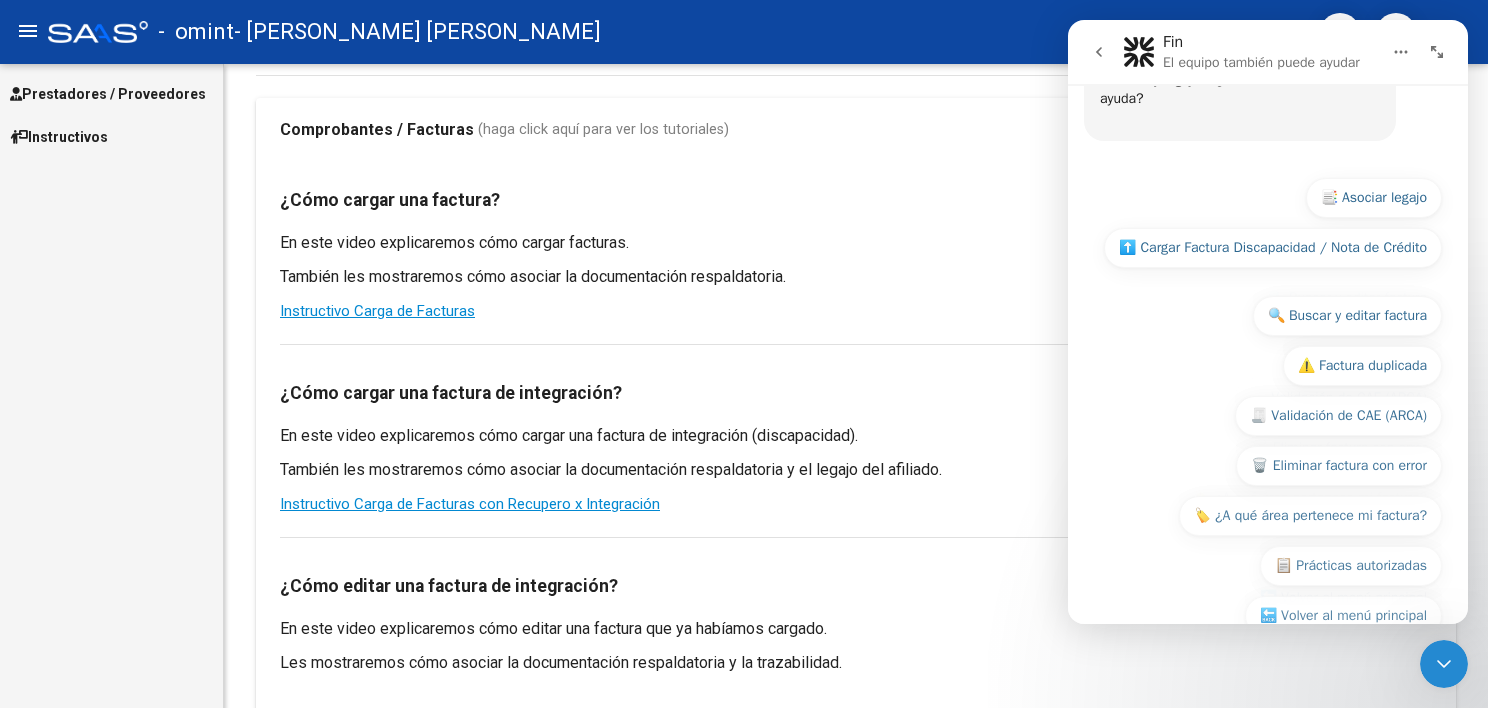 scroll, scrollTop: 292, scrollLeft: 0, axis: vertical 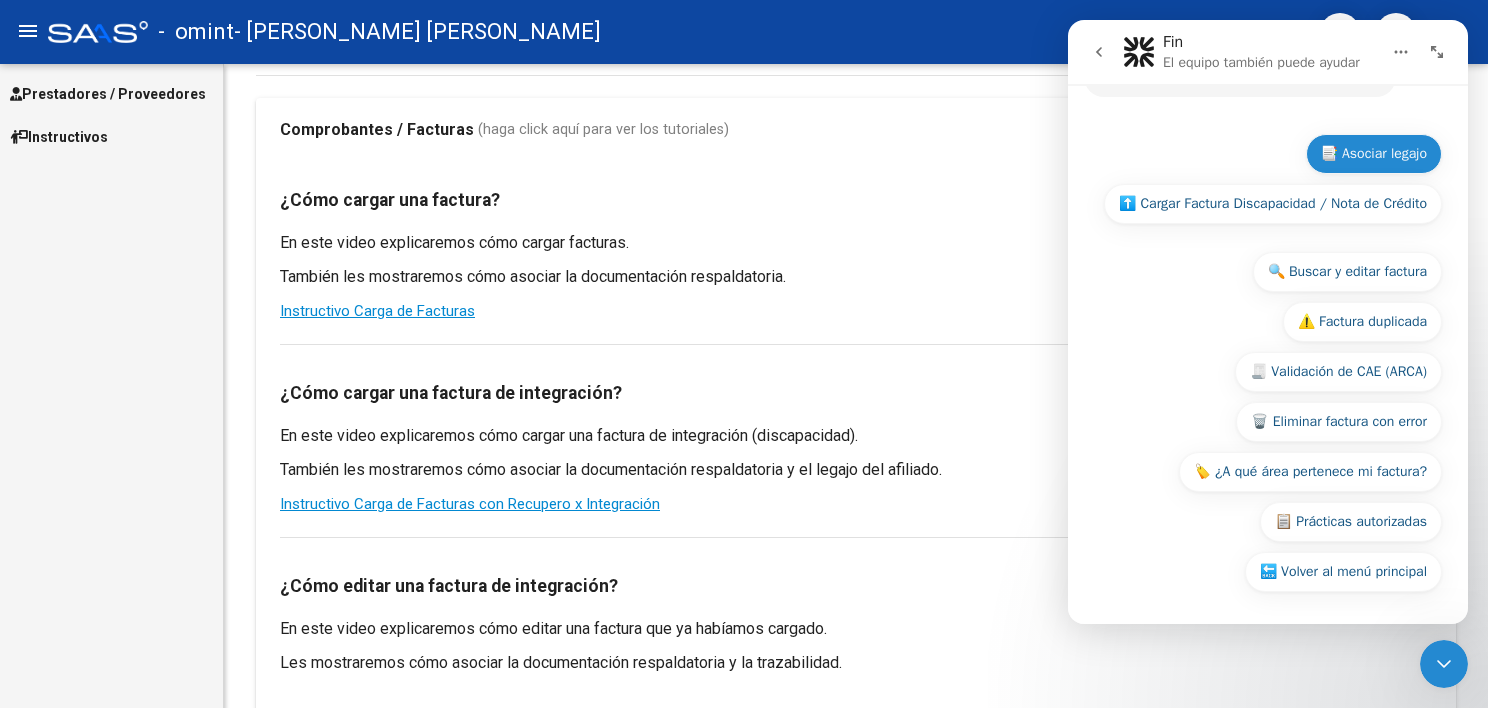 click on "📑 Asociar legajo" at bounding box center (1374, 154) 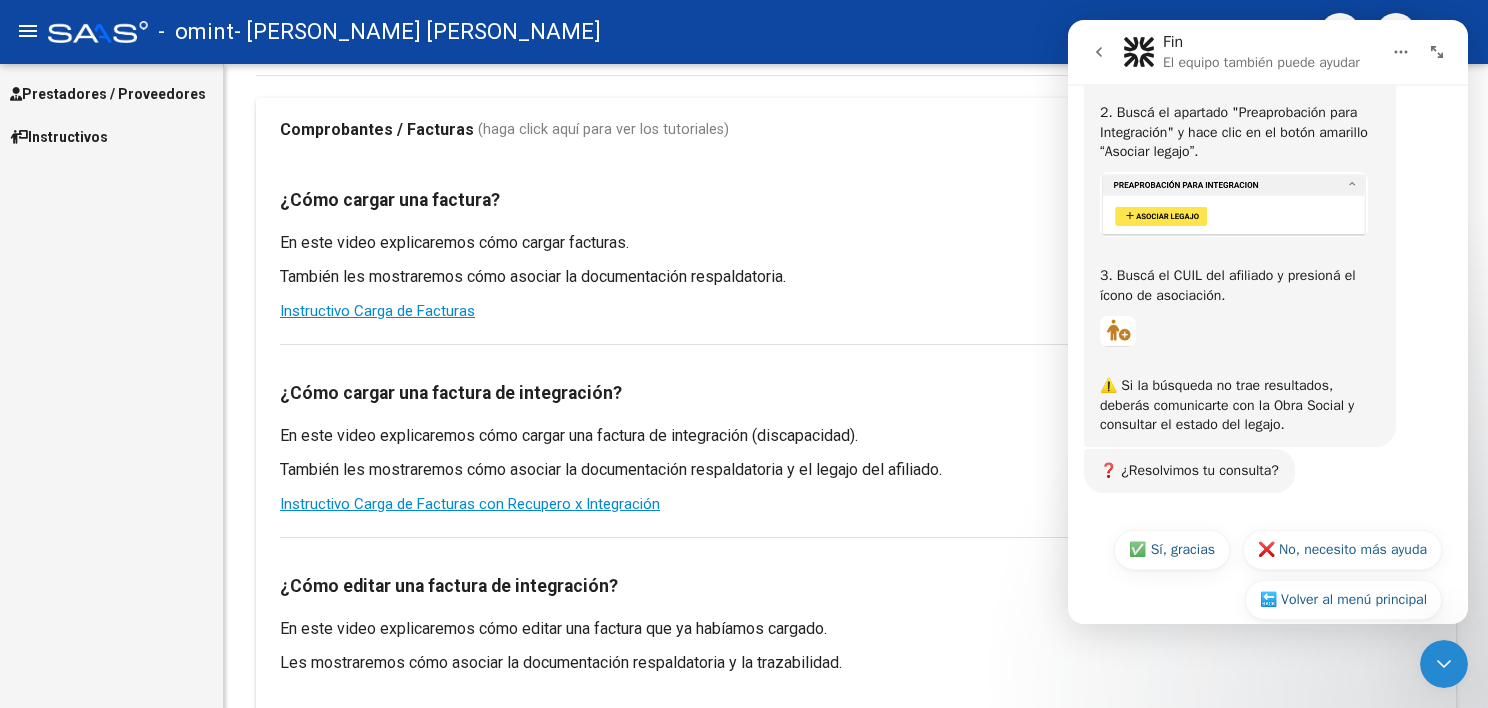 scroll, scrollTop: 624, scrollLeft: 0, axis: vertical 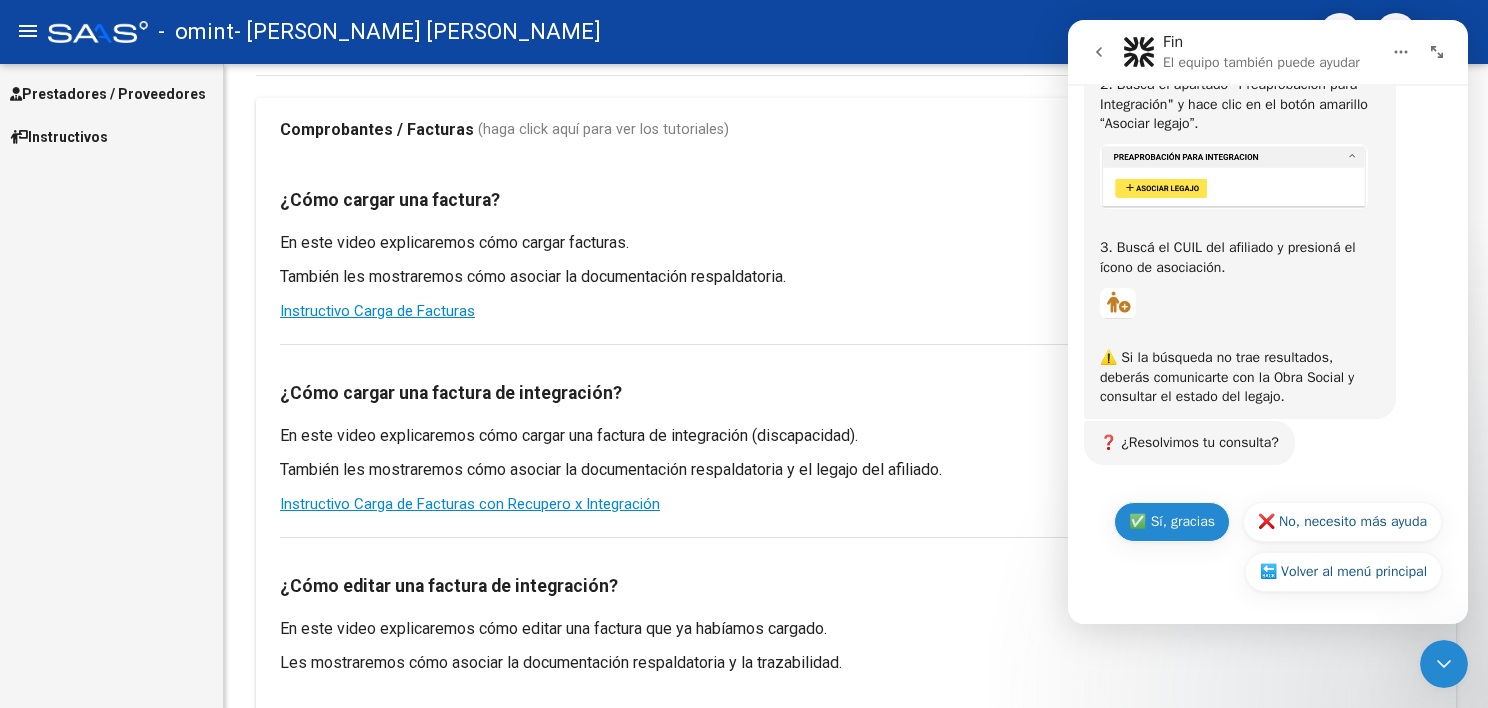 click on "✅ Sí, gracias" at bounding box center [1172, 522] 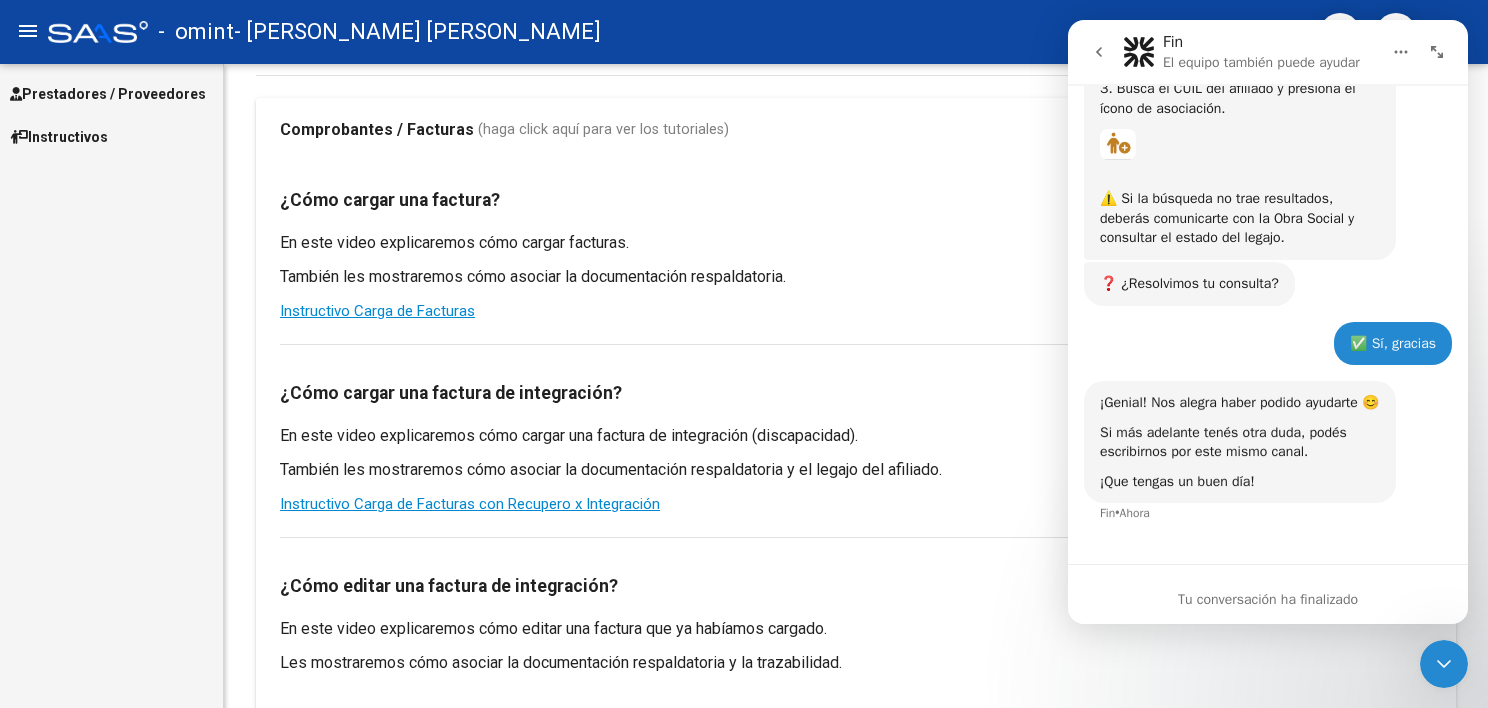 scroll, scrollTop: 803, scrollLeft: 0, axis: vertical 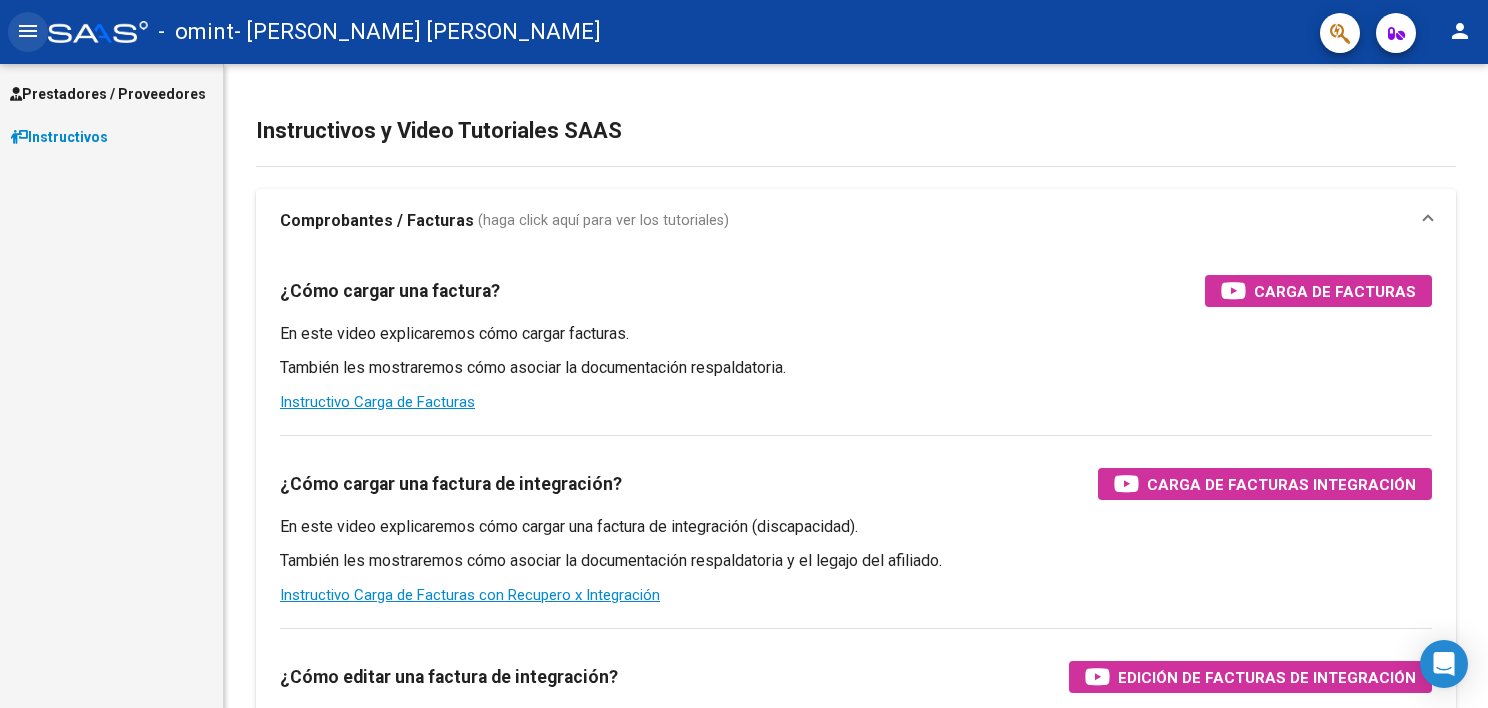click on "menu" 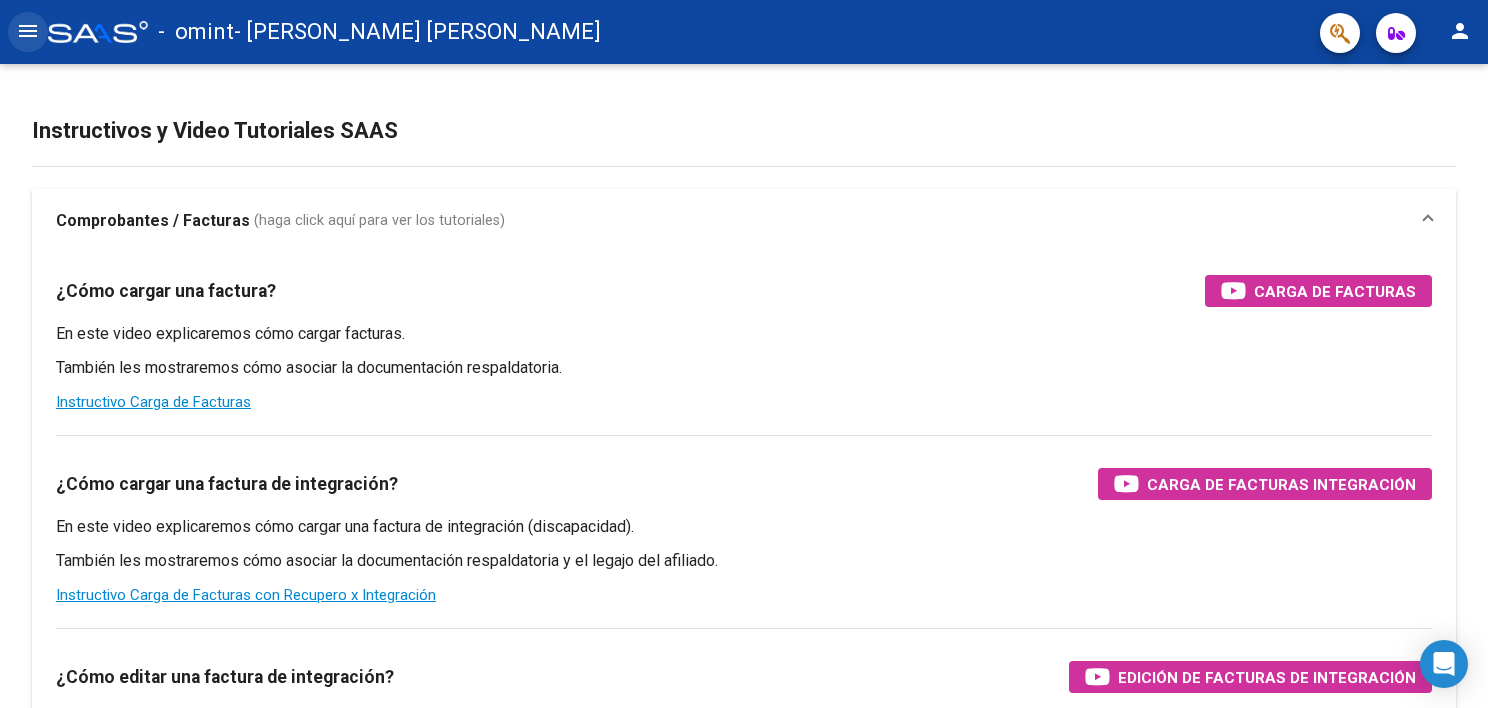click on "menu" 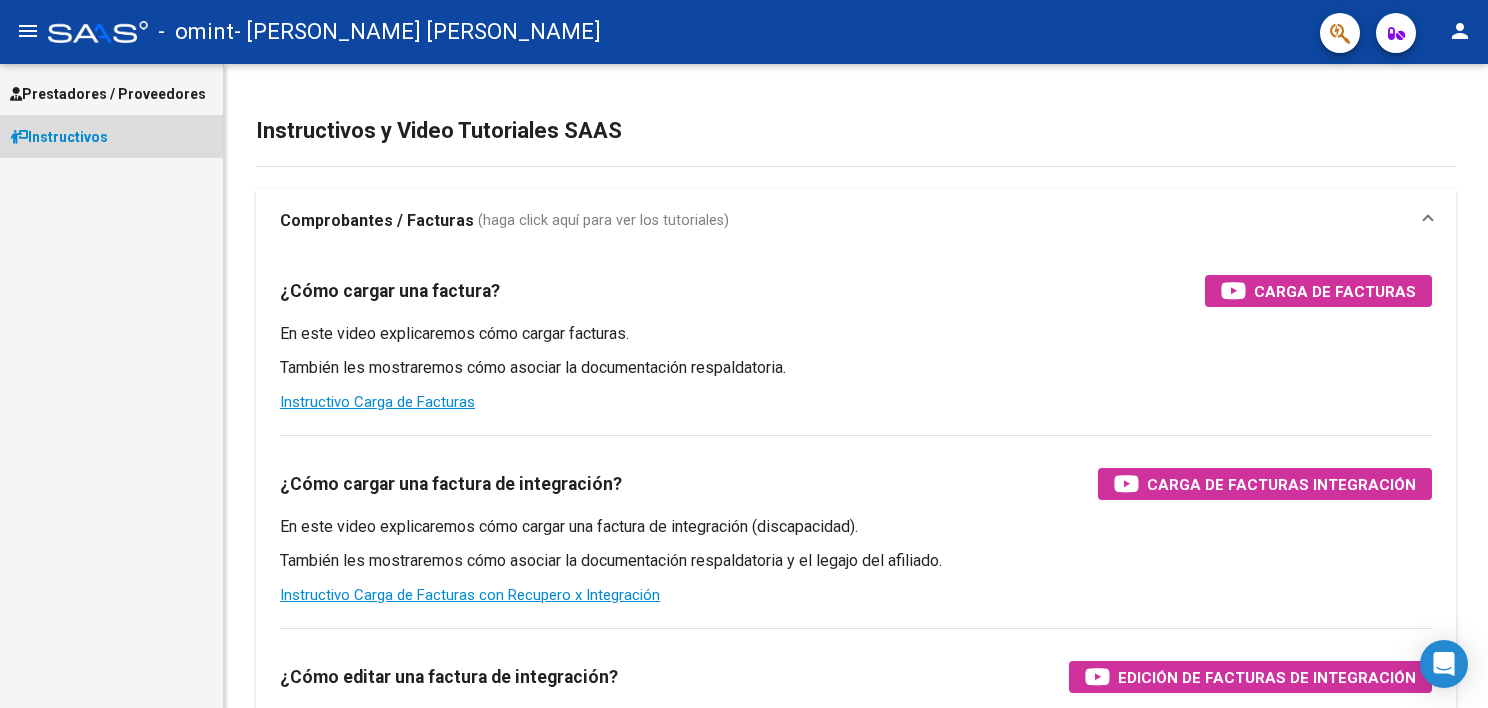 click on "Instructivos" at bounding box center (59, 137) 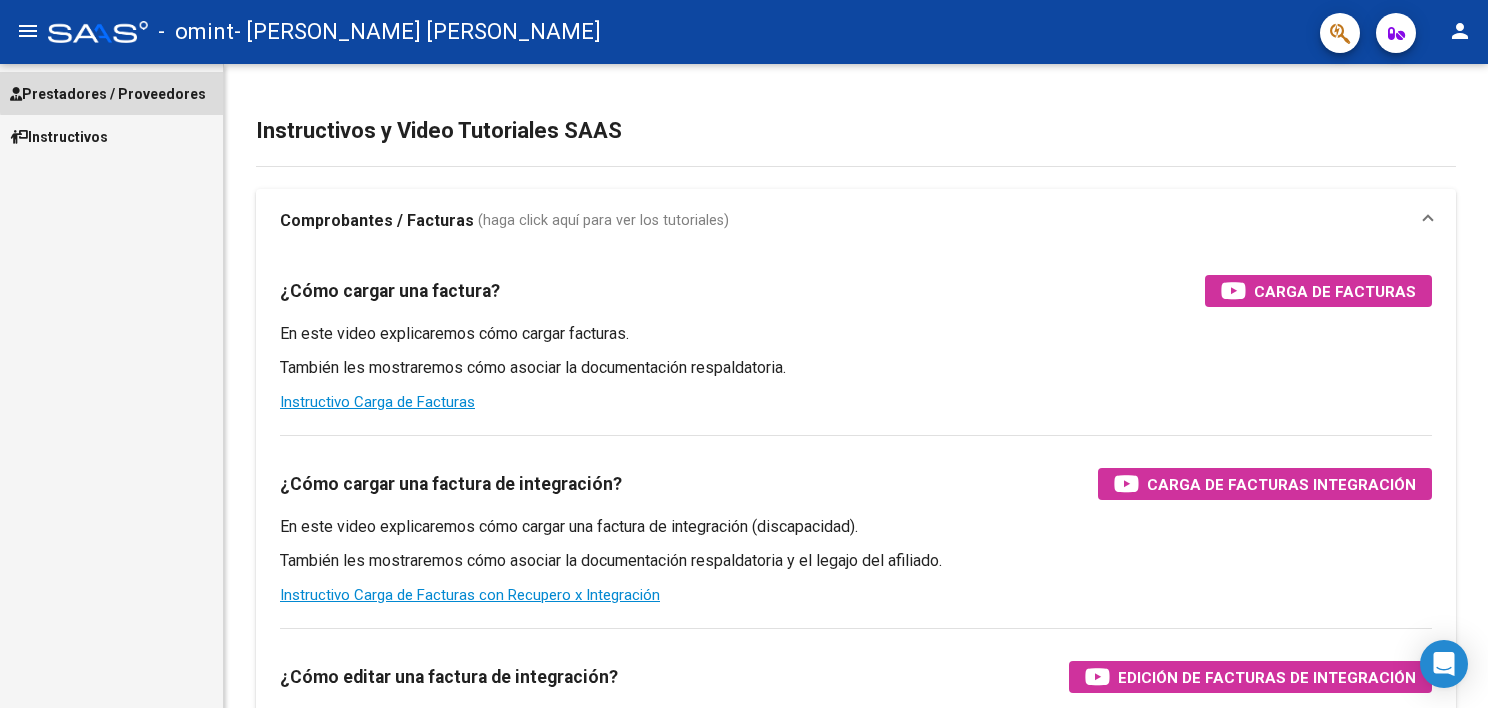 click on "Prestadores / Proveedores" at bounding box center [108, 94] 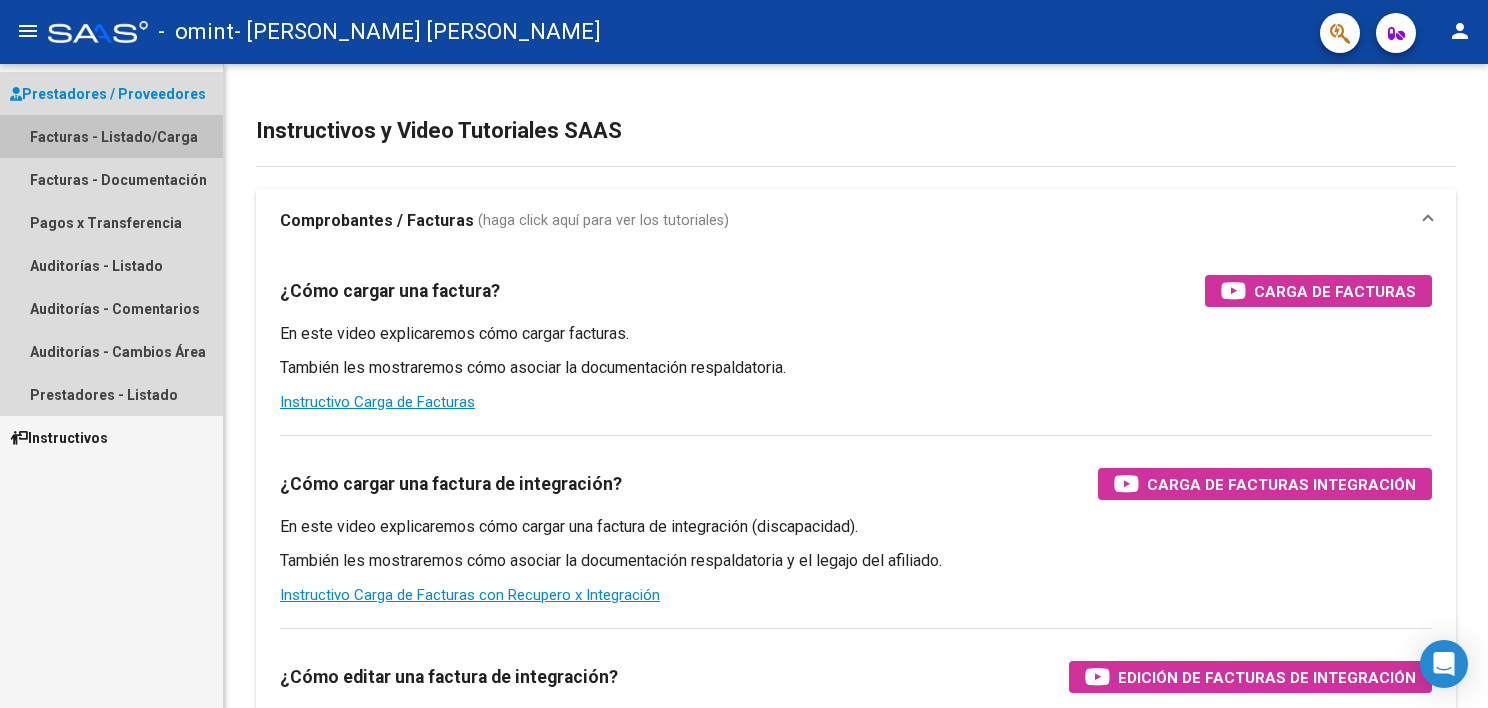 click on "Facturas - Listado/Carga" at bounding box center [111, 136] 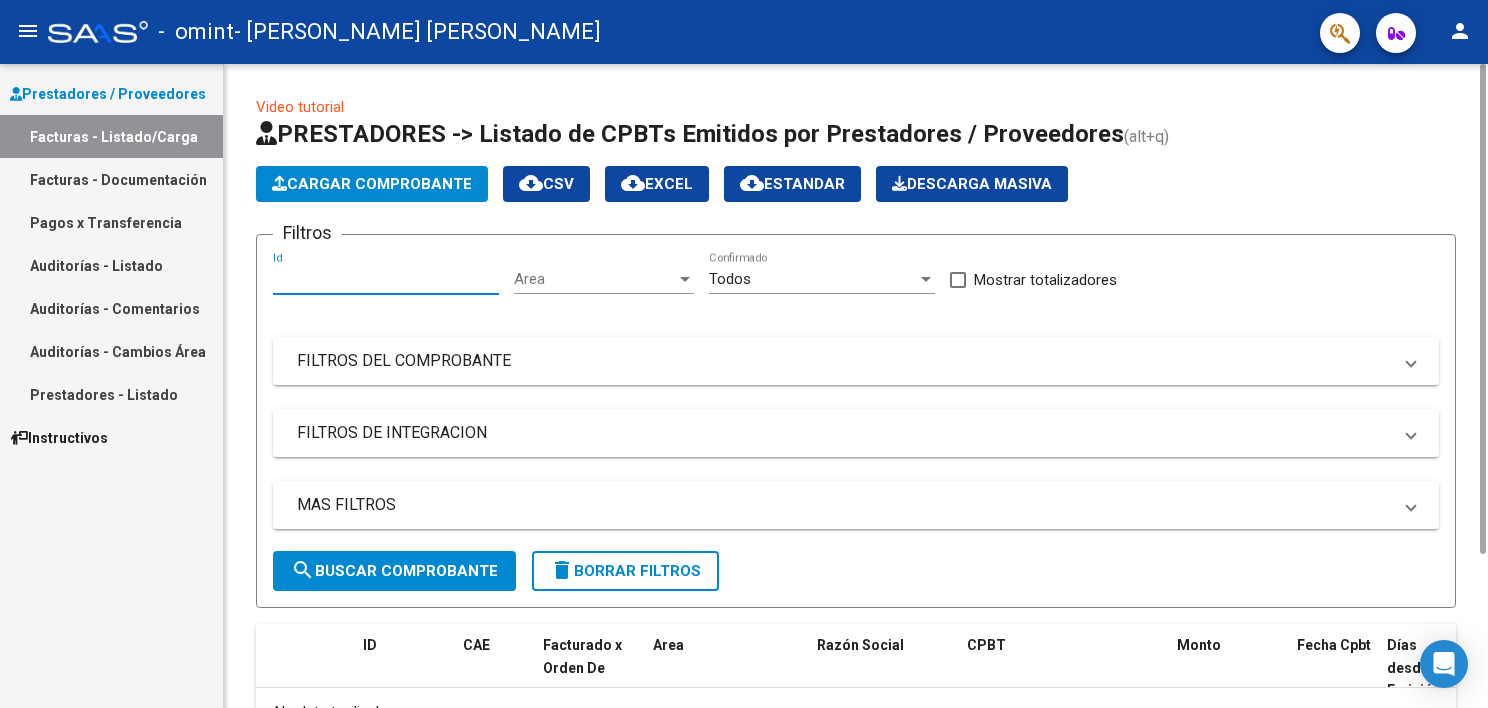 click on "Id" at bounding box center (386, 279) 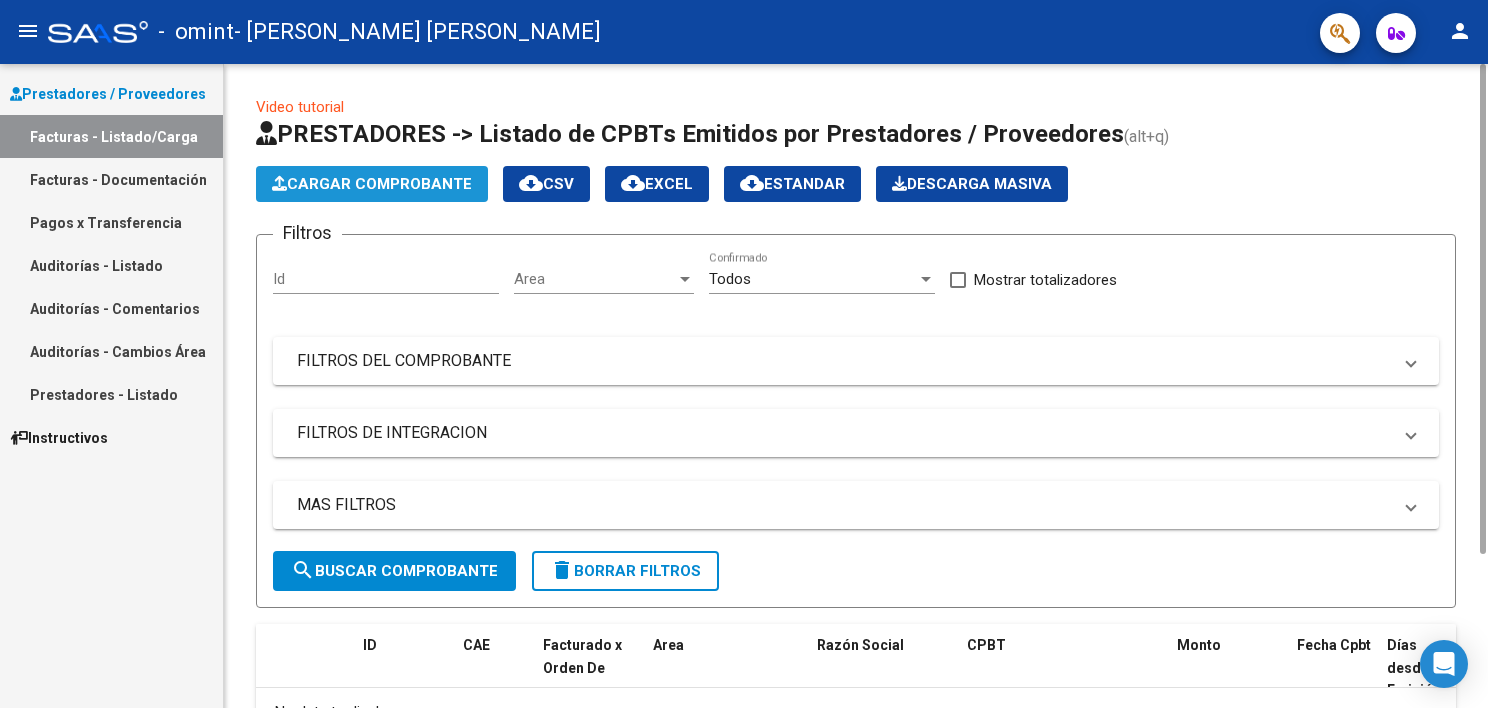 click on "Cargar Comprobante" 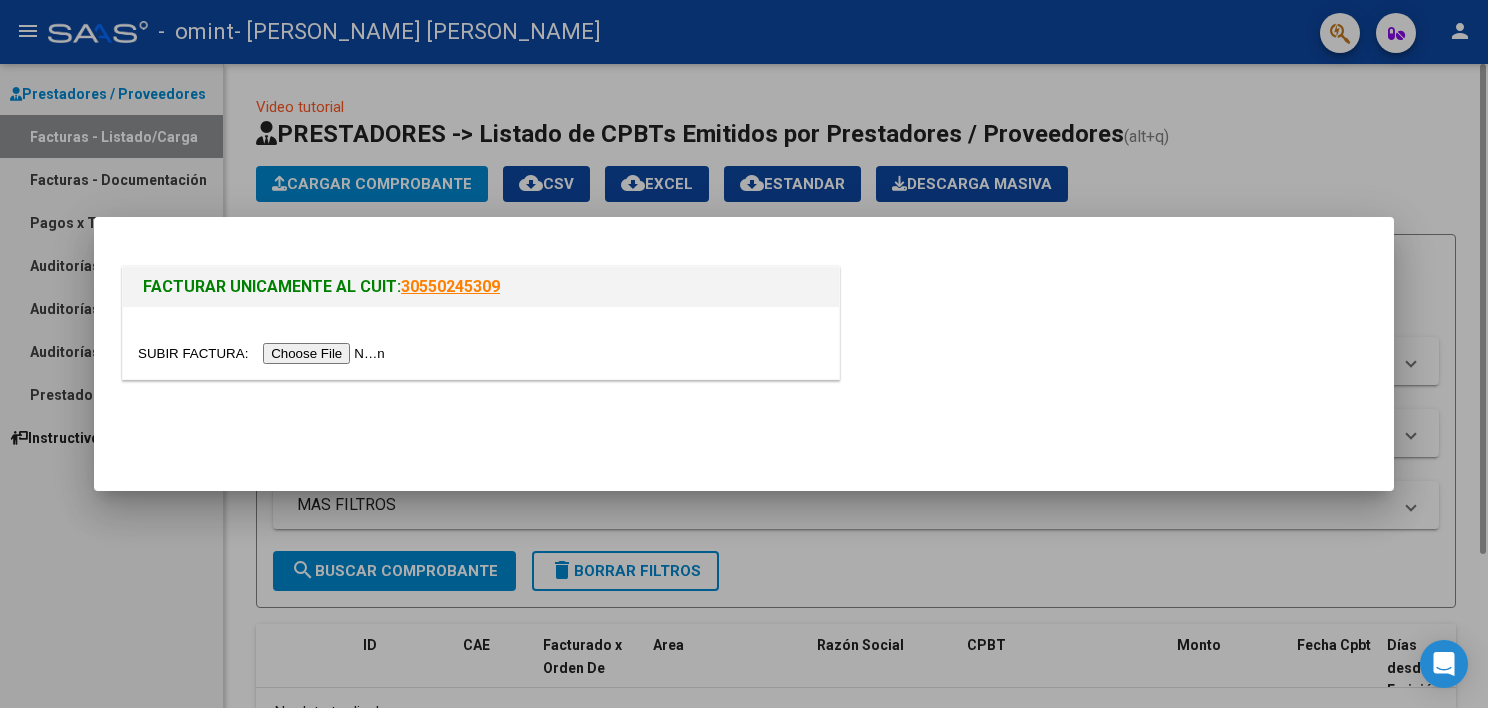 click at bounding box center (744, 354) 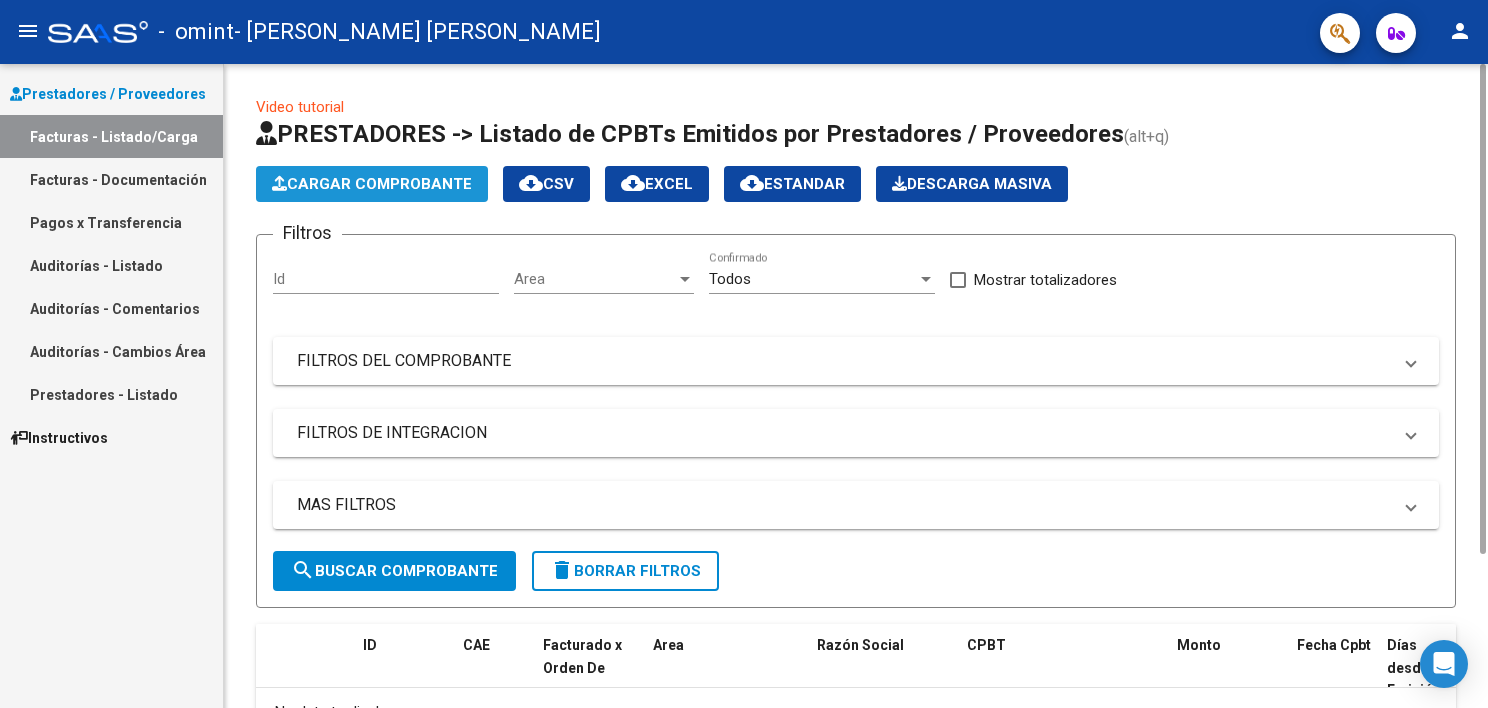 click on "Cargar Comprobante" 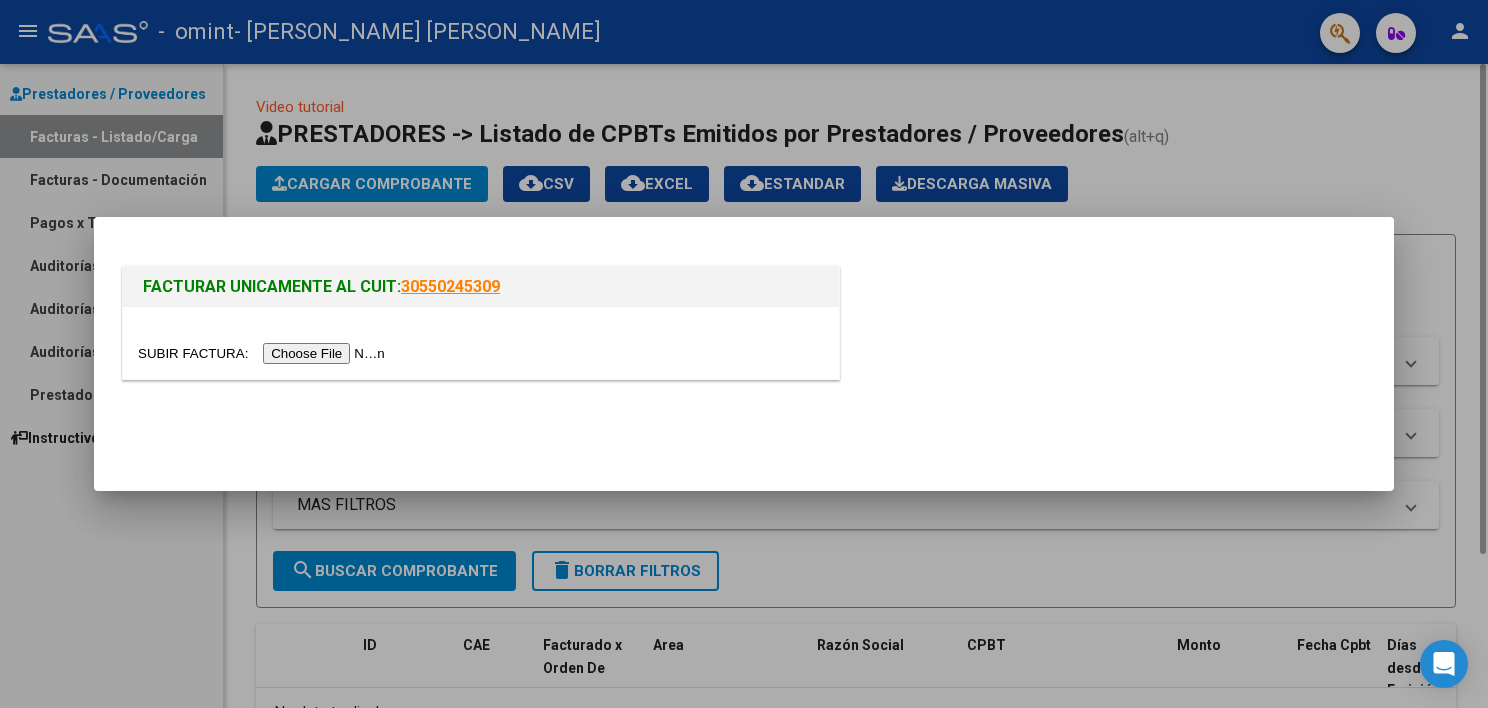 click at bounding box center [264, 353] 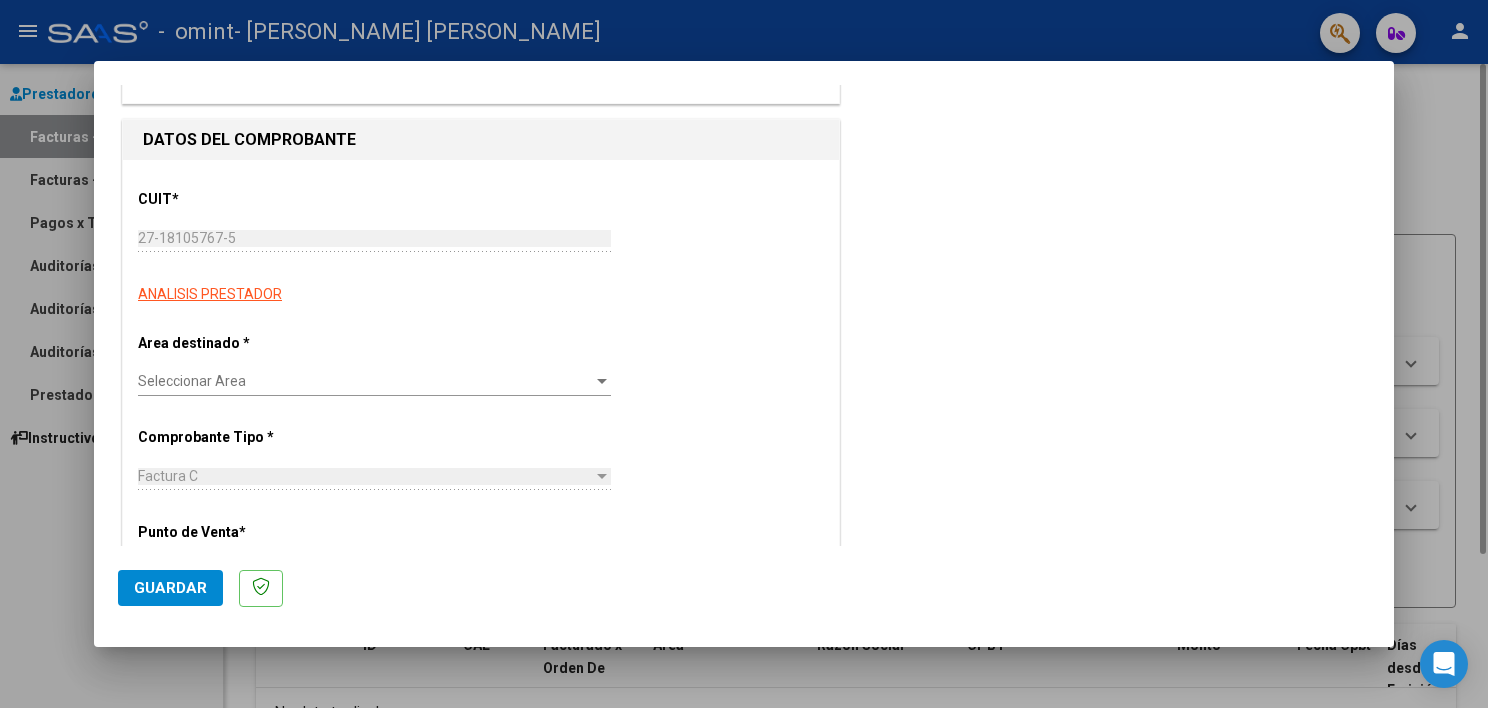 scroll, scrollTop: 200, scrollLeft: 0, axis: vertical 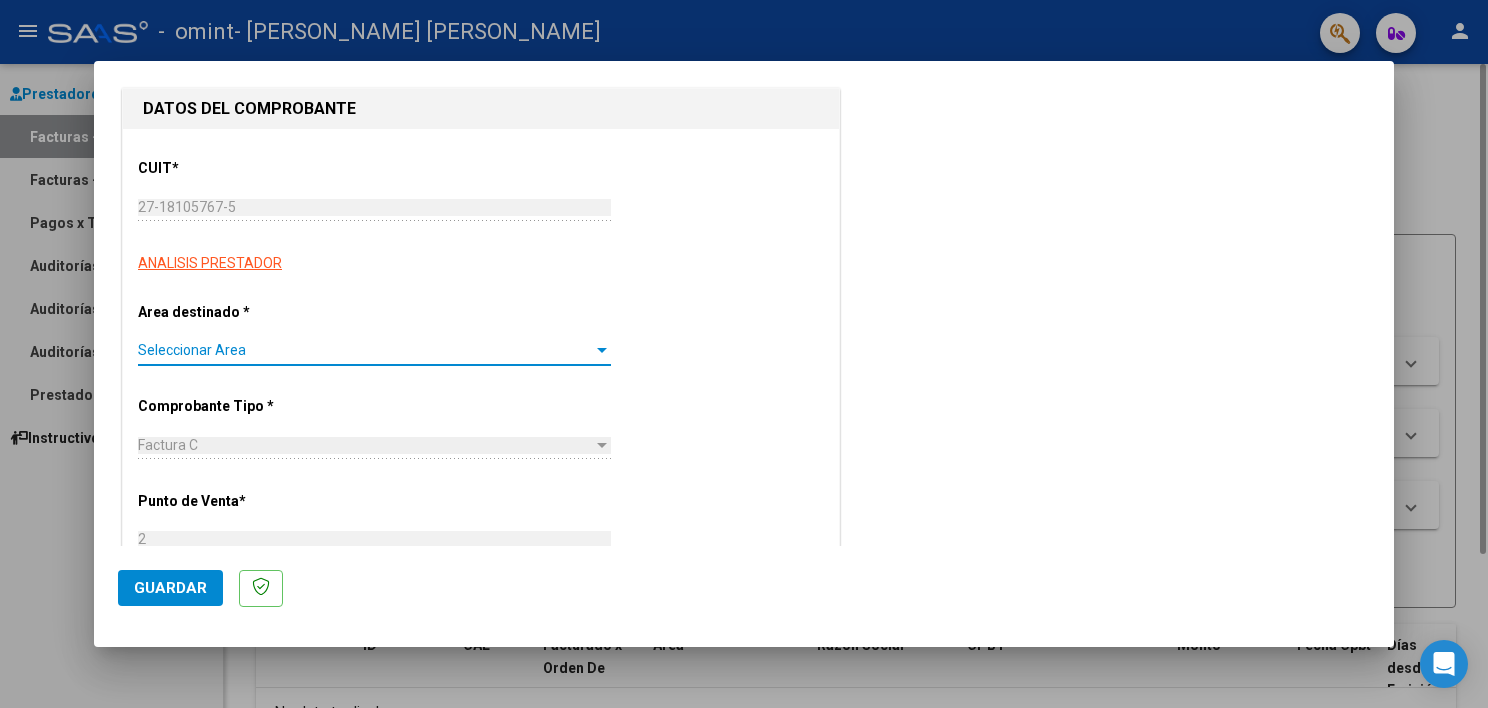 click at bounding box center [602, 351] 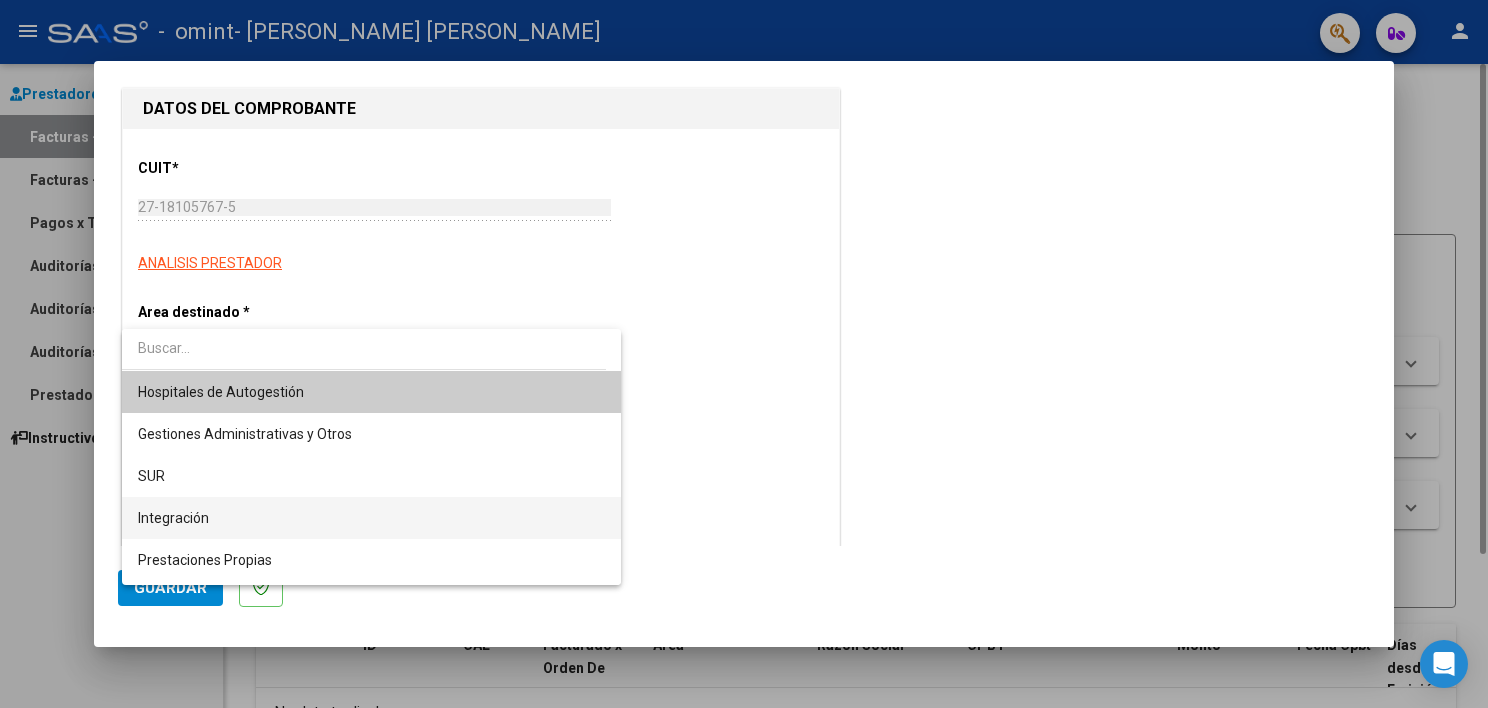 click on "Integración" at bounding box center (372, 518) 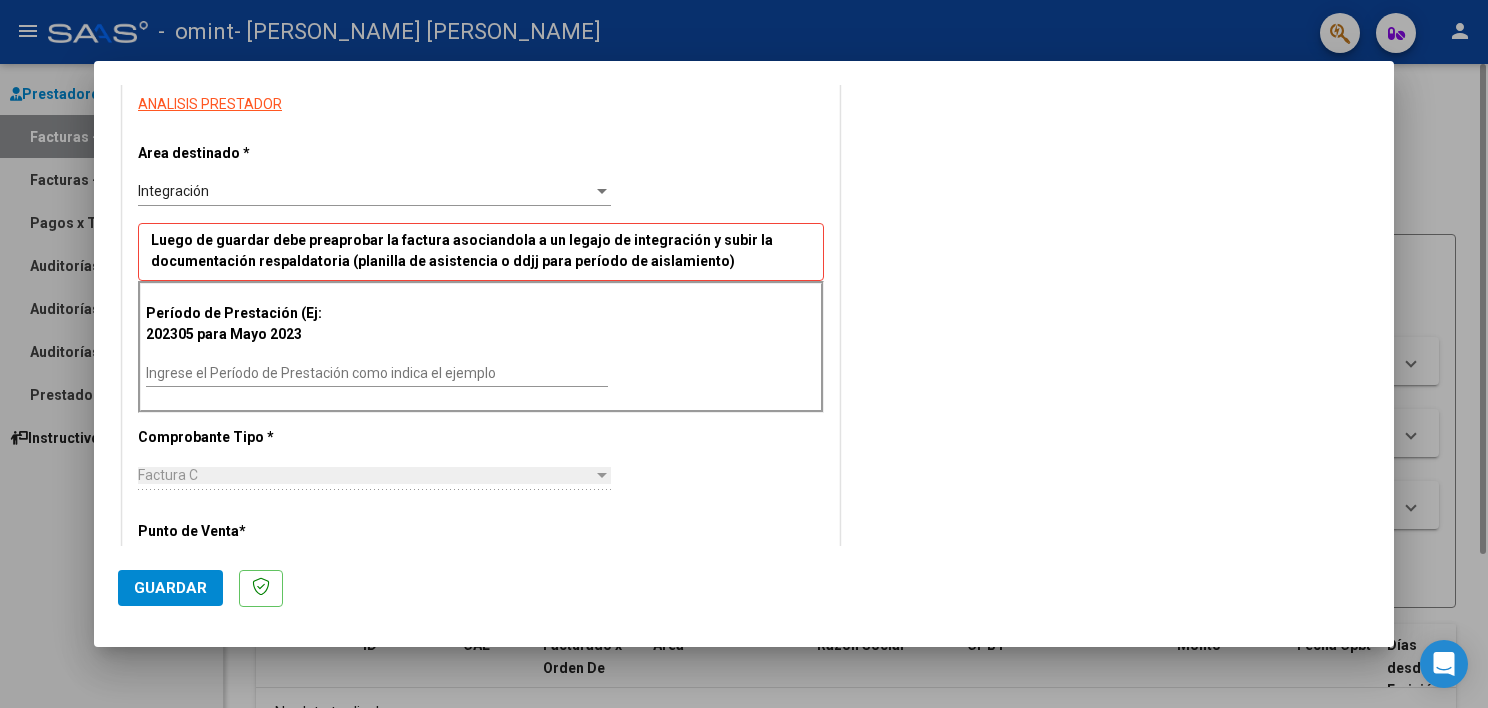 scroll, scrollTop: 360, scrollLeft: 0, axis: vertical 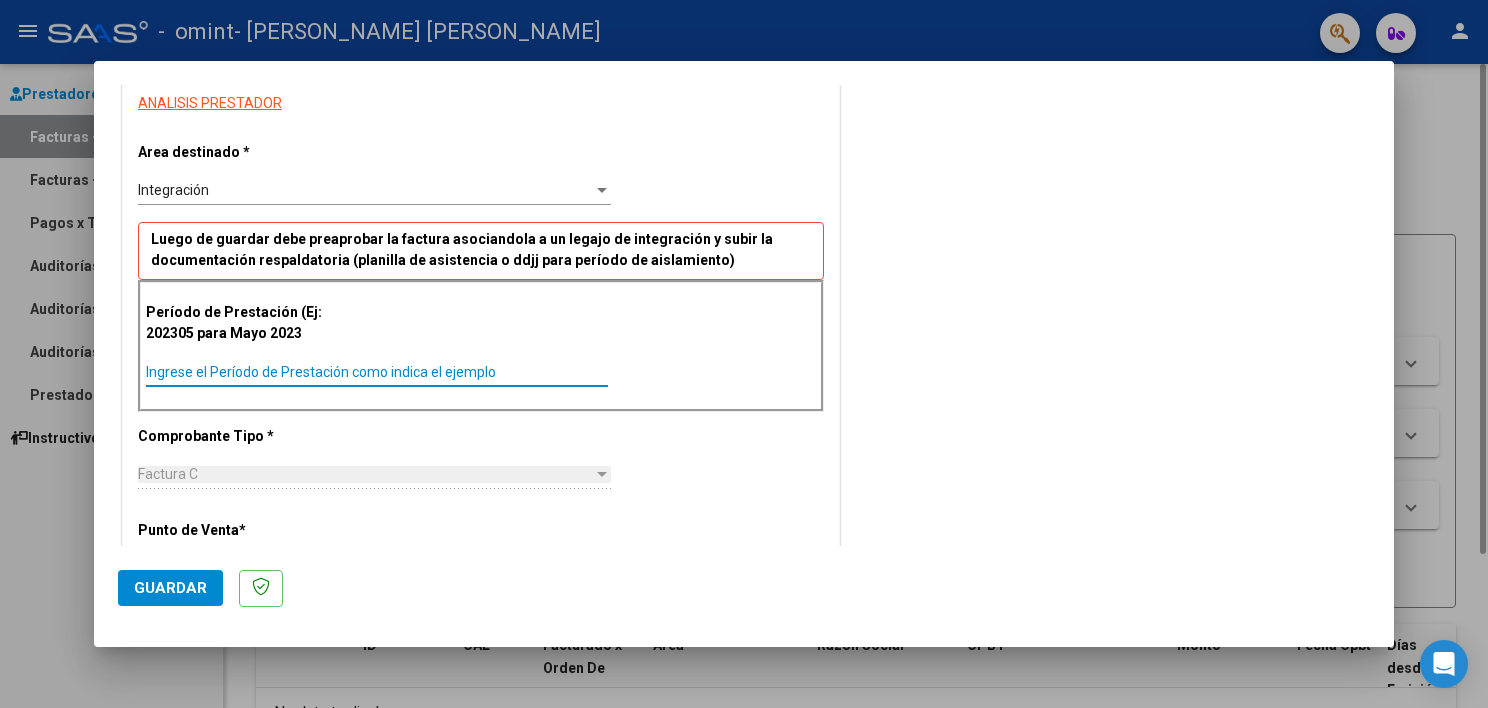 click on "Ingrese el Período de Prestación como indica el ejemplo" at bounding box center (377, 372) 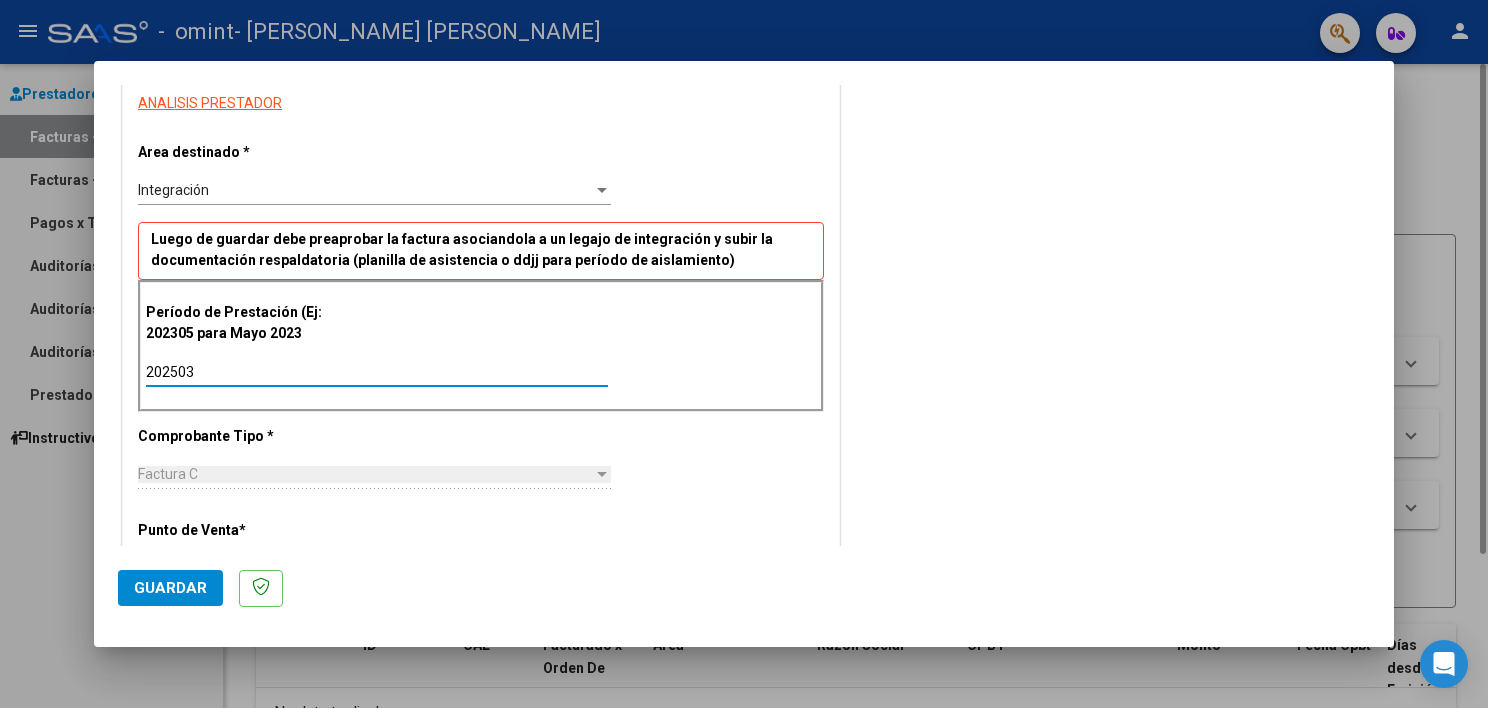 type on "202503" 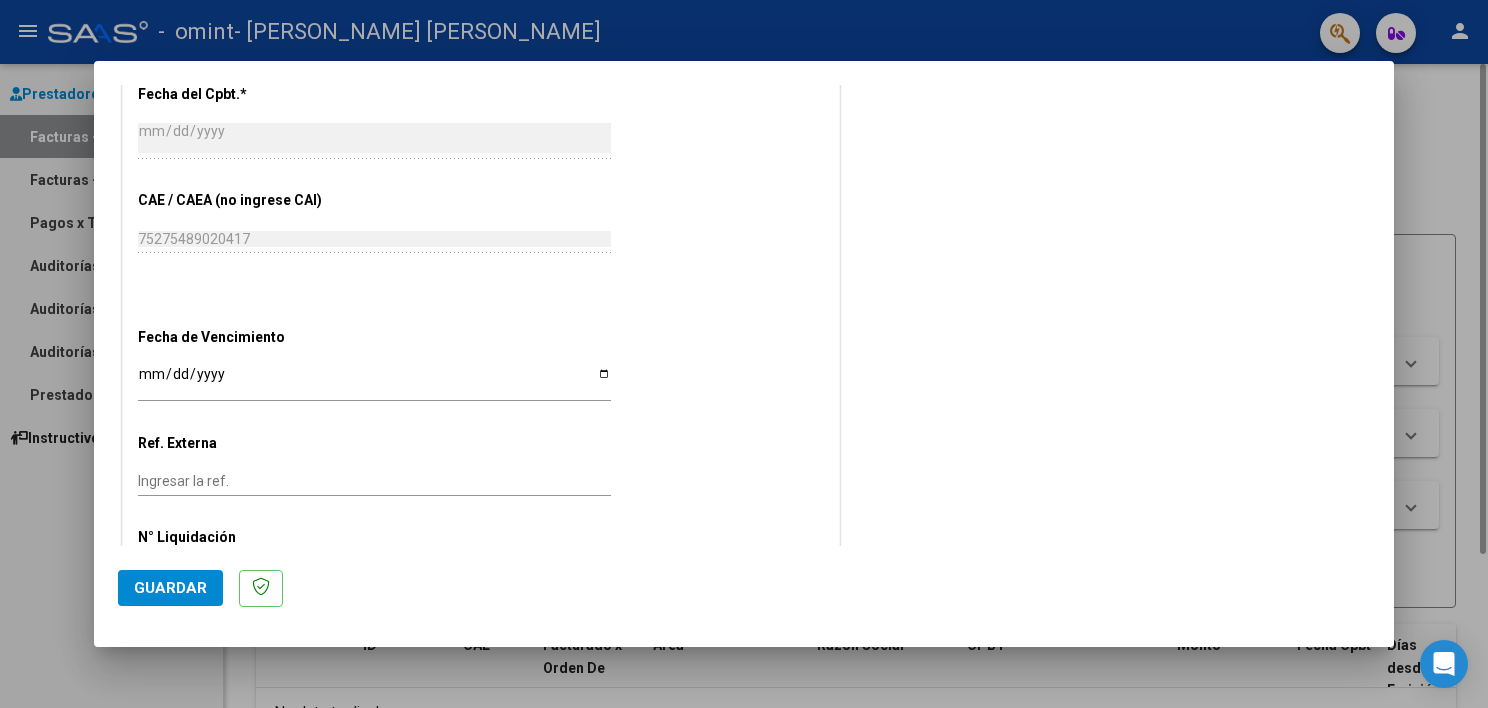 scroll, scrollTop: 1120, scrollLeft: 0, axis: vertical 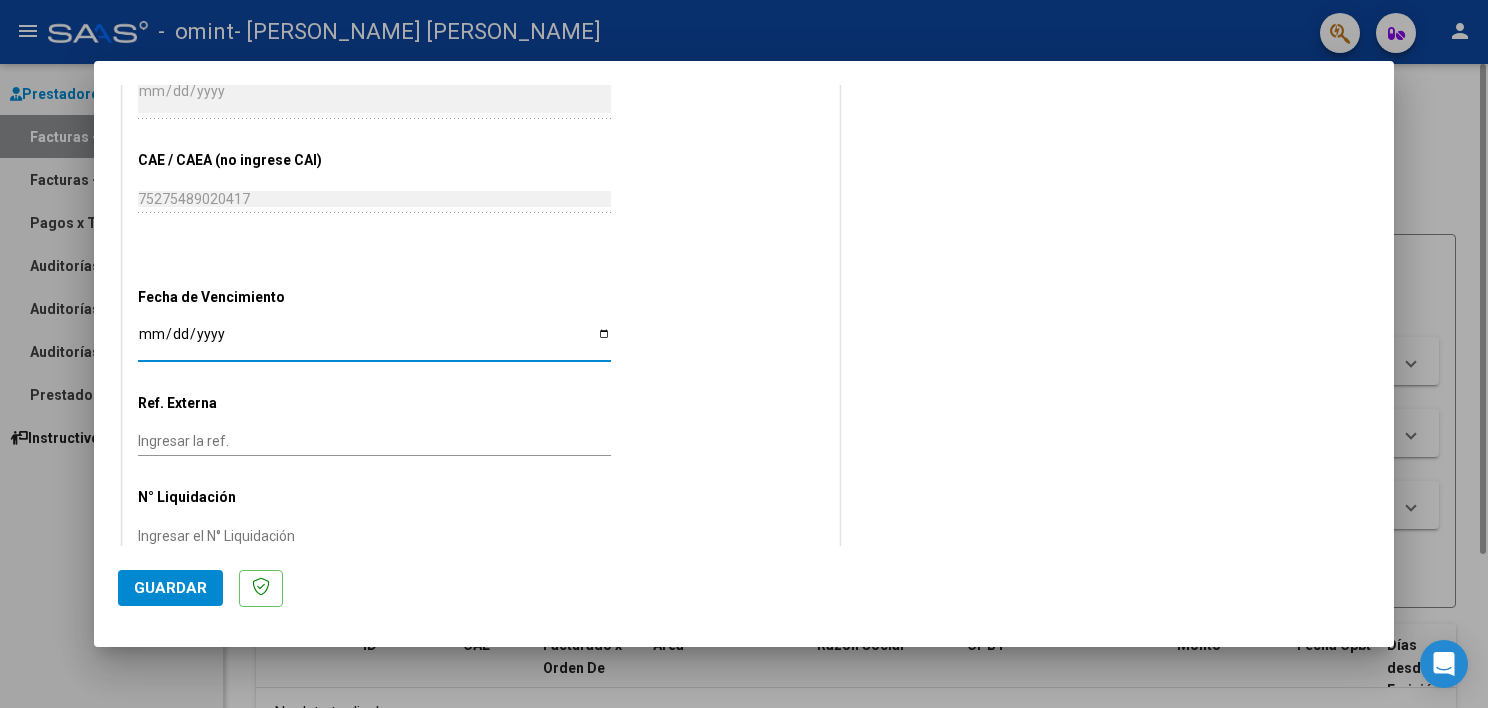 click on "Ingresar la fecha" at bounding box center (374, 341) 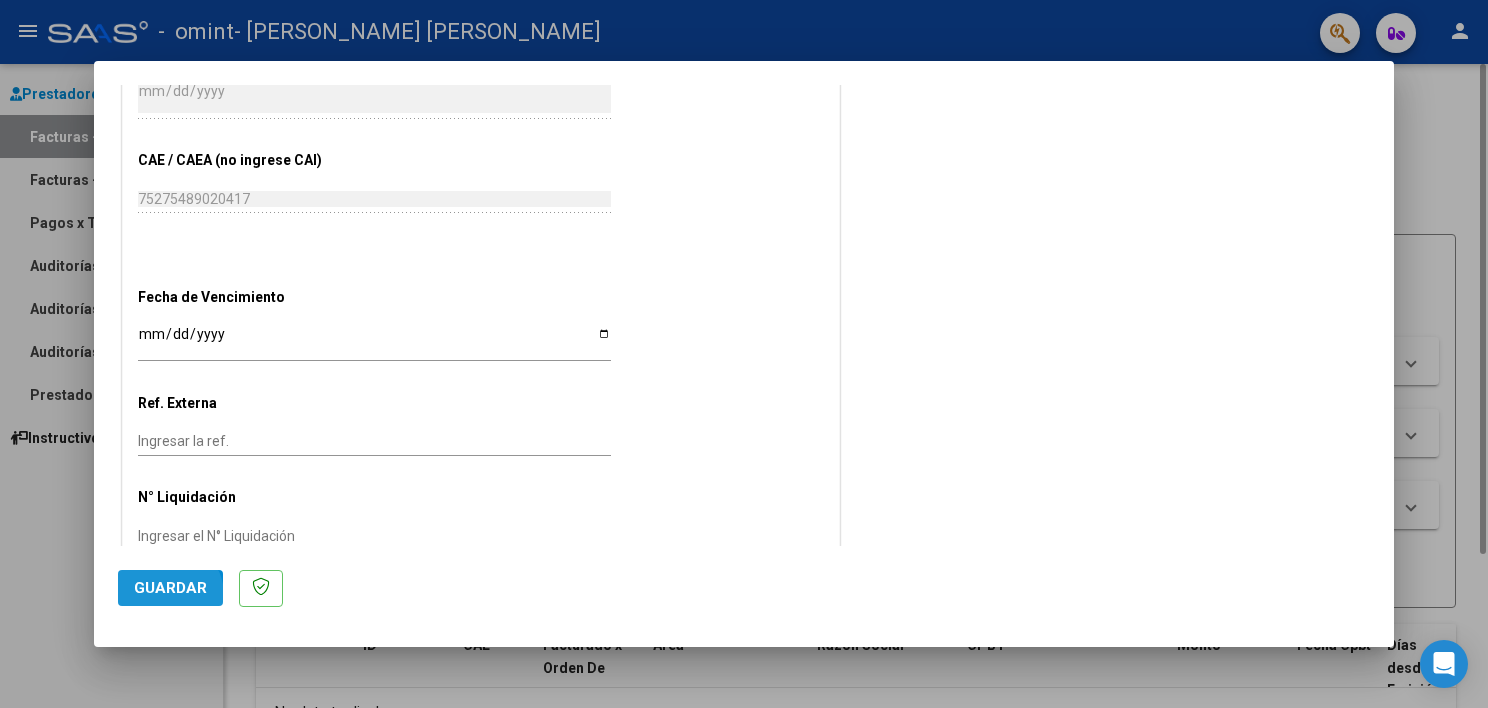 click on "Guardar" 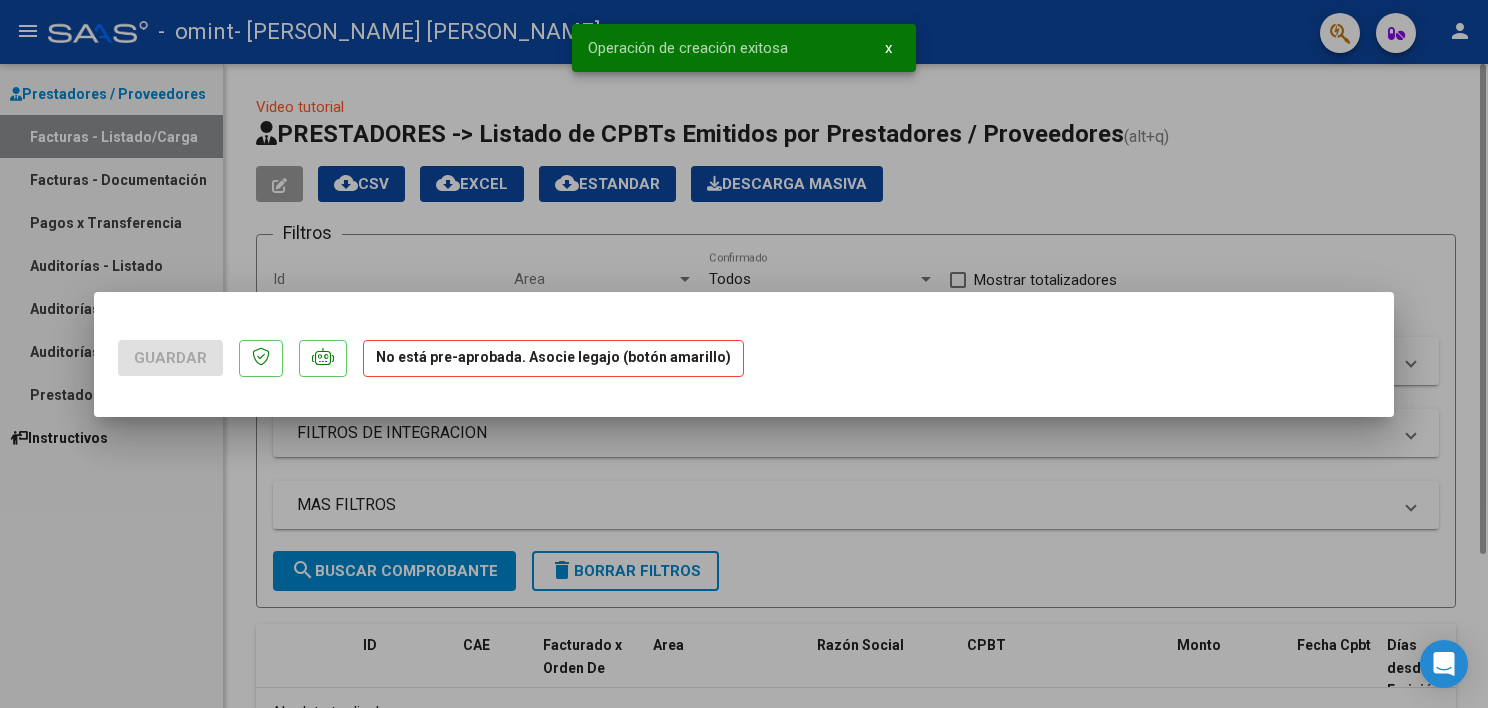 scroll, scrollTop: 0, scrollLeft: 0, axis: both 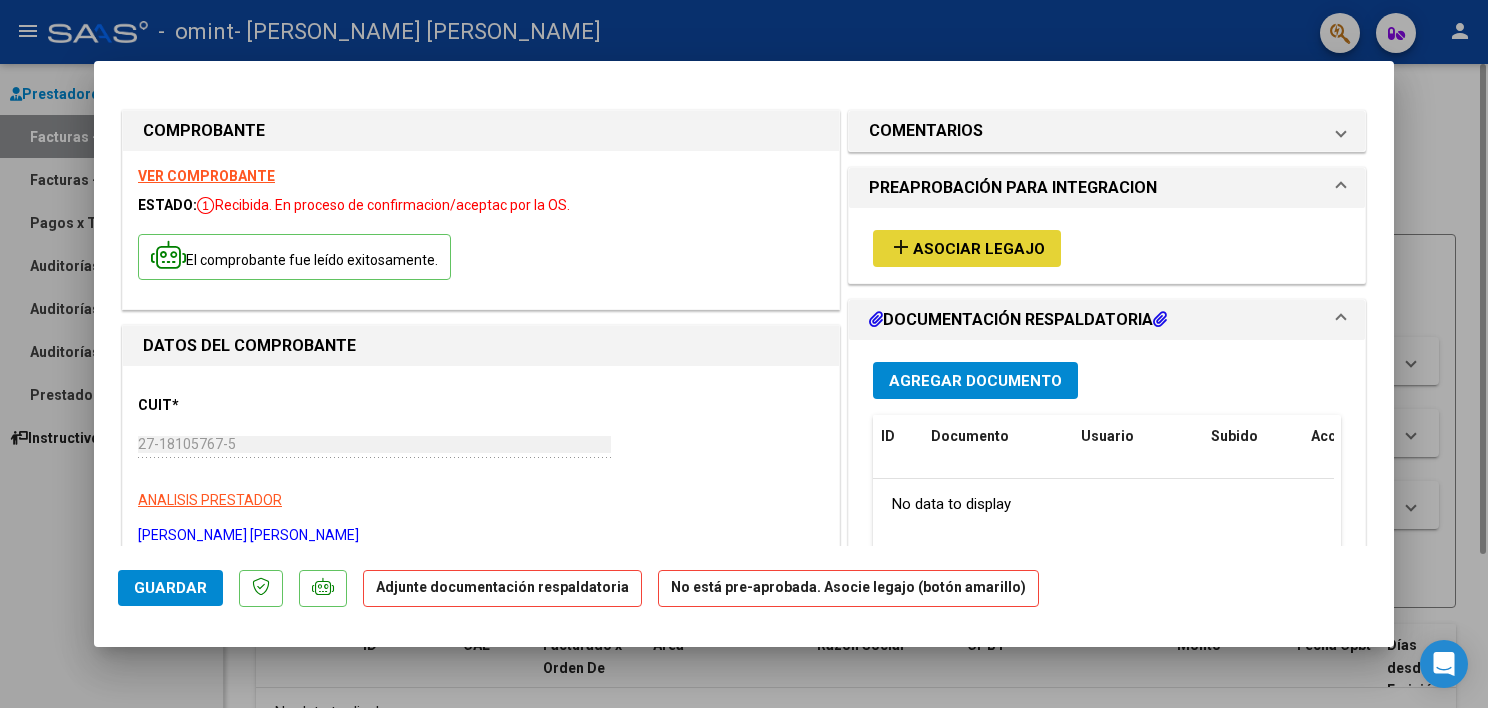 click on "Asociar Legajo" at bounding box center (979, 249) 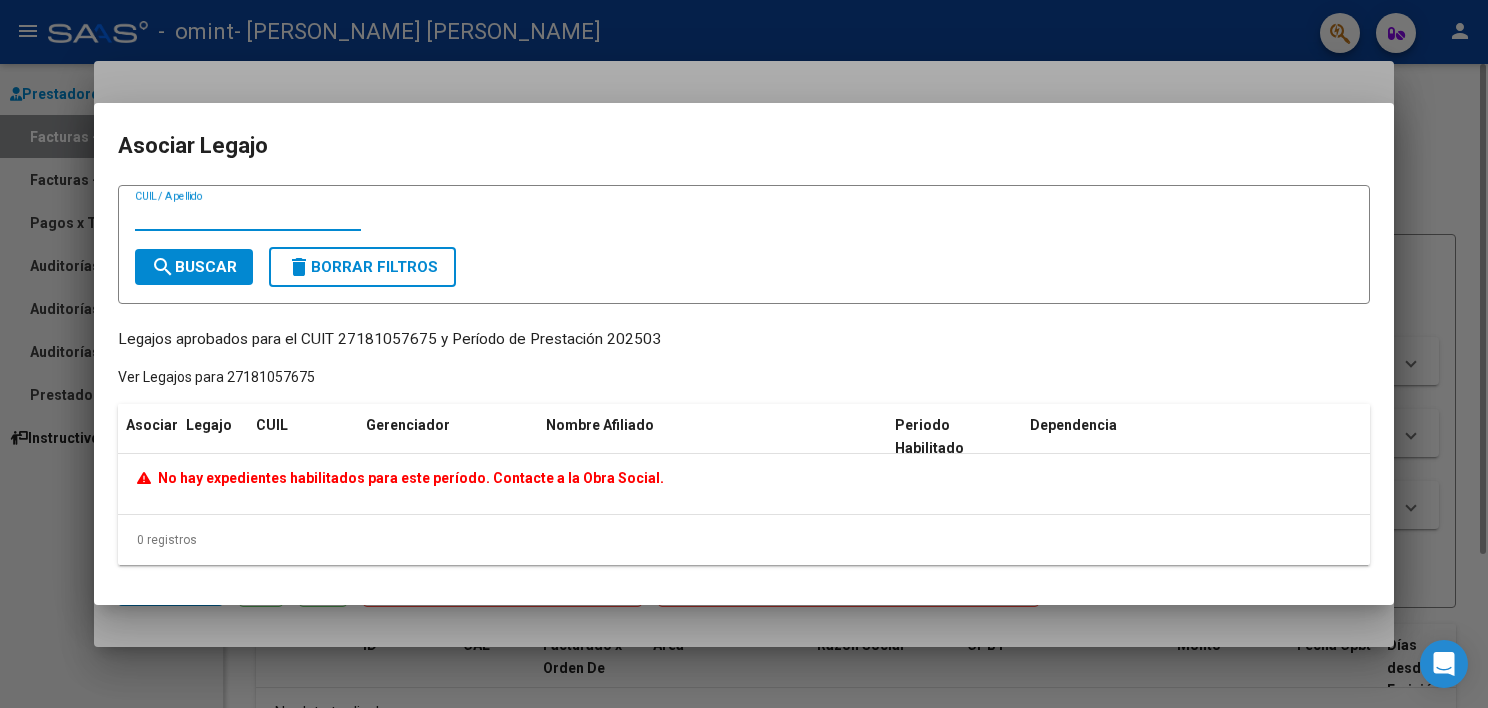 click on "CUIL / Apellido" at bounding box center (248, 216) 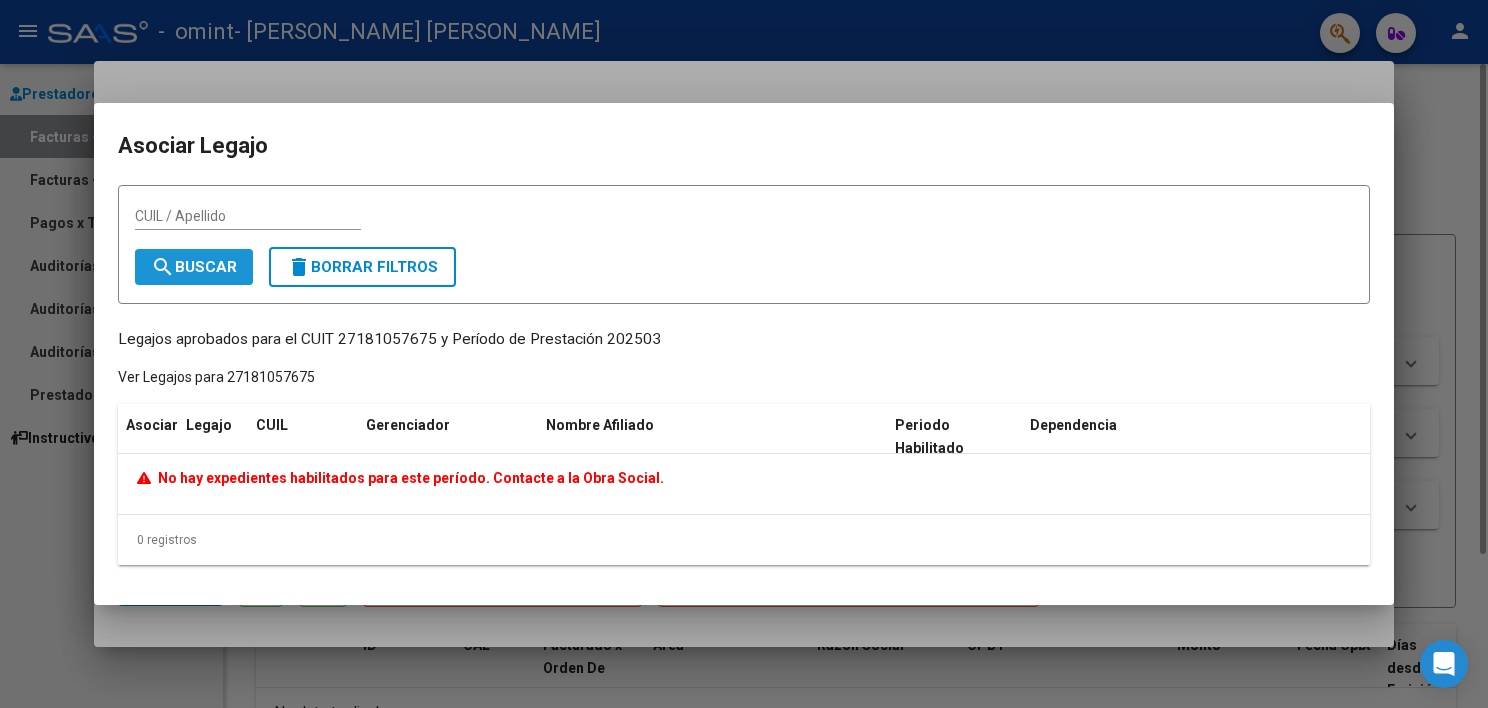 click on "search  Buscar" at bounding box center [194, 267] 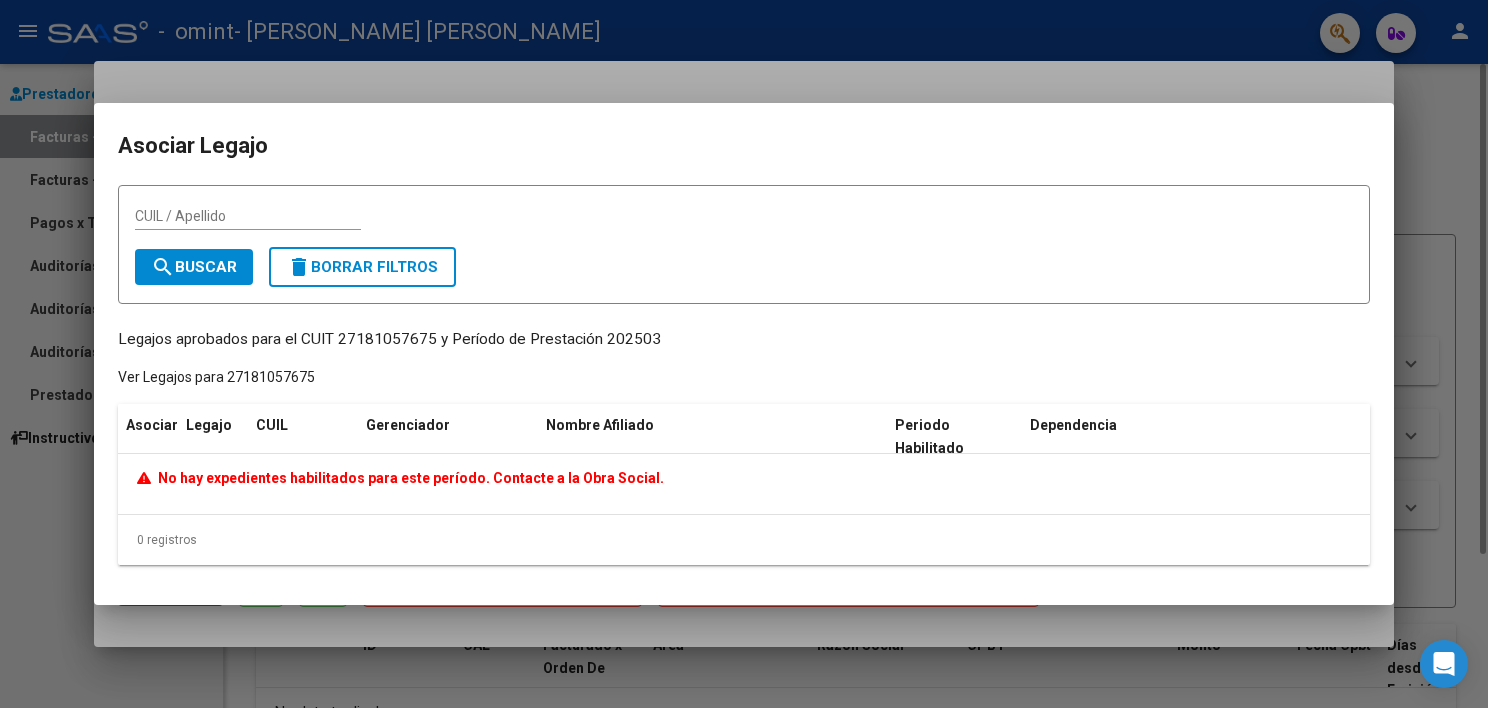 drag, startPoint x: 166, startPoint y: 206, endPoint x: 151, endPoint y: 223, distance: 22.671568 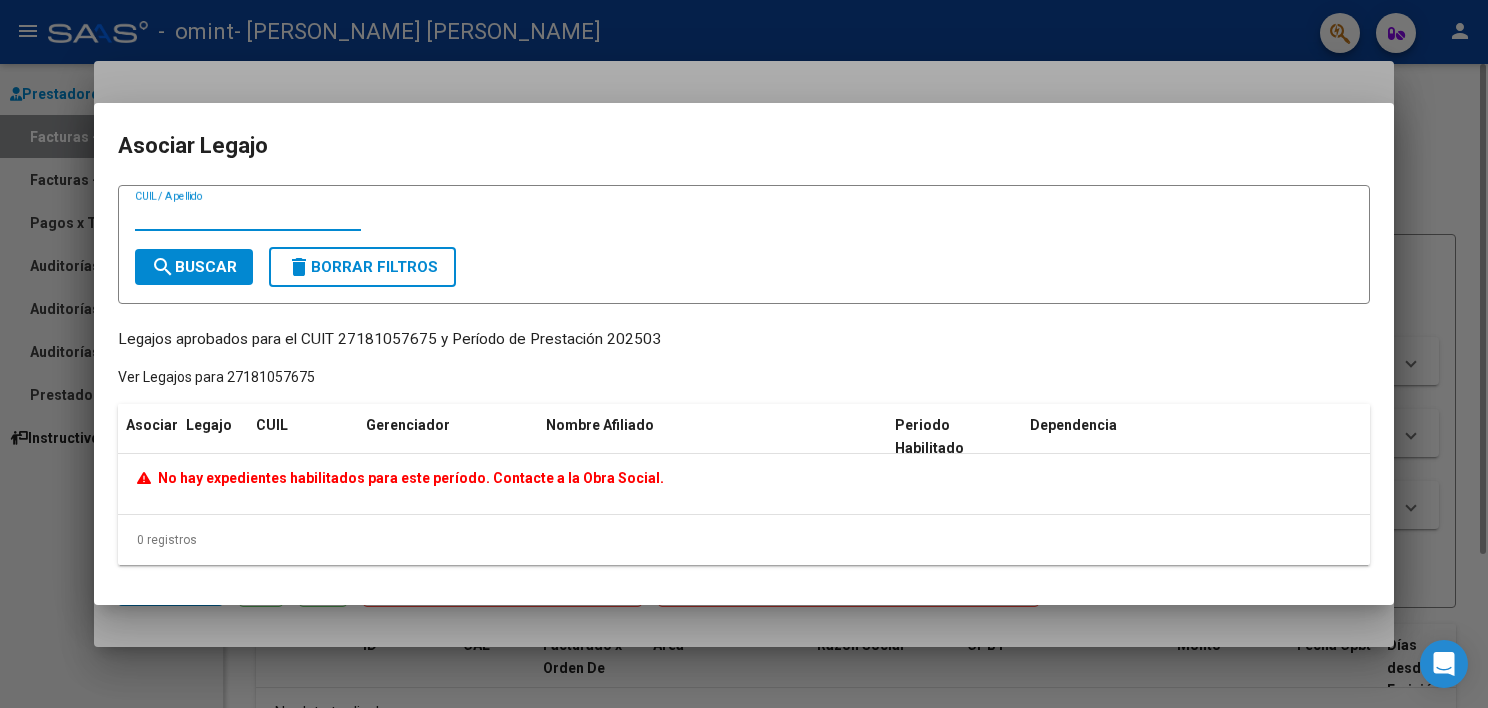 click on "CUIL / Apellido" at bounding box center (248, 216) 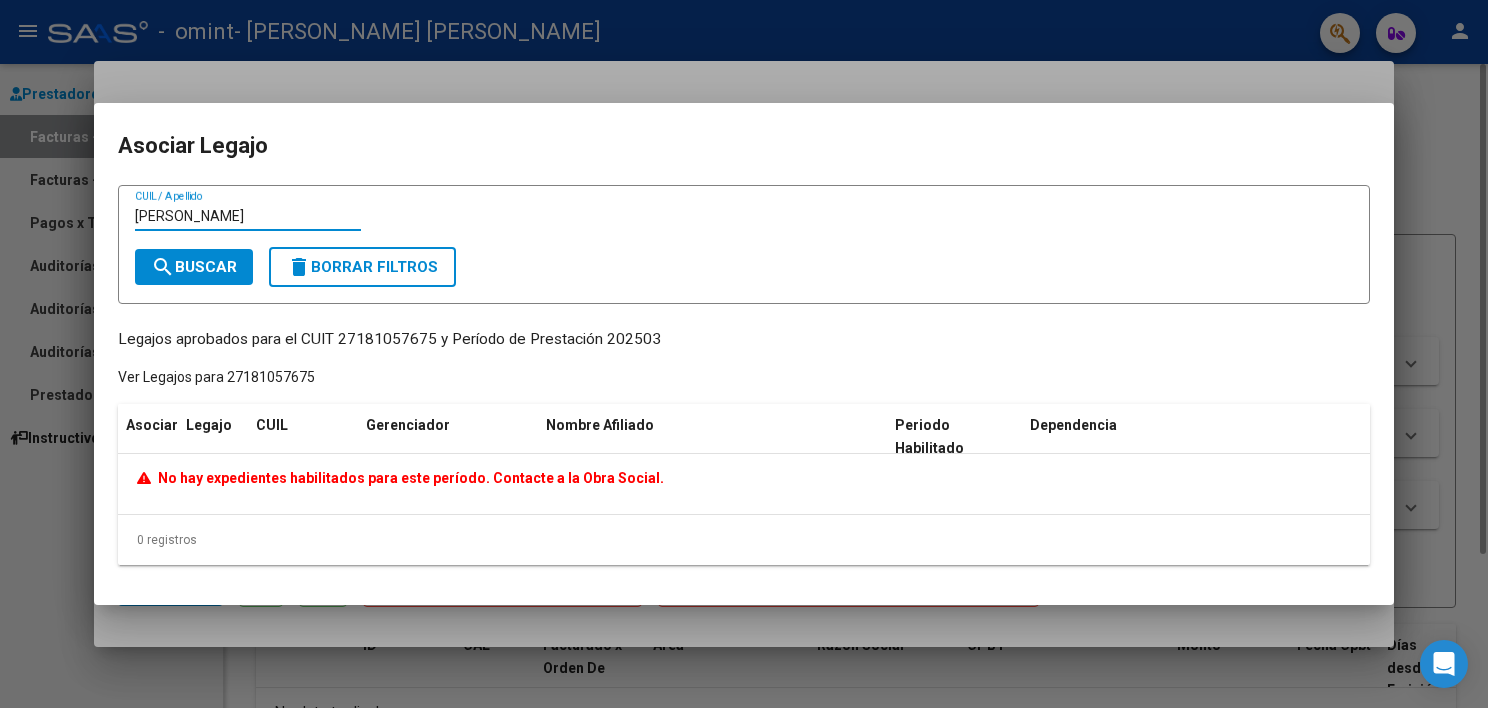 type on "Balzano" 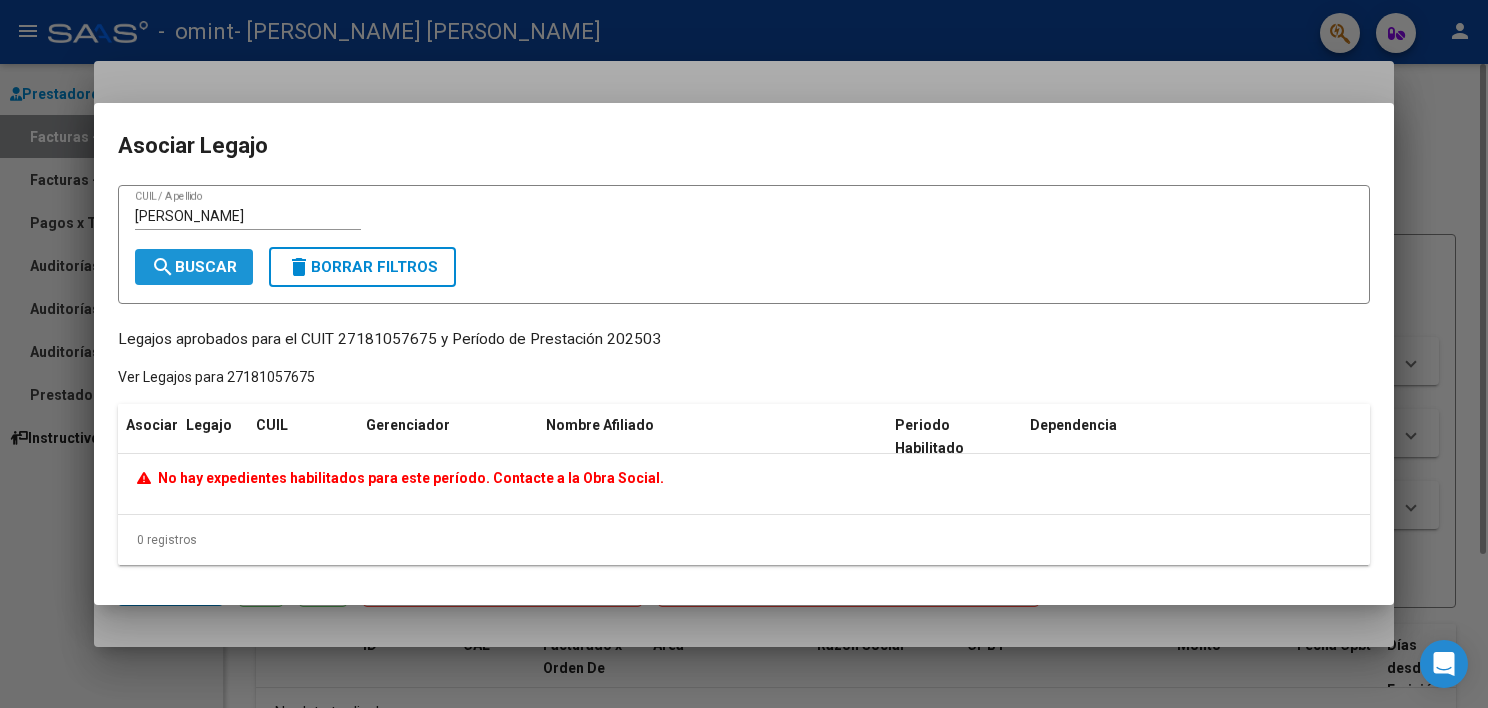 click on "search  Buscar" at bounding box center [194, 267] 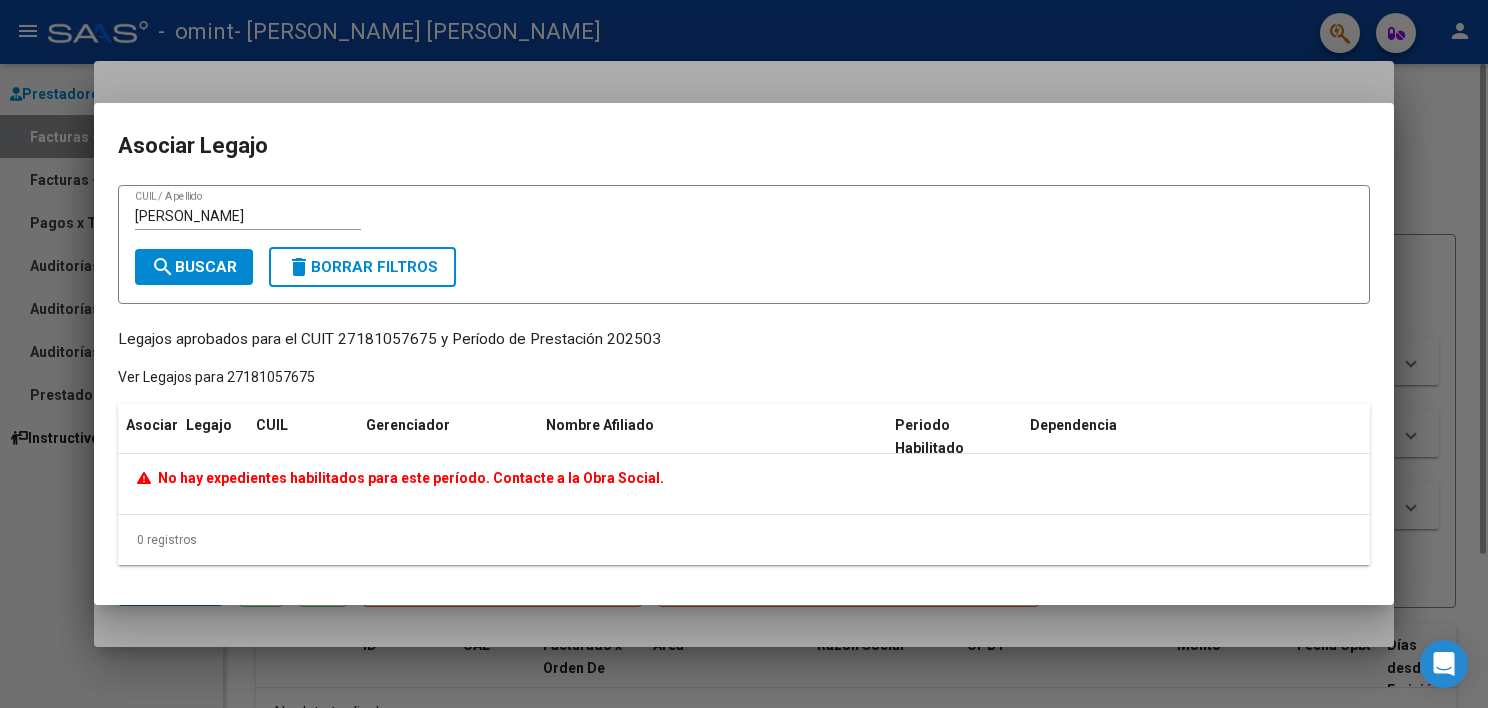 click at bounding box center (744, 354) 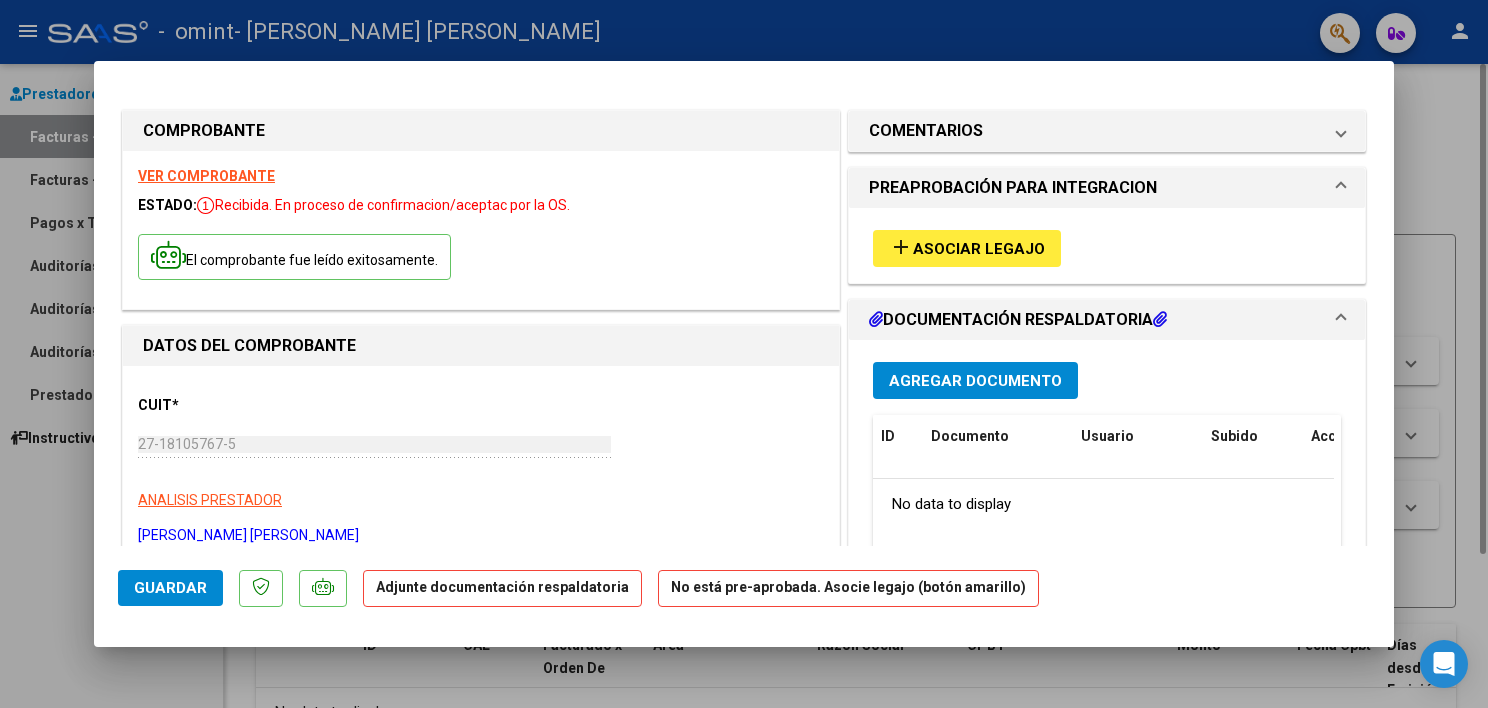 click on "DOCUMENTACIÓN RESPALDATORIA" at bounding box center [1018, 320] 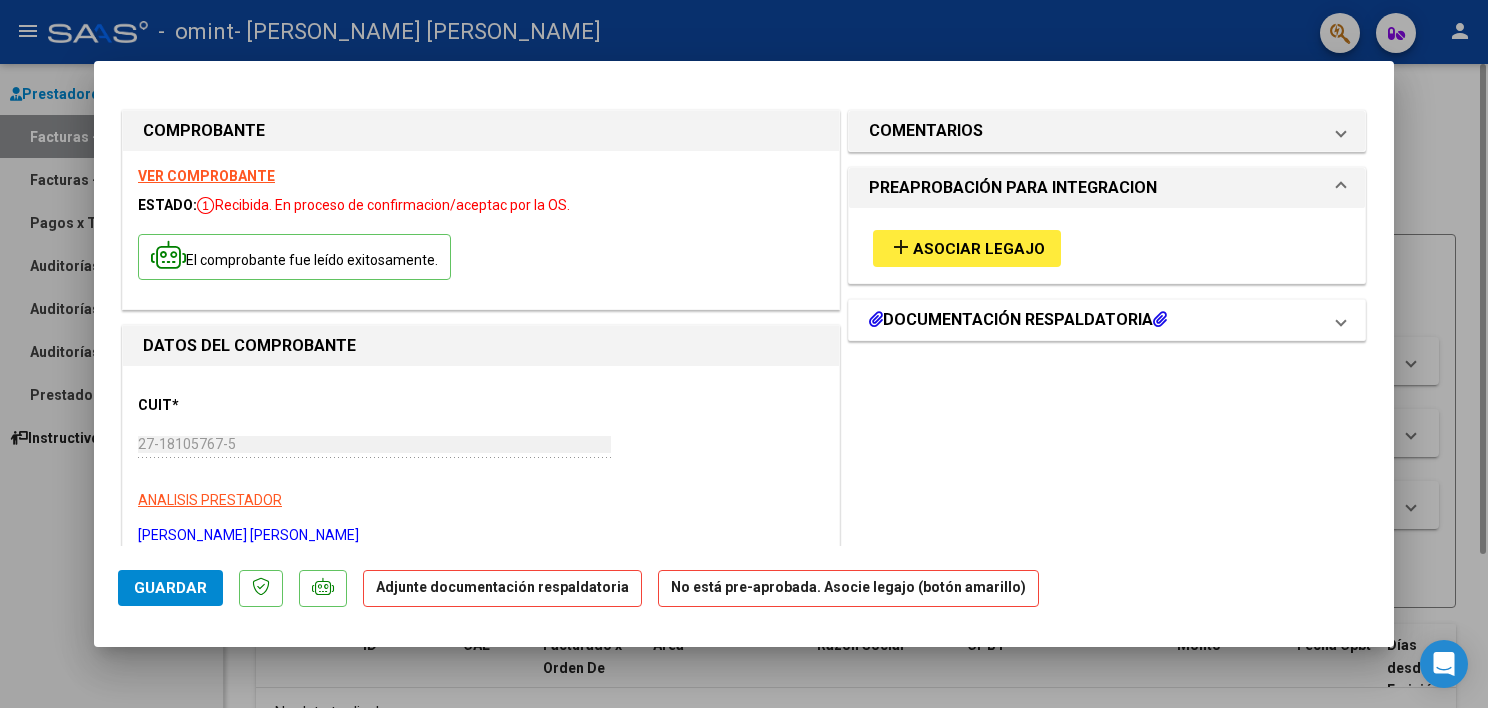 click at bounding box center [1160, 319] 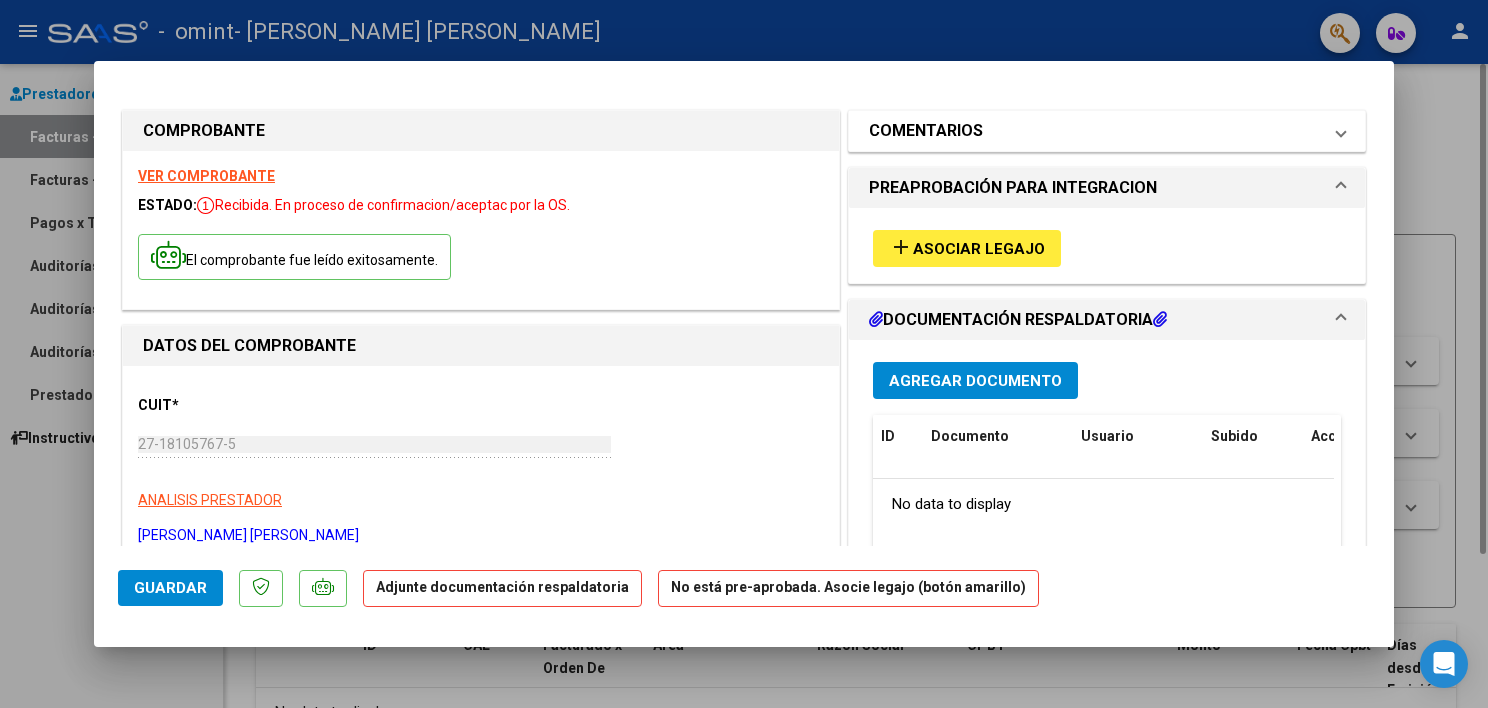 click on "COMENTARIOS" at bounding box center [926, 131] 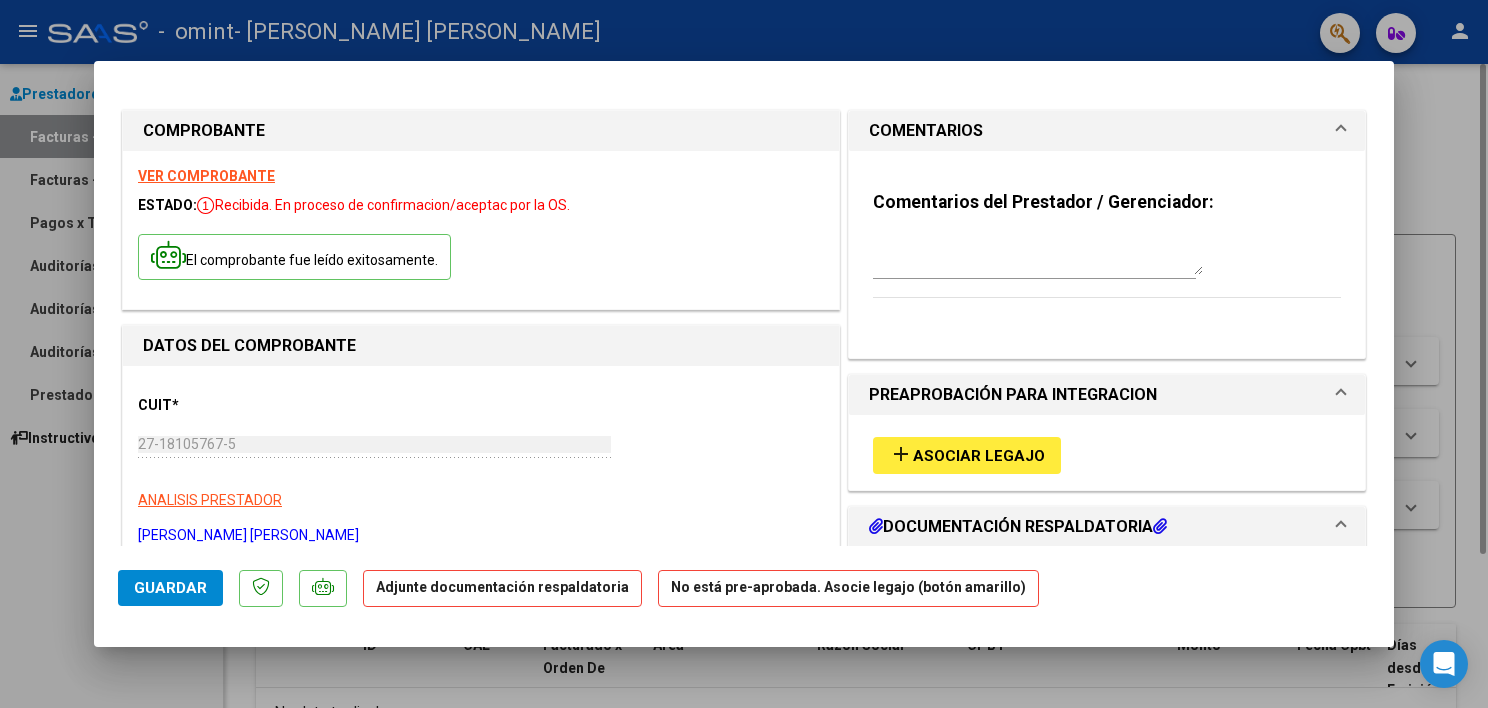 click at bounding box center (1038, 255) 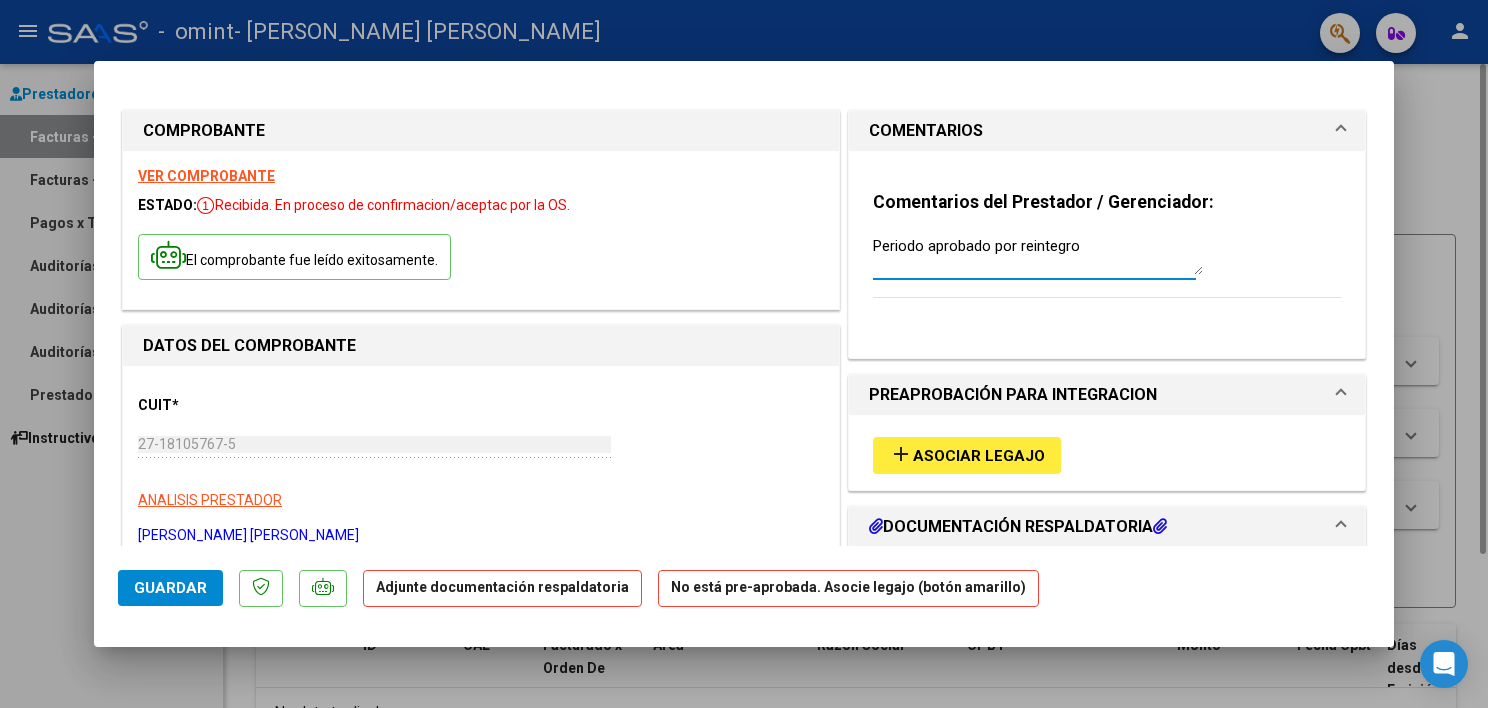 type on "Periodo aprobado por reintegro" 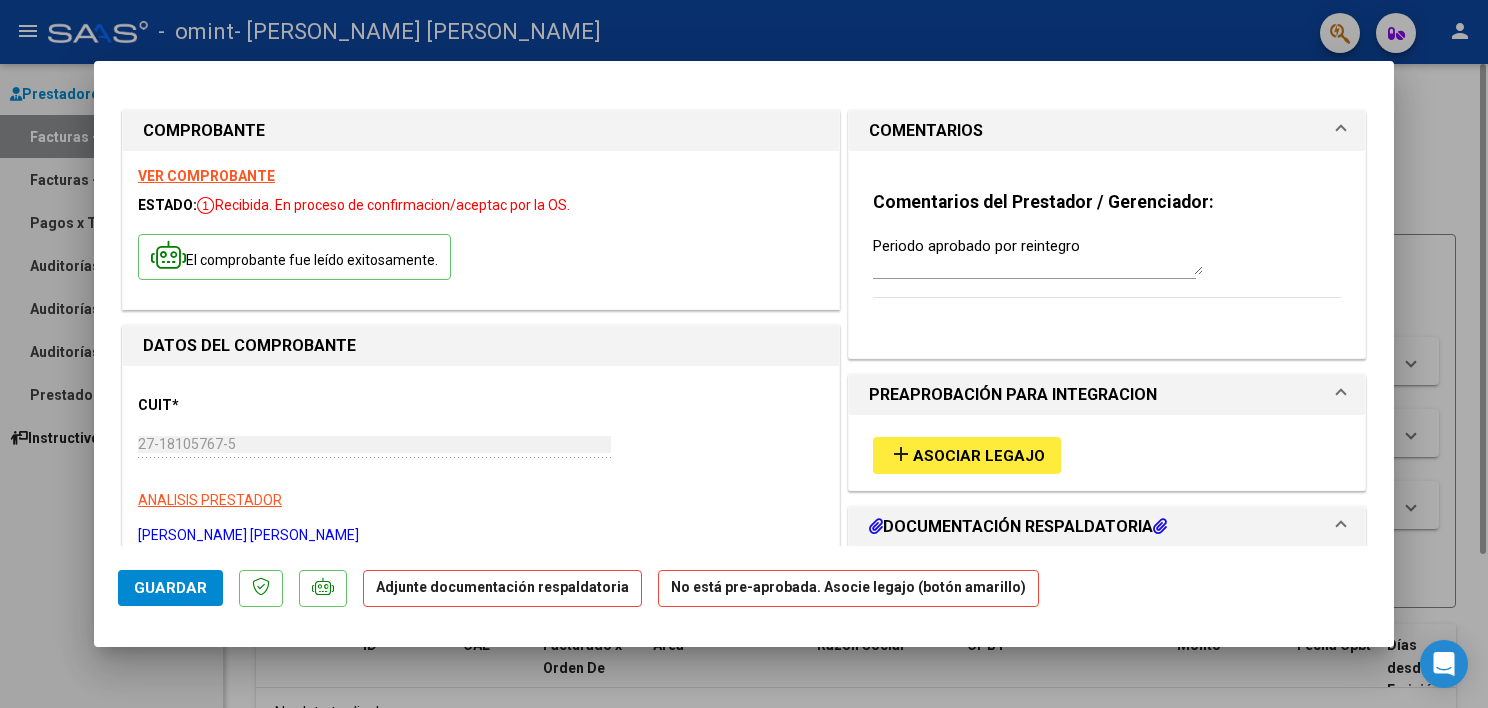 click at bounding box center (876, 526) 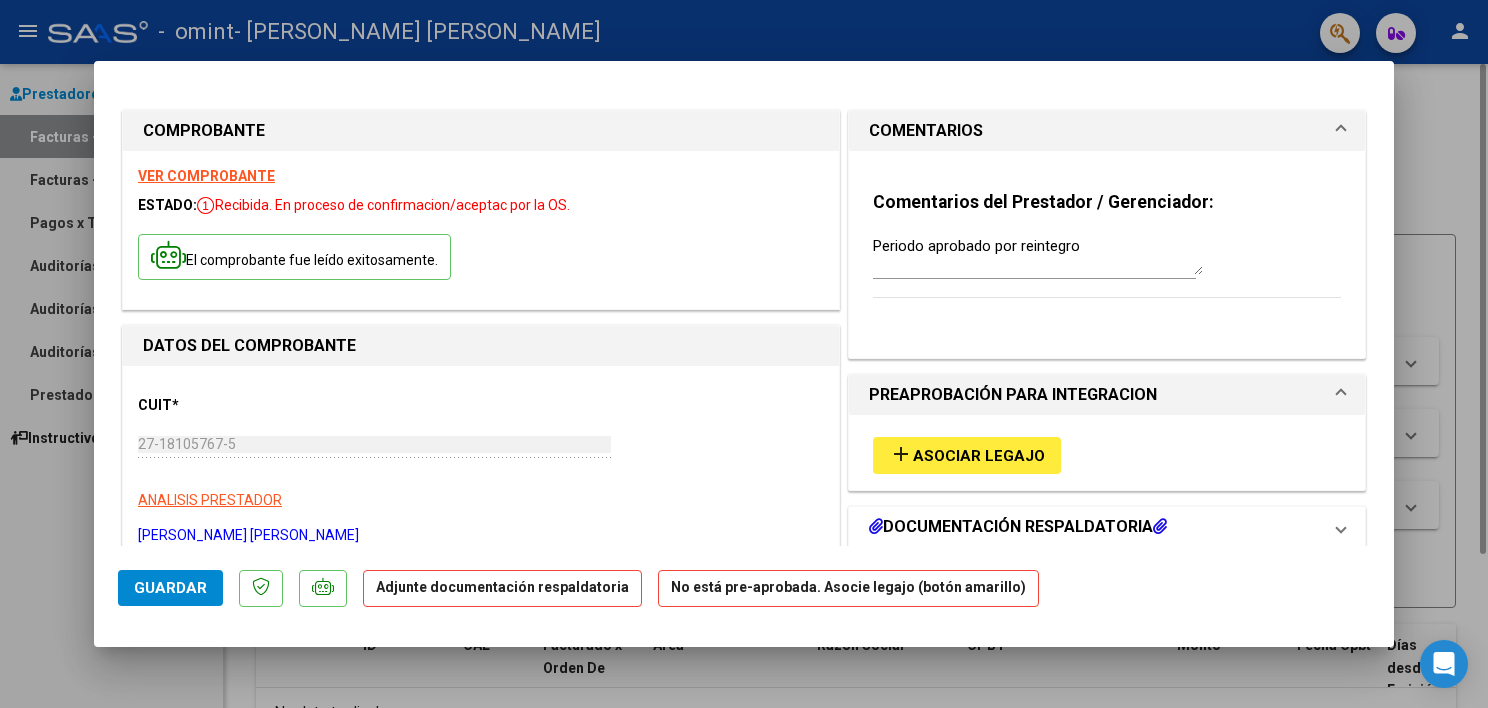 click at bounding box center [1341, 527] 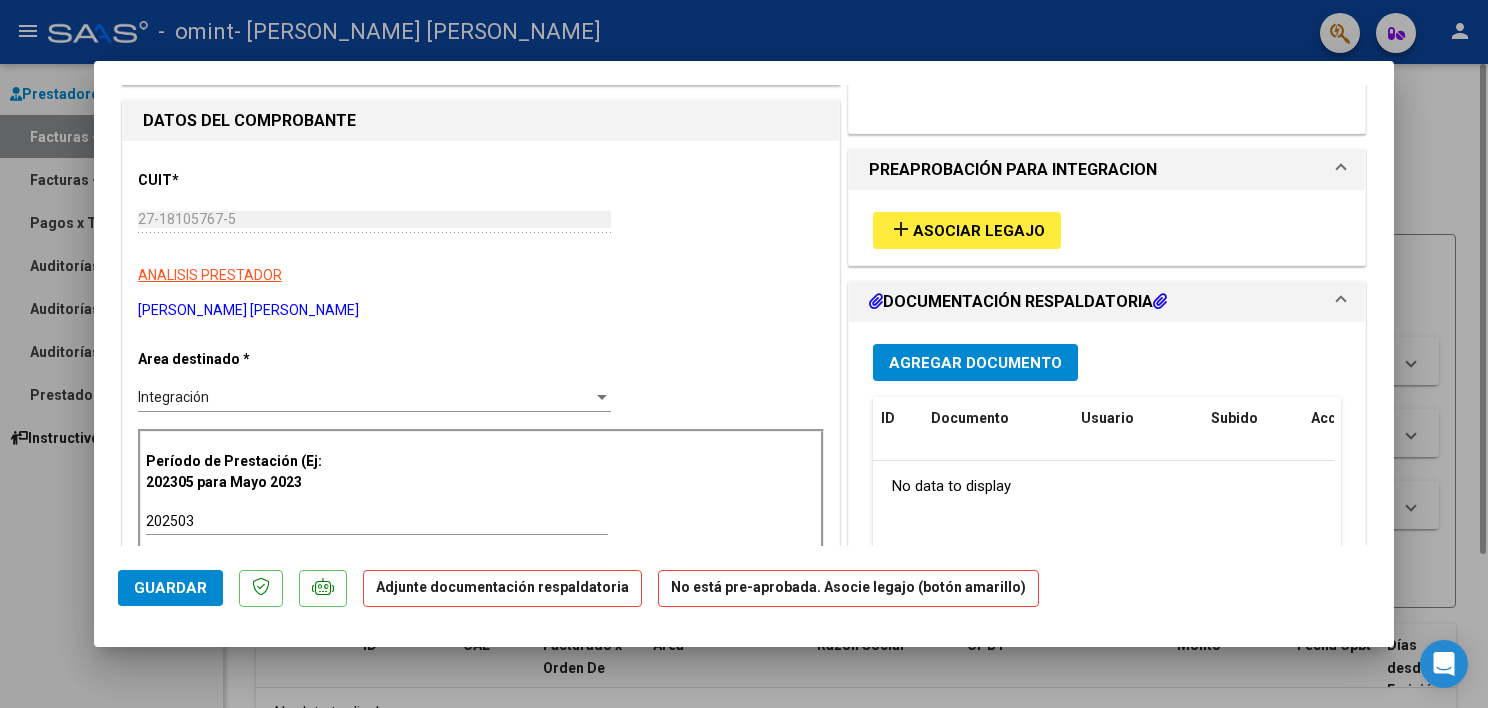 scroll, scrollTop: 240, scrollLeft: 0, axis: vertical 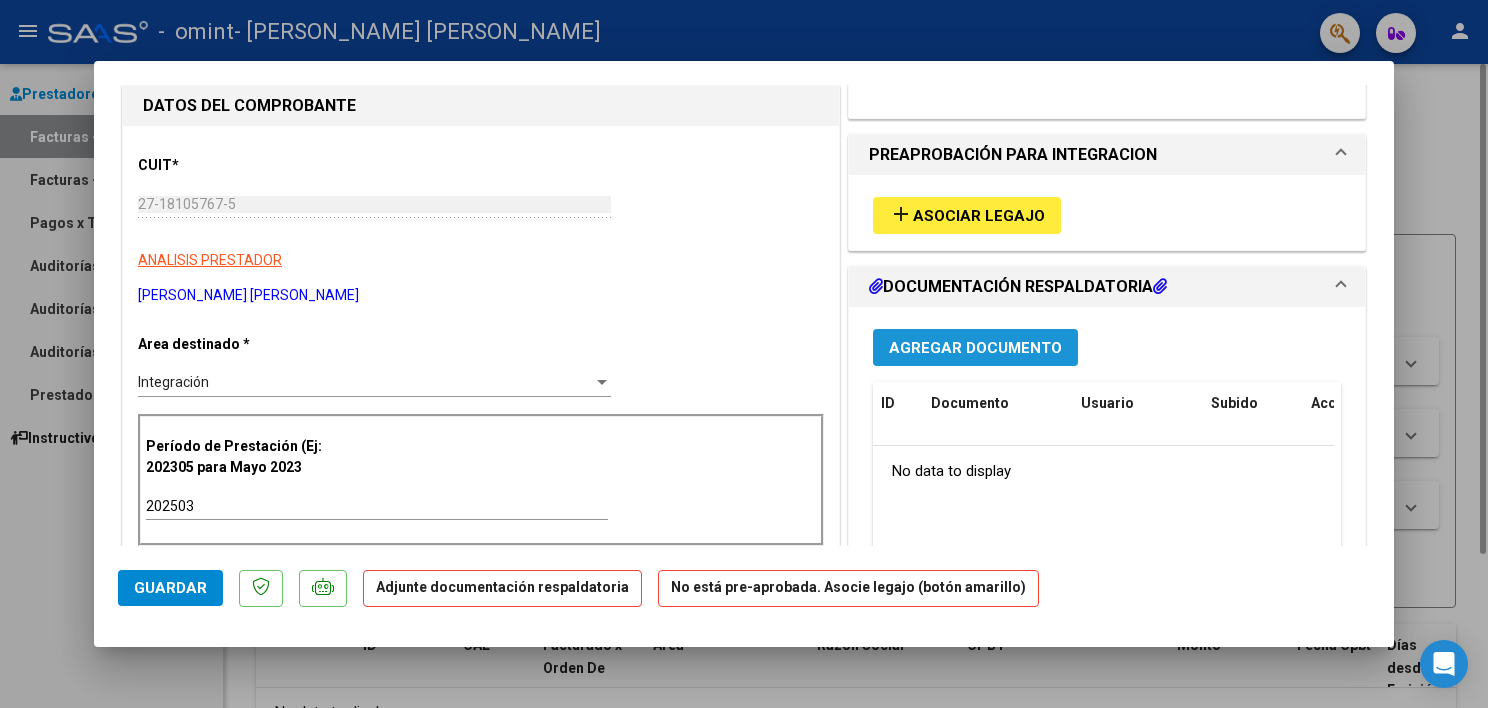 click on "Agregar Documento" at bounding box center (975, 348) 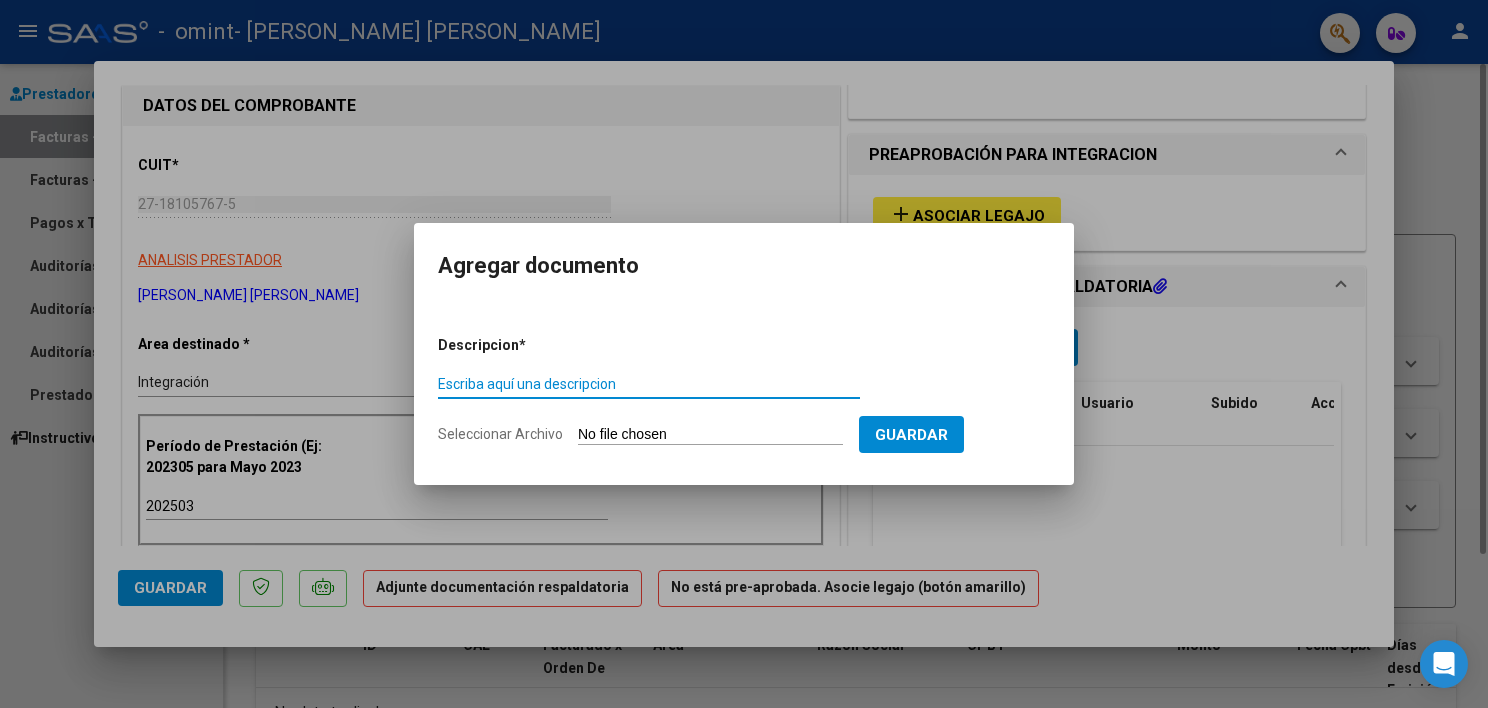 type on "p" 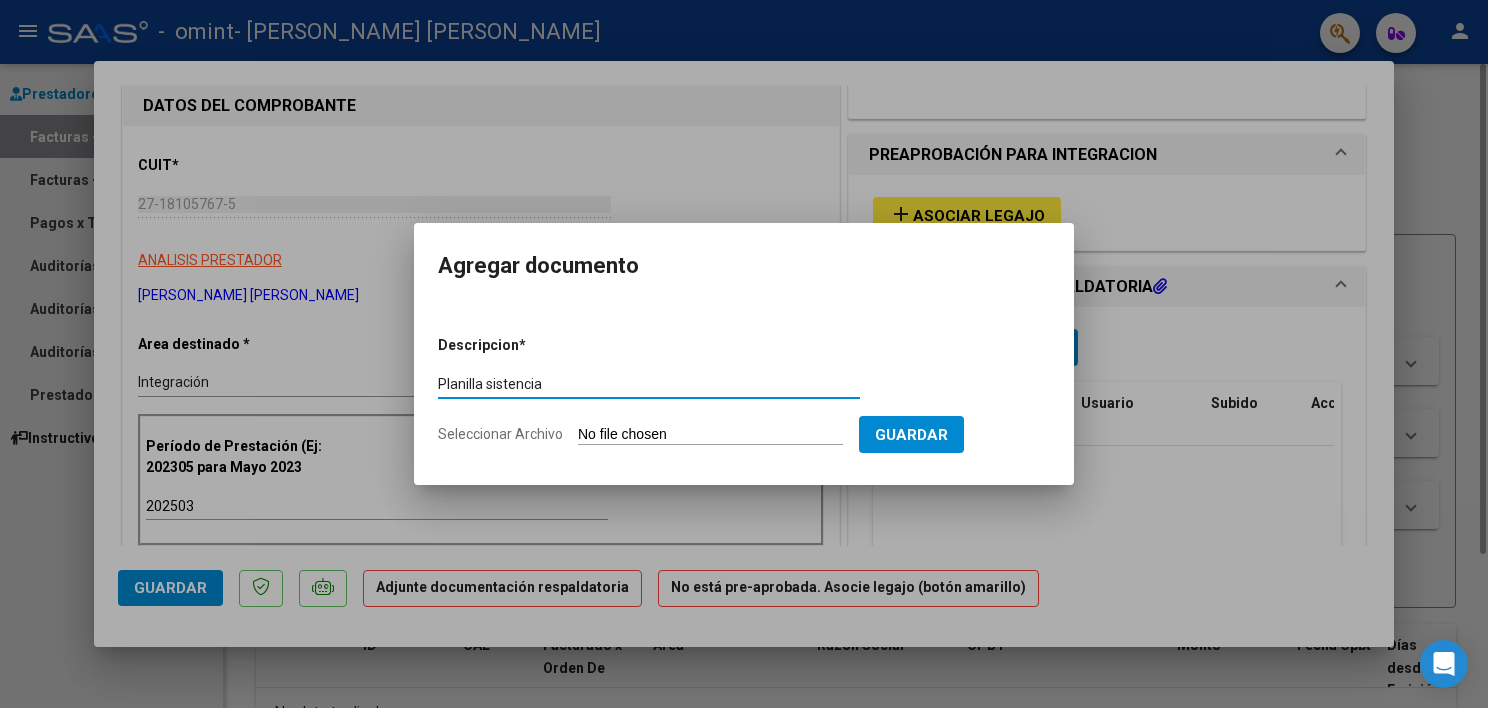 click on "Planilla sistencia" at bounding box center (649, 384) 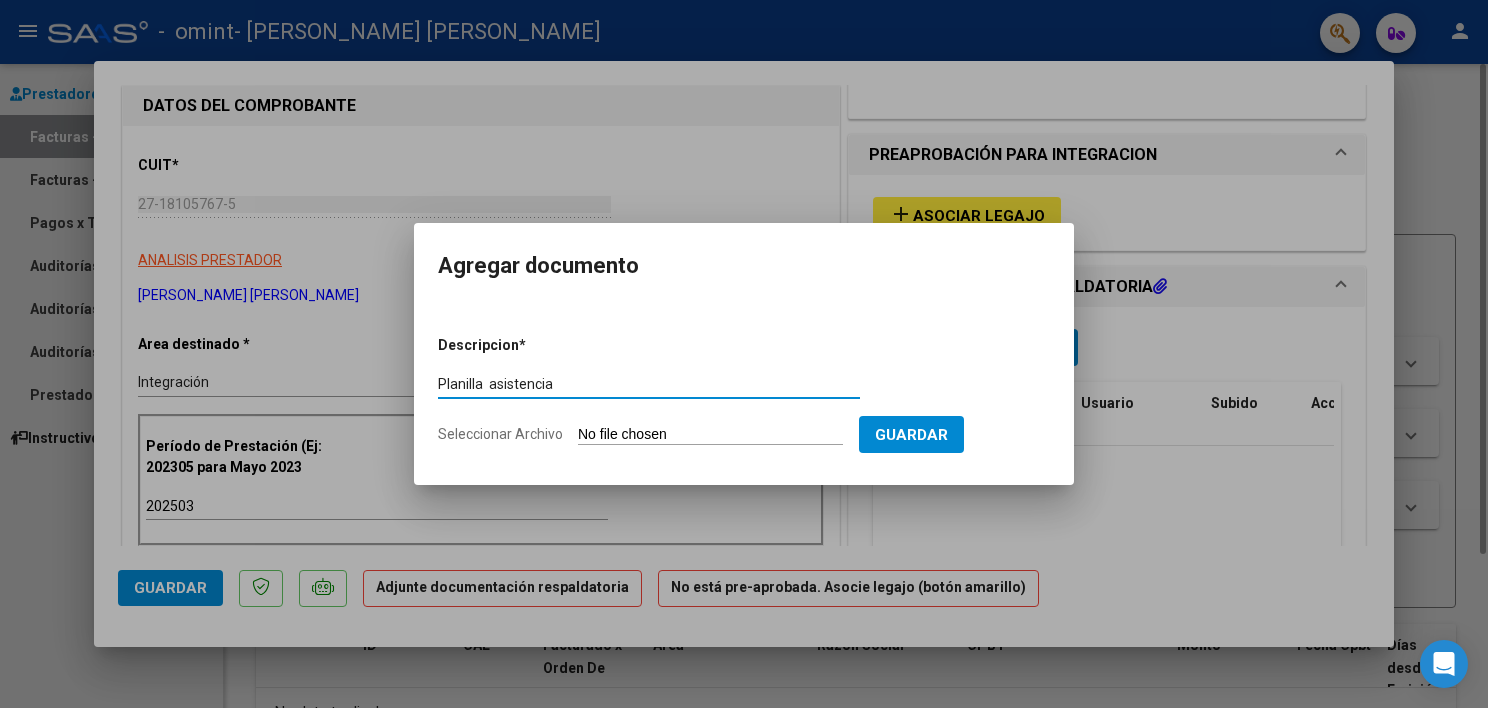 type on "Planilla  asistencia" 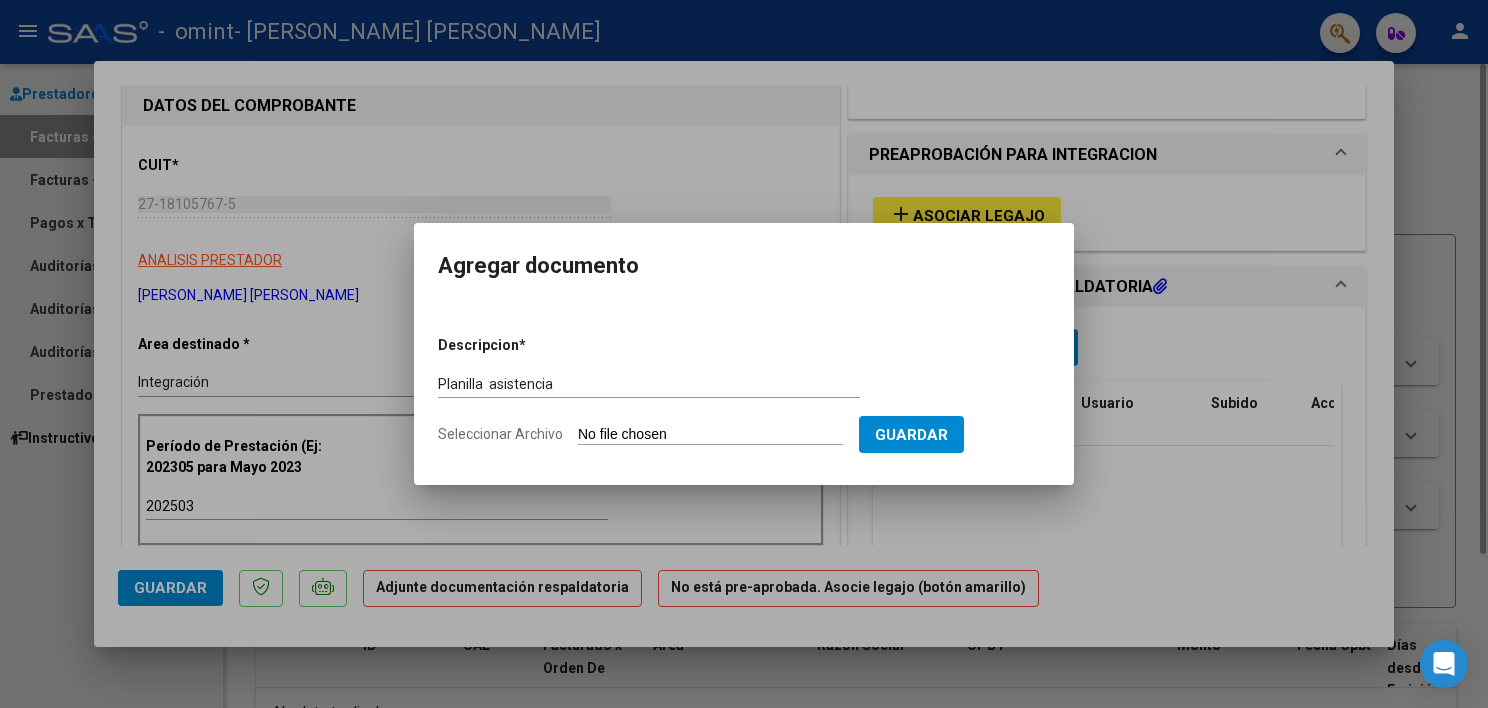 click on "Seleccionar Archivo" 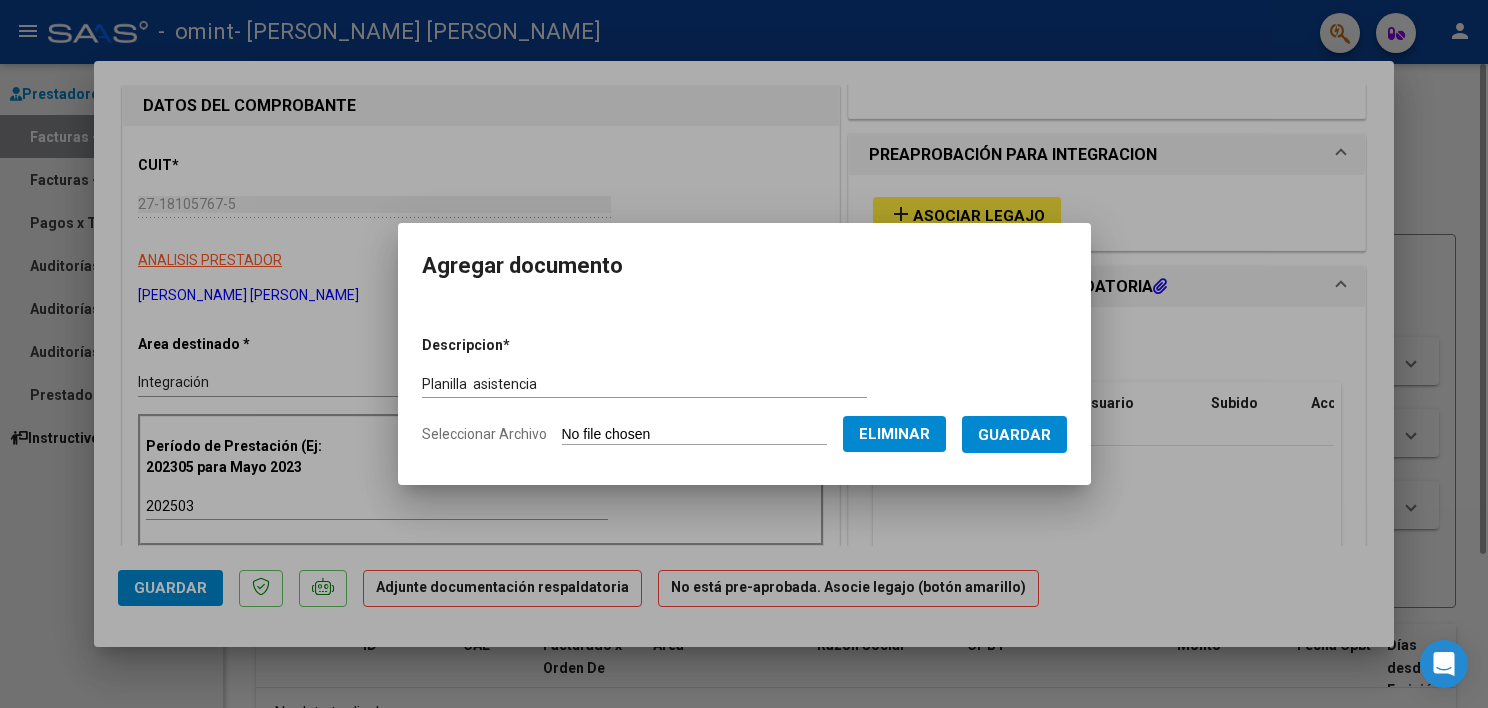 drag, startPoint x: 1072, startPoint y: 528, endPoint x: 1258, endPoint y: 488, distance: 190.25246 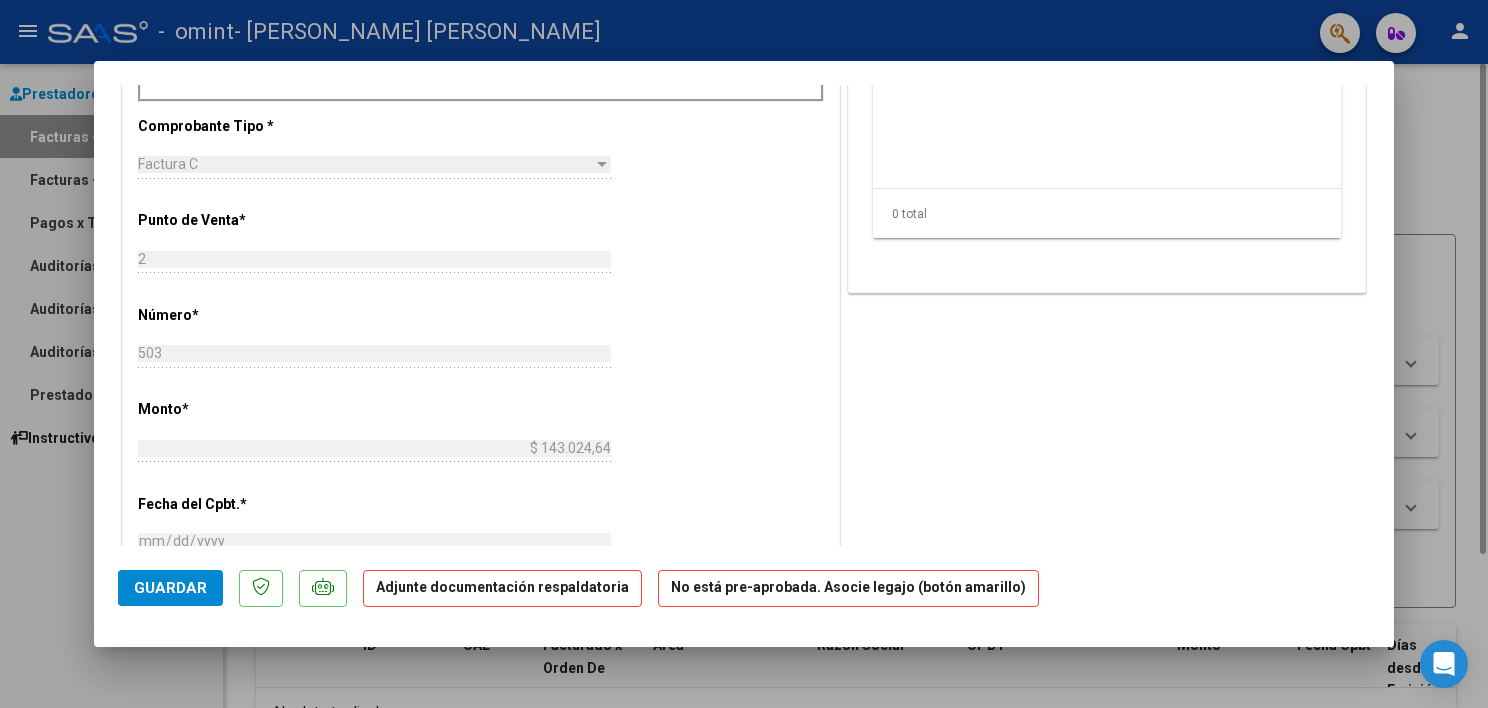 scroll, scrollTop: 720, scrollLeft: 0, axis: vertical 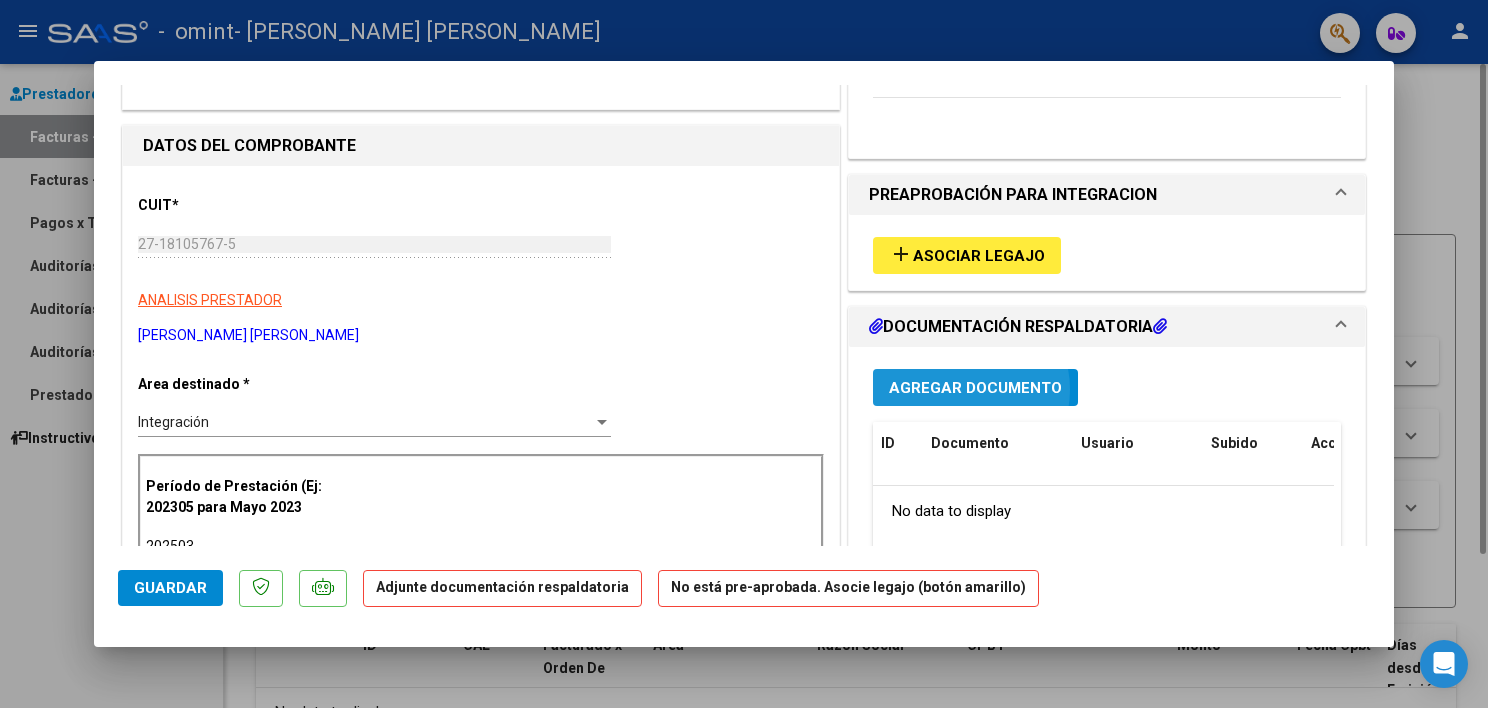 click on "Agregar Documento" at bounding box center (975, 388) 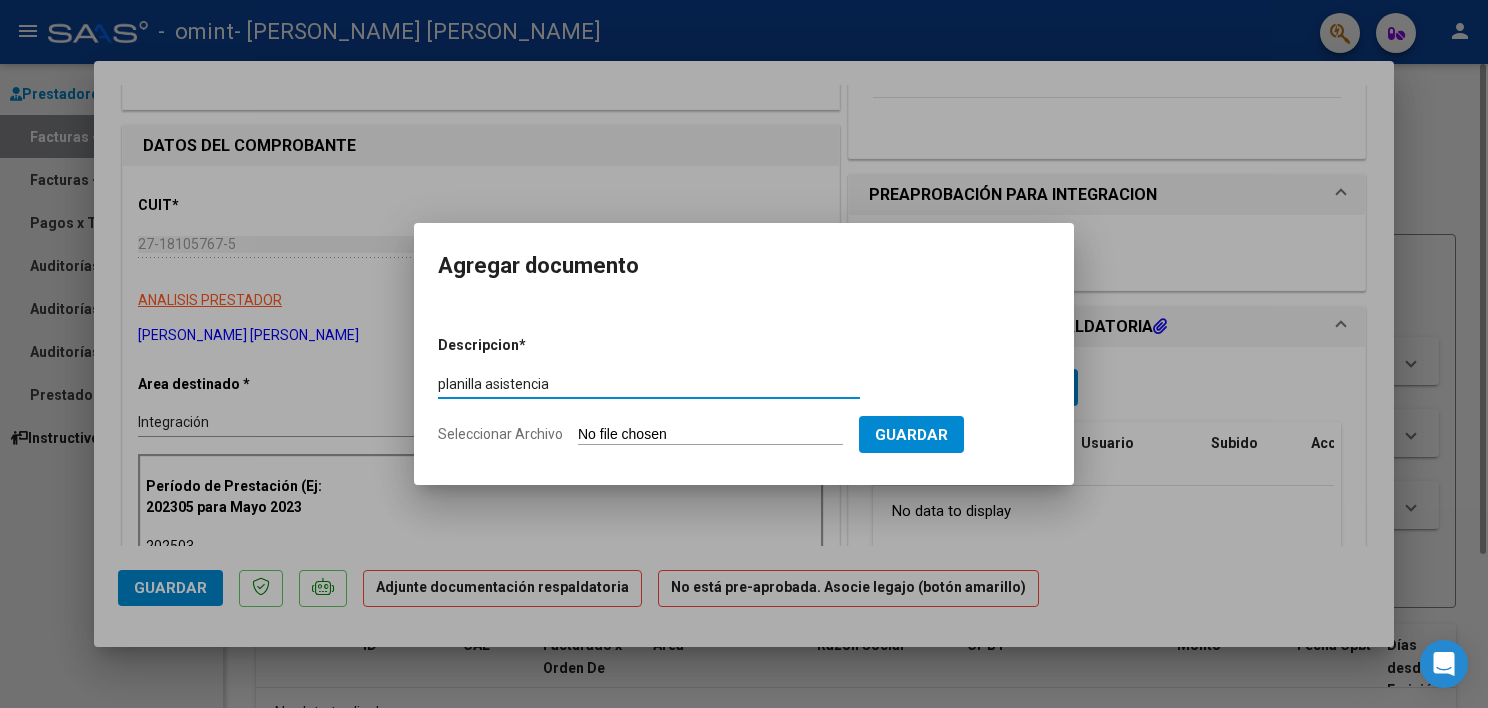 type on "planilla asistencia" 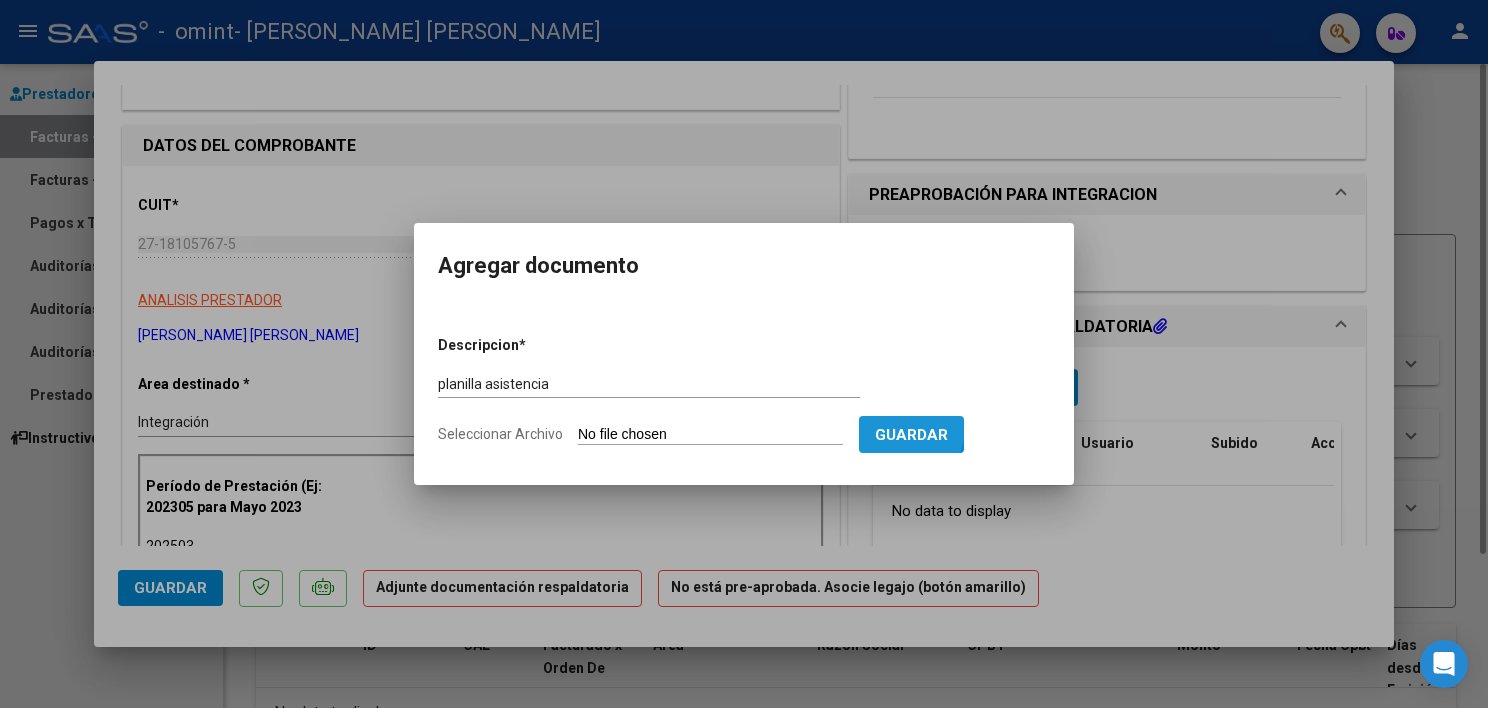 click on "Guardar" at bounding box center (911, 435) 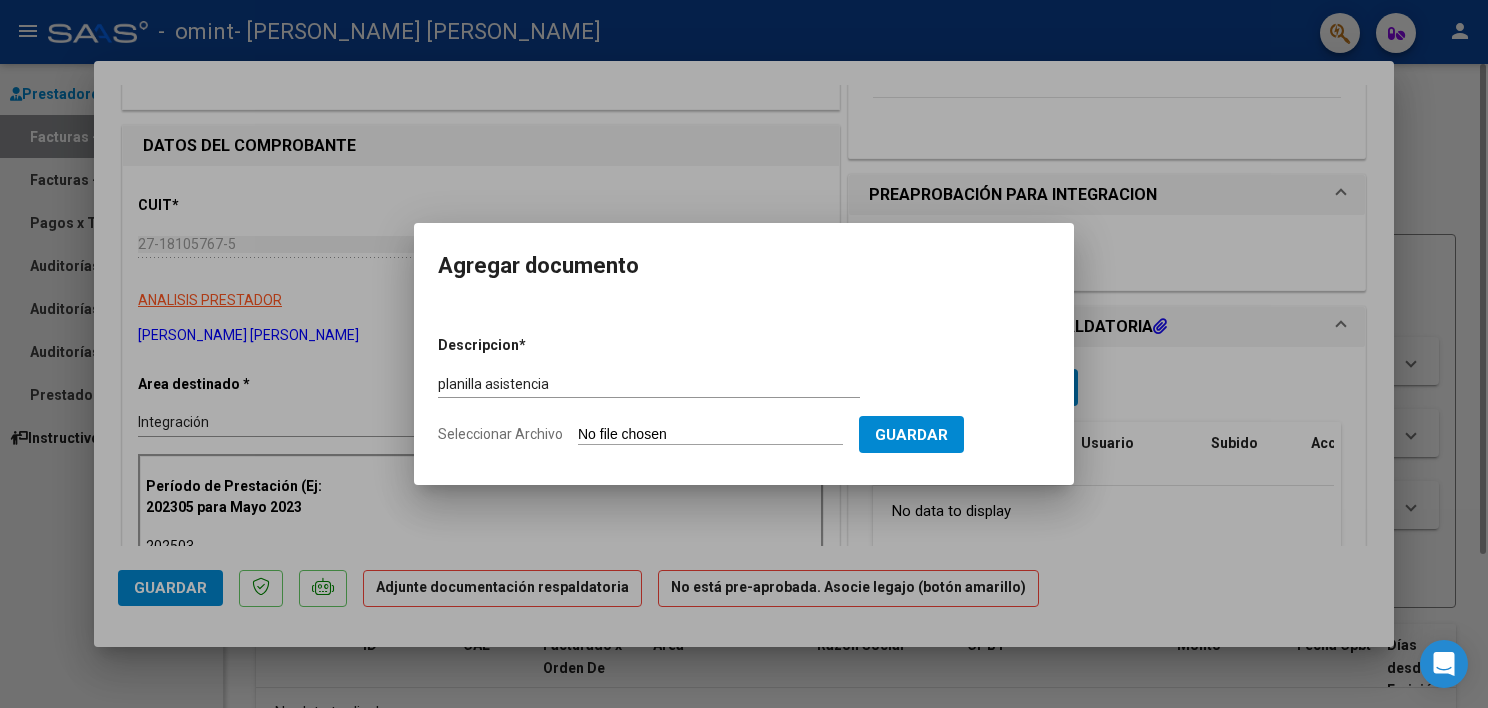 click on "Seleccionar Archivo" 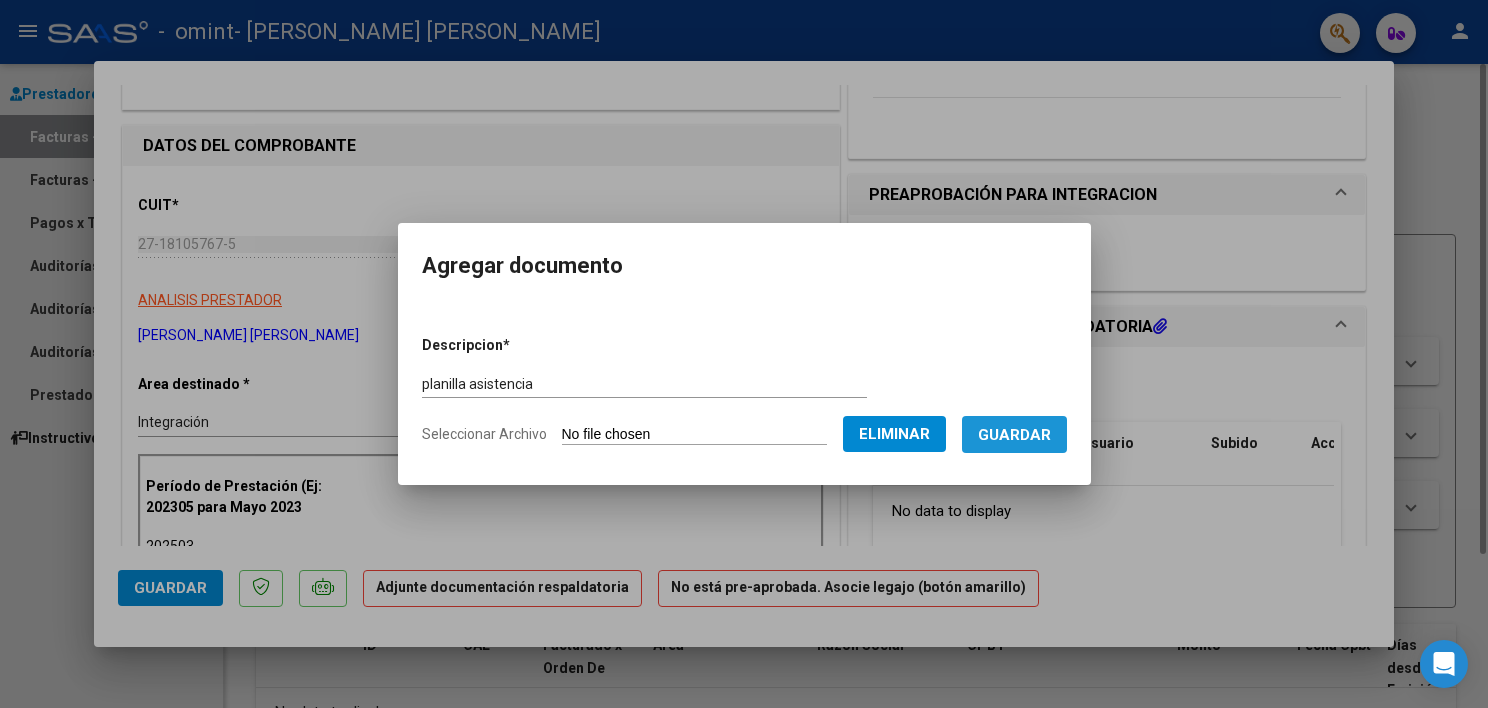 click on "Guardar" at bounding box center [1014, 435] 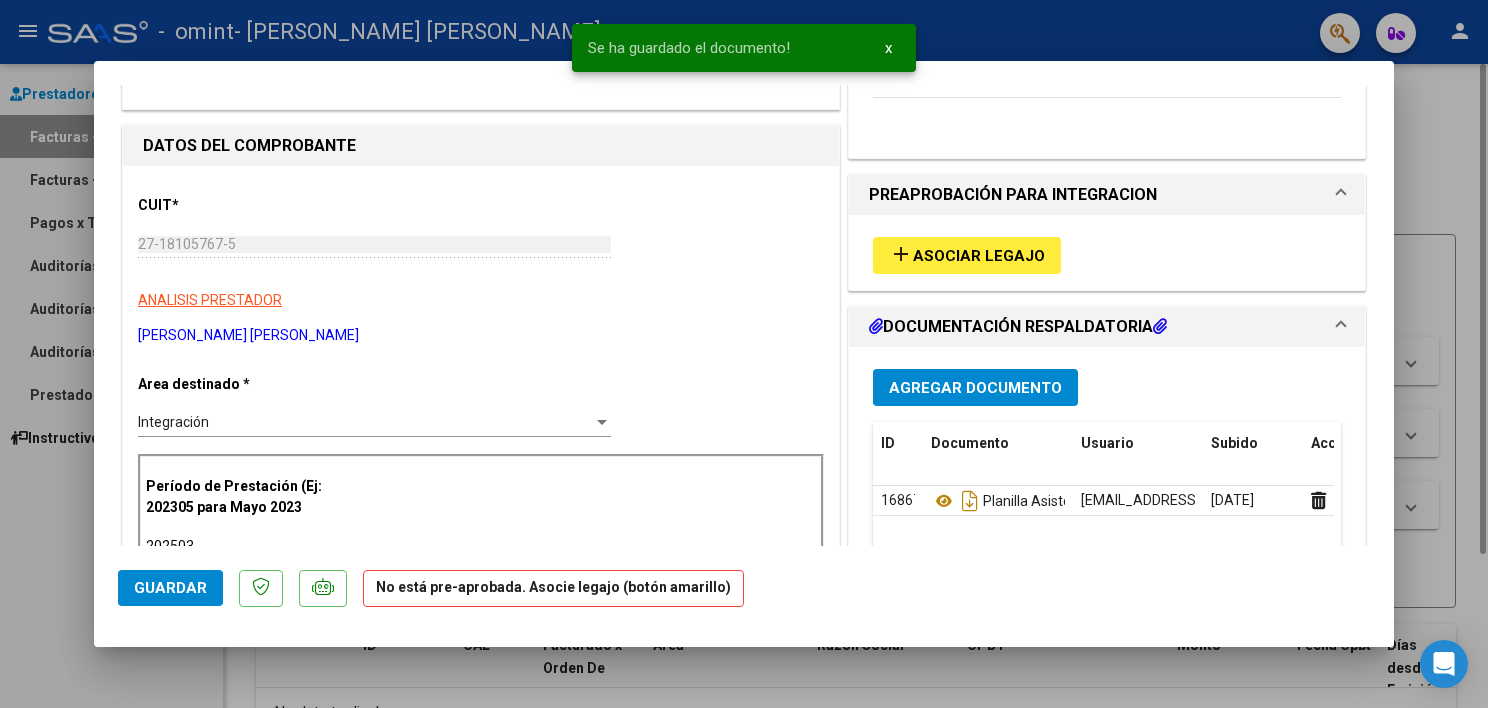 click on "COMPROBANTE VER COMPROBANTE       ESTADO:   Recibida. En proceso de confirmacion/aceptac por la OS.     El comprobante fue leído exitosamente.  DATOS DEL COMPROBANTE CUIT  *   27-18105767-5 Ingresar CUIT  ANALISIS PRESTADOR  RONGO ANA MARIA  ARCA Padrón  Area destinado * Integración Seleccionar Area Período de Prestación (Ej: 202305 para Mayo 2023    202503 Ingrese el Período de Prestación como indica el ejemplo   Comprobante Tipo * Factura C Seleccionar Tipo Punto de Venta  *   2 Ingresar el Nro.  Número  *   503 Ingresar el Nro.  Monto  *   $ 143.024,64 Ingresar el monto  Fecha del Cpbt.  *   2025-07-07 Ingresar la fecha  CAE / CAEA (no ingrese CAI)    75275489020417 Ingresar el CAE o CAEA (no ingrese CAI)  Fecha de Vencimiento    2025-07-17 Ingresar la fecha  Ref. Externa    Ingresar la ref.  N° Liquidación    Ingresar el N° Liquidación  COMENTARIOS Comentarios del Prestador / Gerenciador:  Periodo aprobado por reintegro PREAPROBACIÓN PARA INTEGRACION add Asociar Legajo Agregar Documento ID" at bounding box center [744, 315] 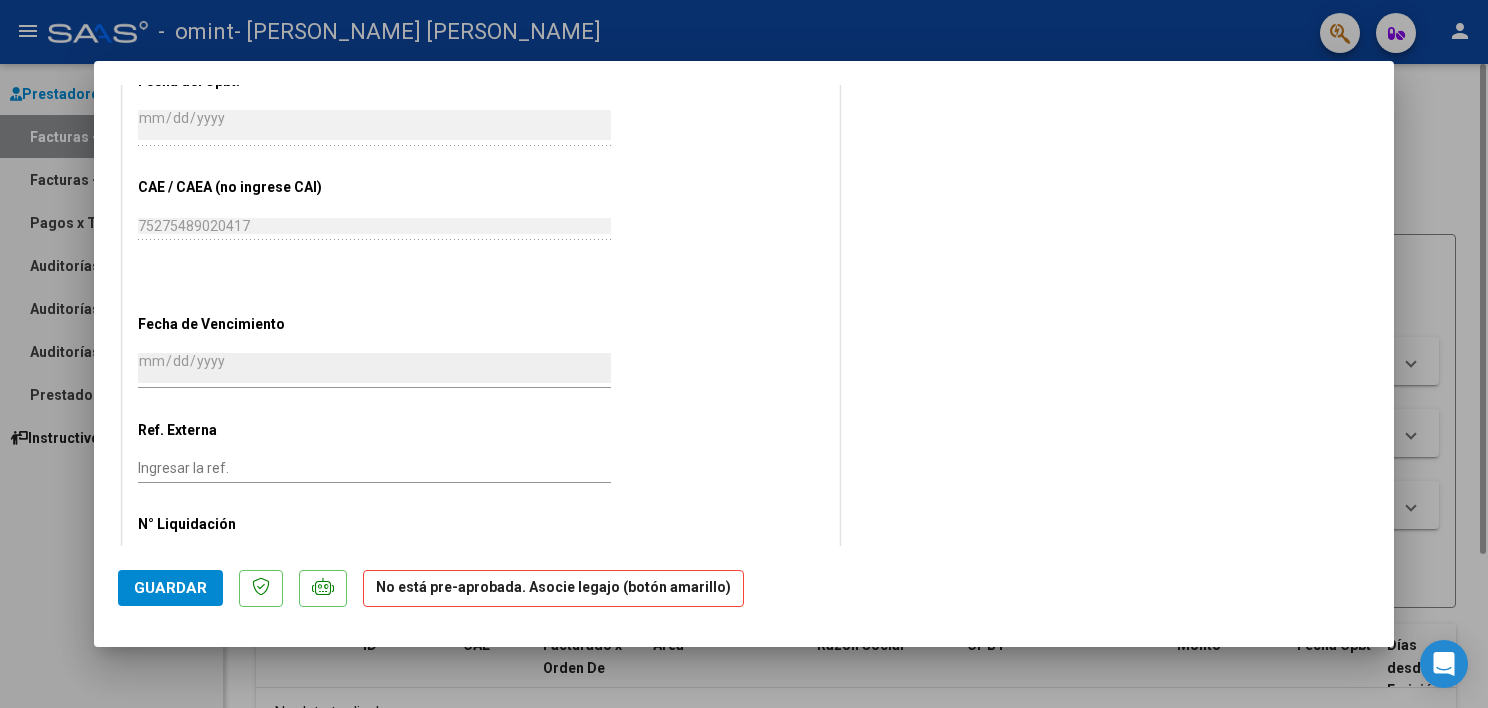 scroll, scrollTop: 1174, scrollLeft: 0, axis: vertical 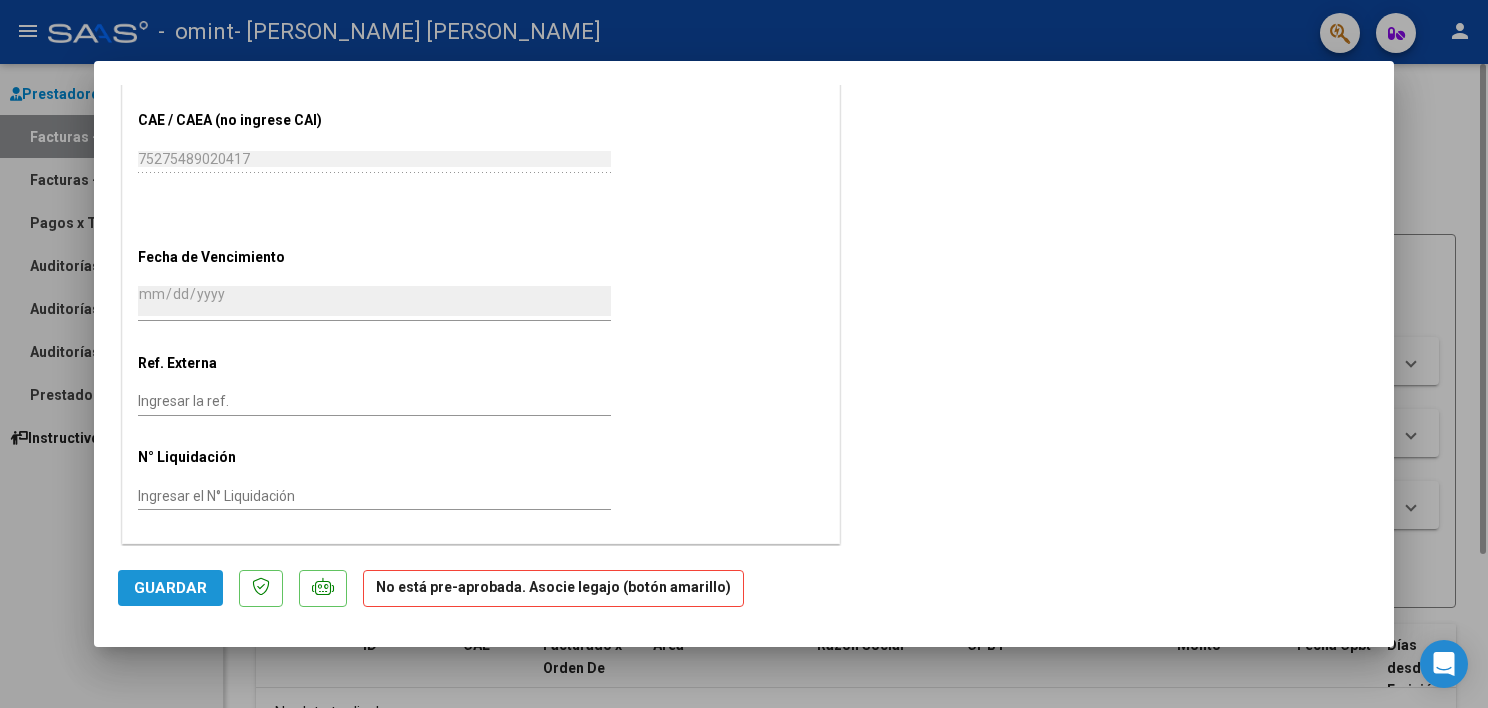 click on "Guardar" 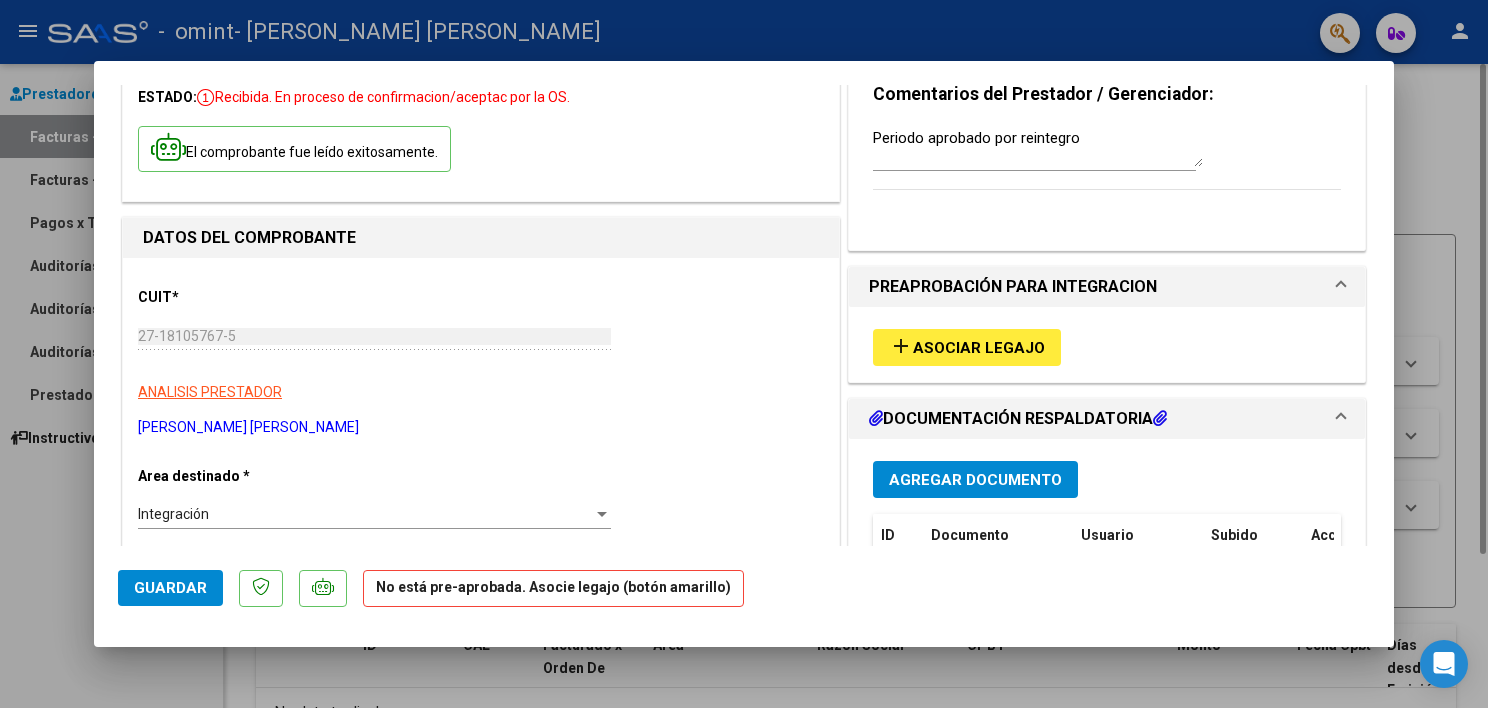 scroll, scrollTop: 0, scrollLeft: 0, axis: both 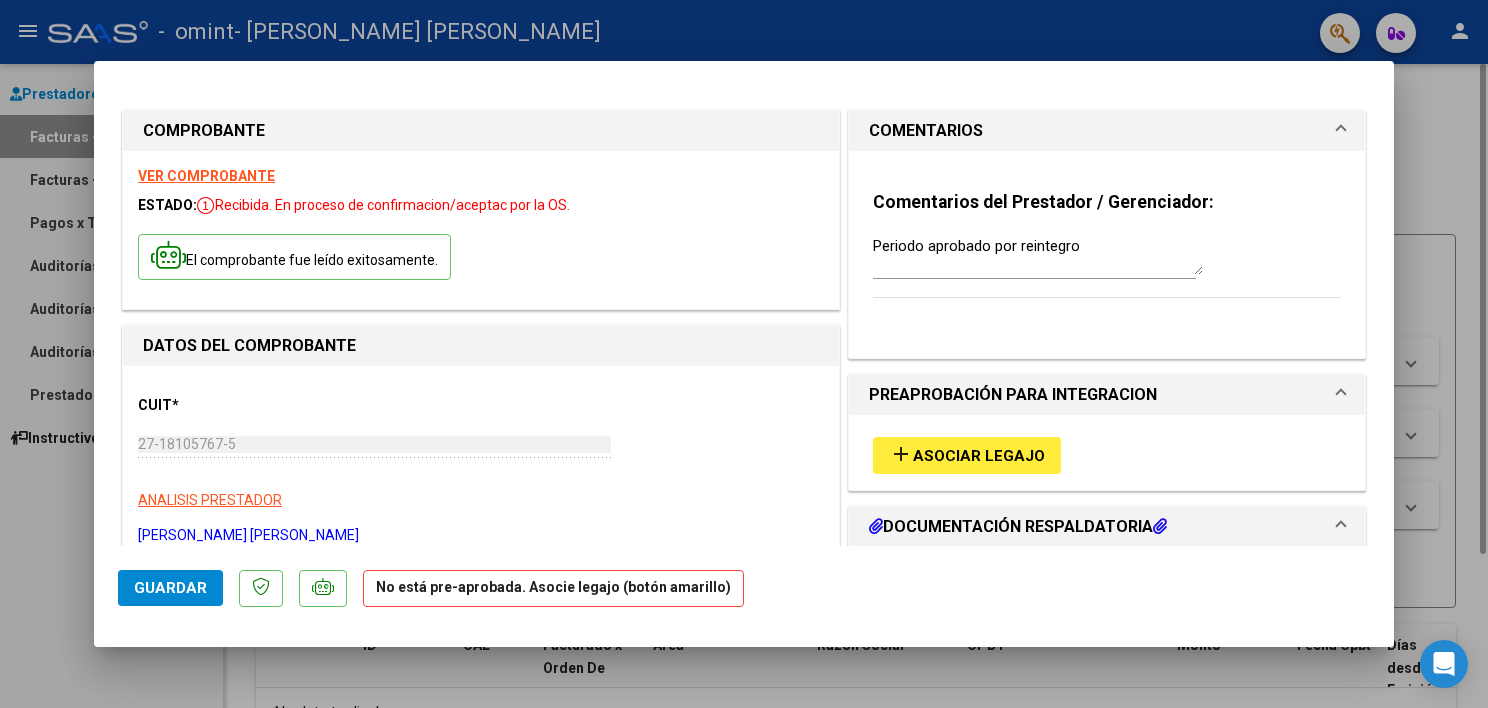 click at bounding box center (744, 354) 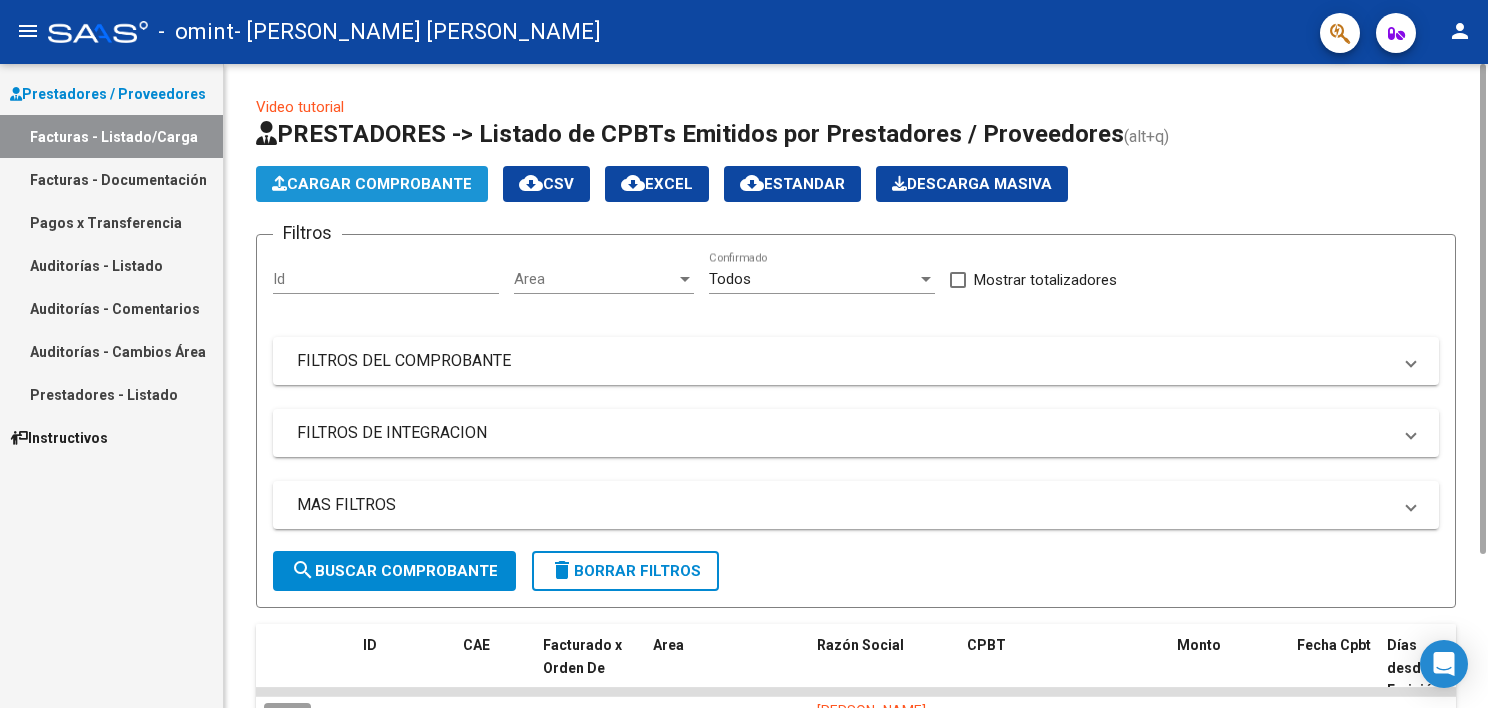click on "Cargar Comprobante" 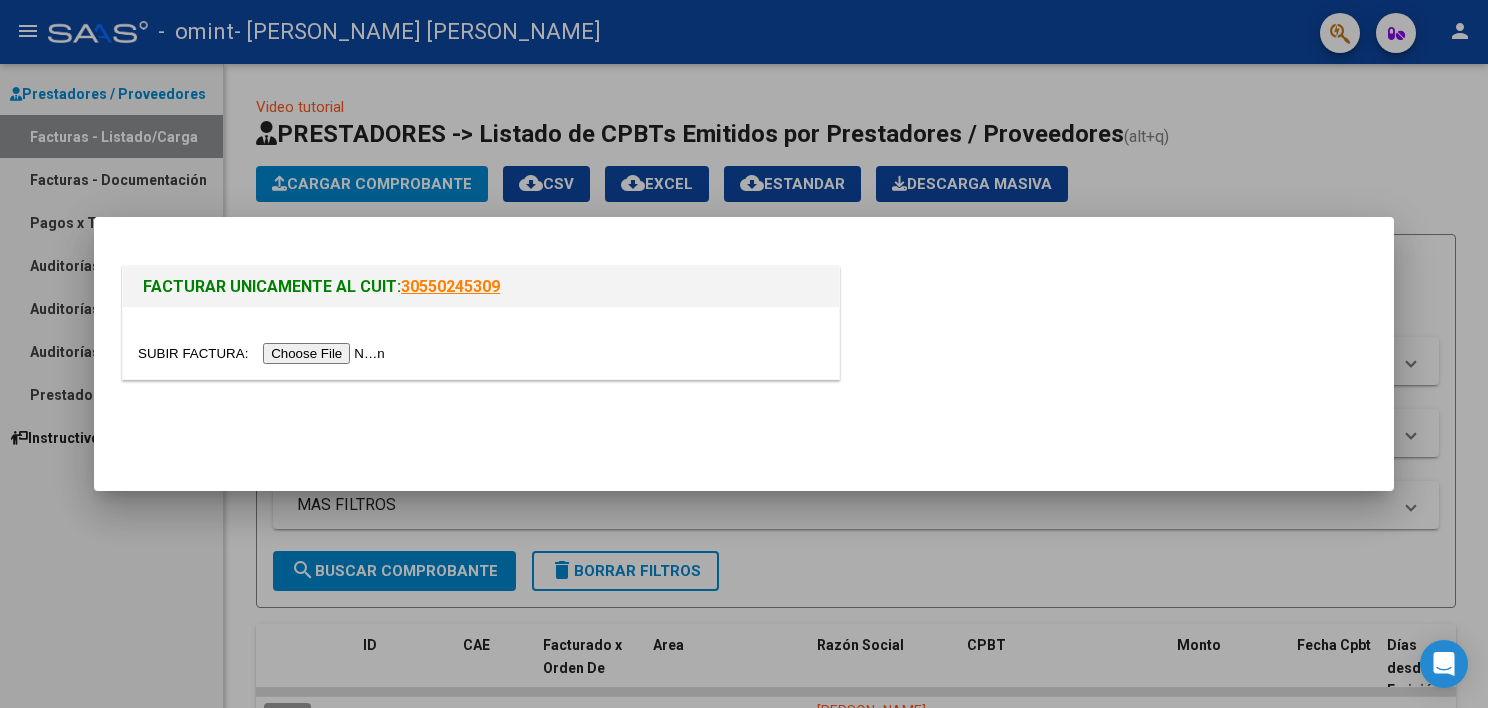 click at bounding box center [264, 353] 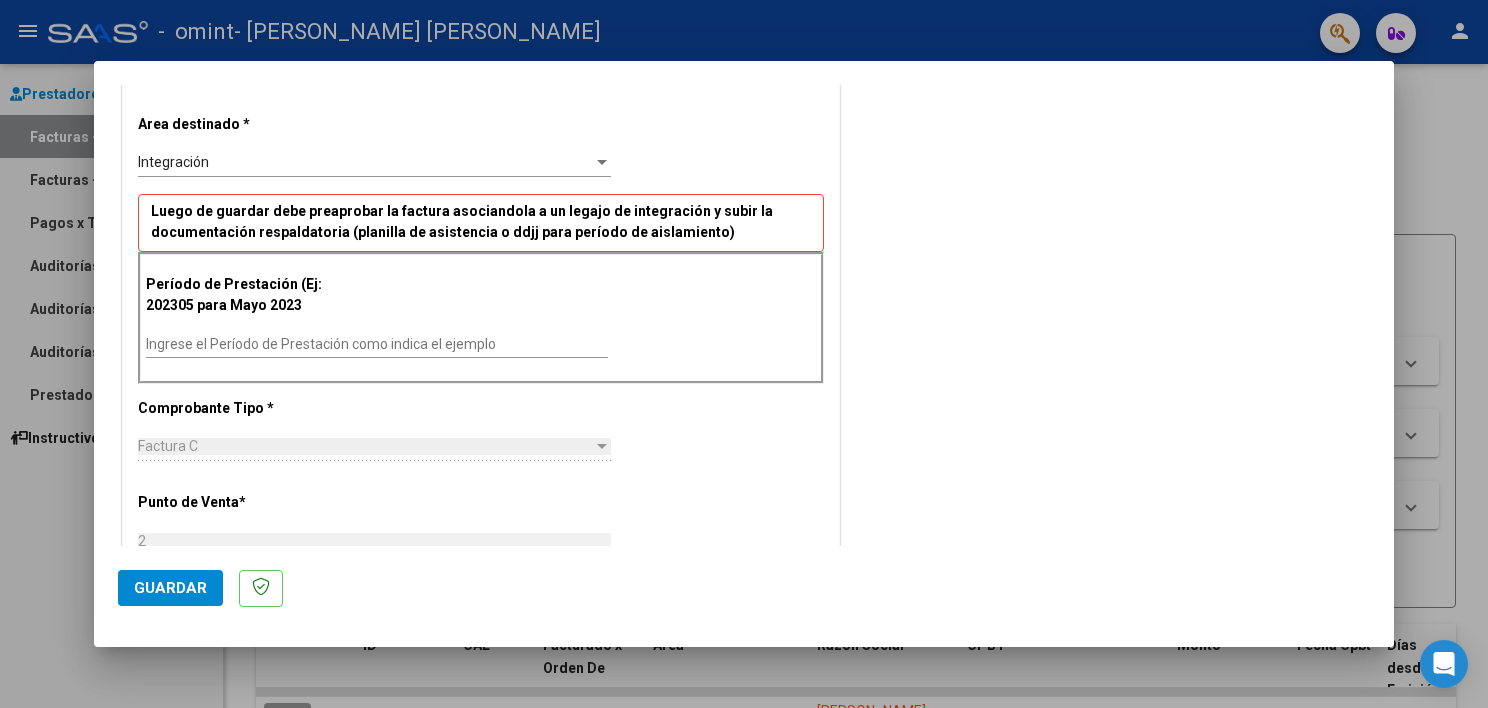 scroll, scrollTop: 400, scrollLeft: 0, axis: vertical 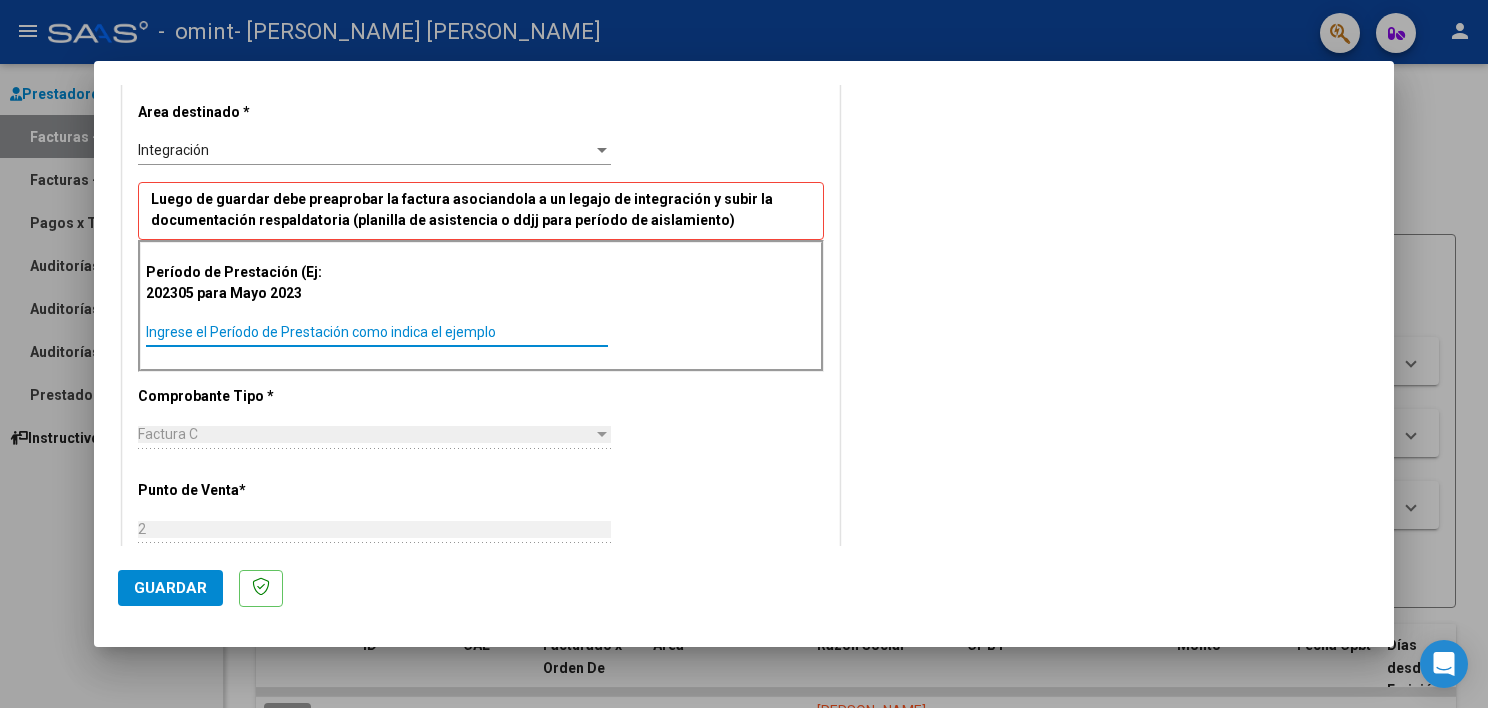 click on "Ingrese el Período de Prestación como indica el ejemplo" at bounding box center (377, 332) 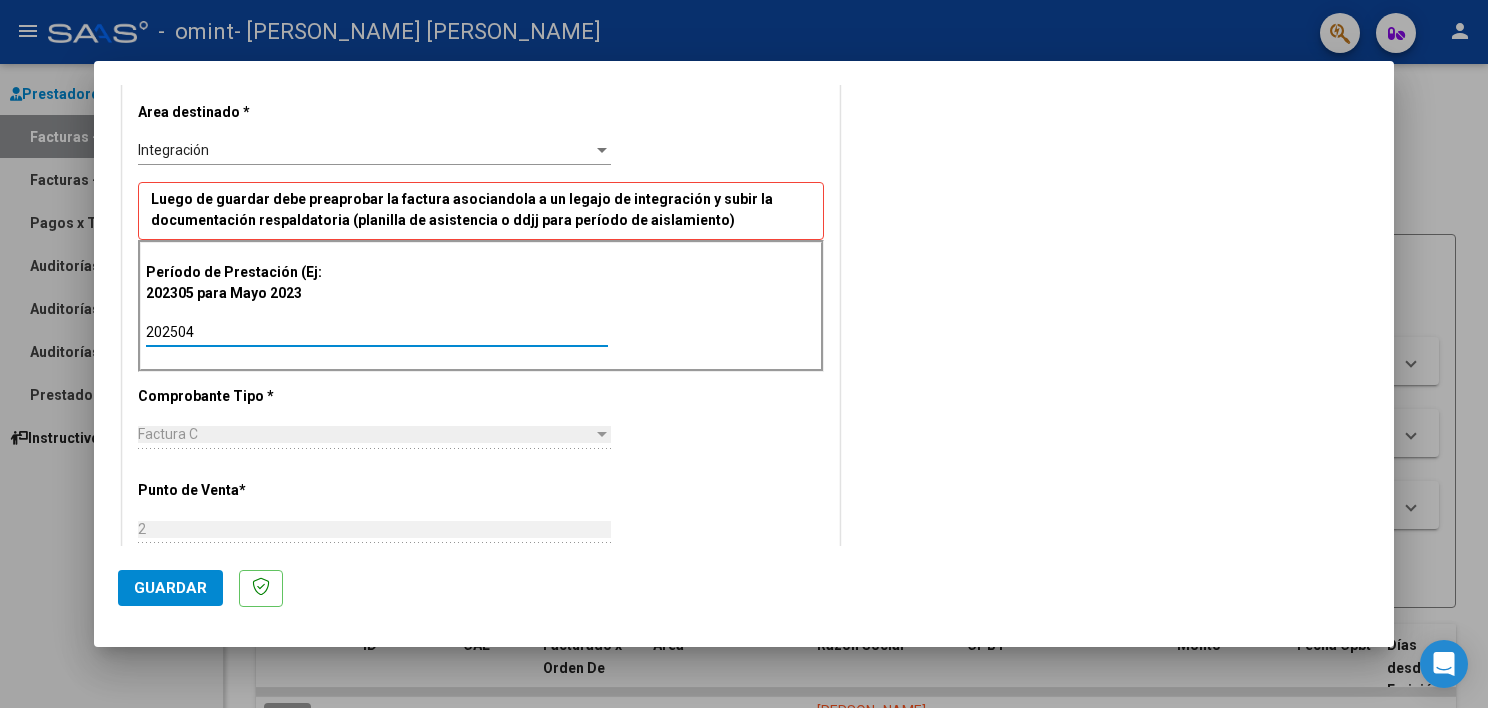 type on "202504" 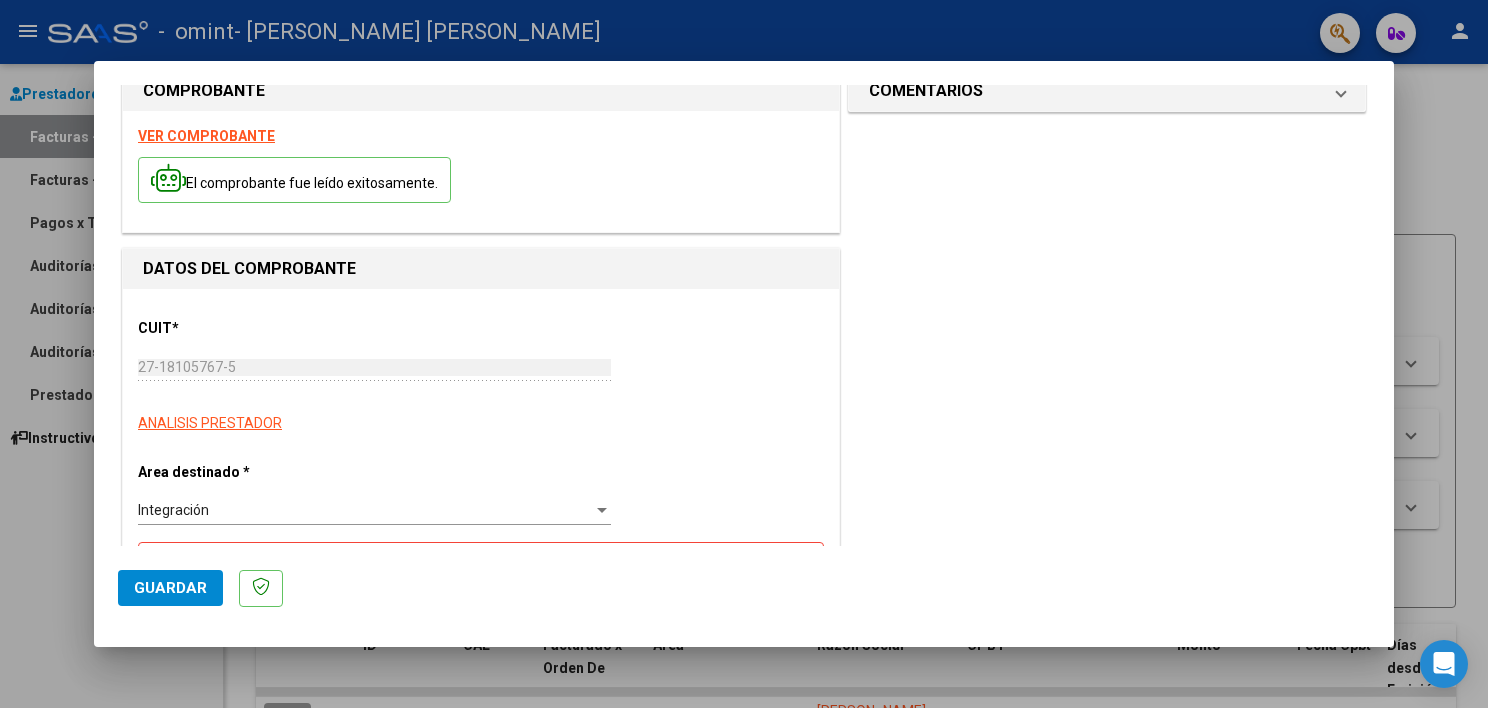 scroll, scrollTop: 0, scrollLeft: 0, axis: both 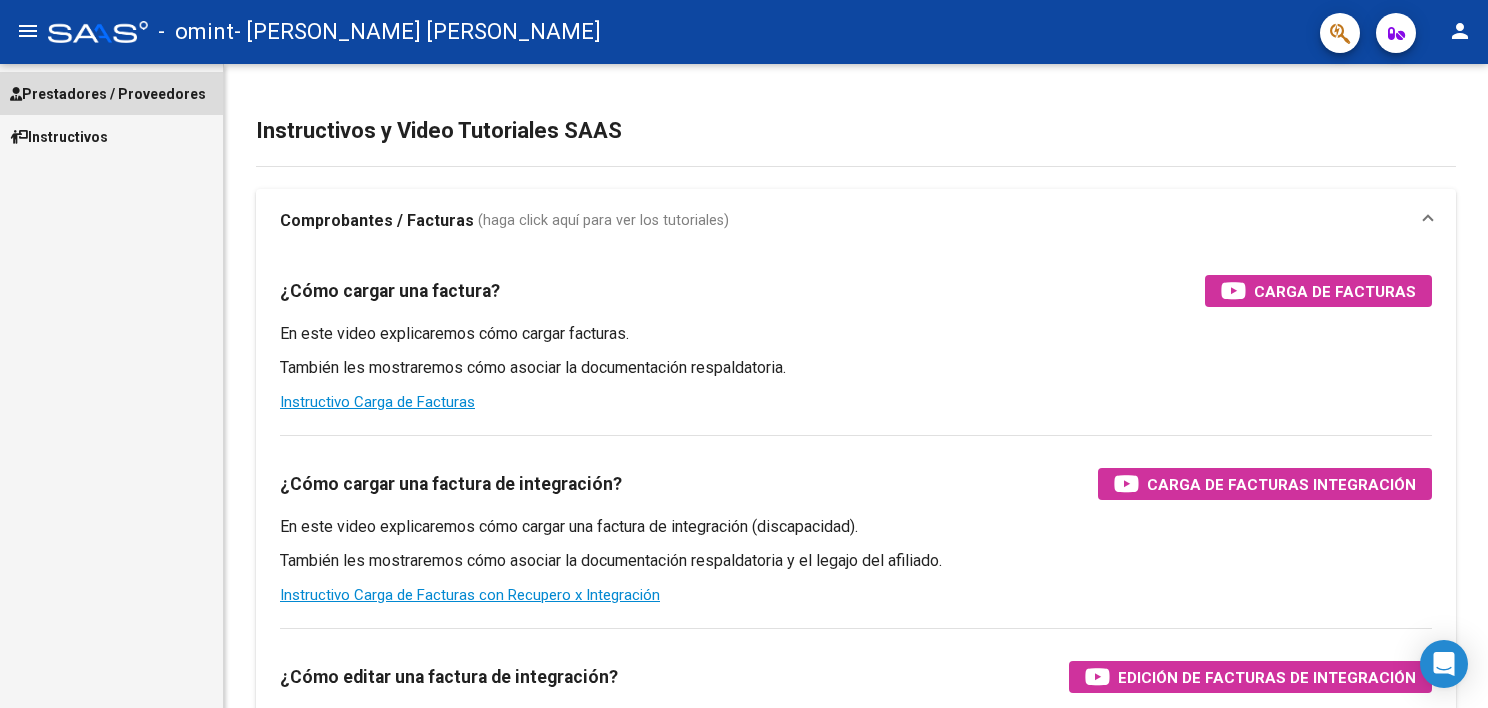 click on "Prestadores / Proveedores" at bounding box center (108, 94) 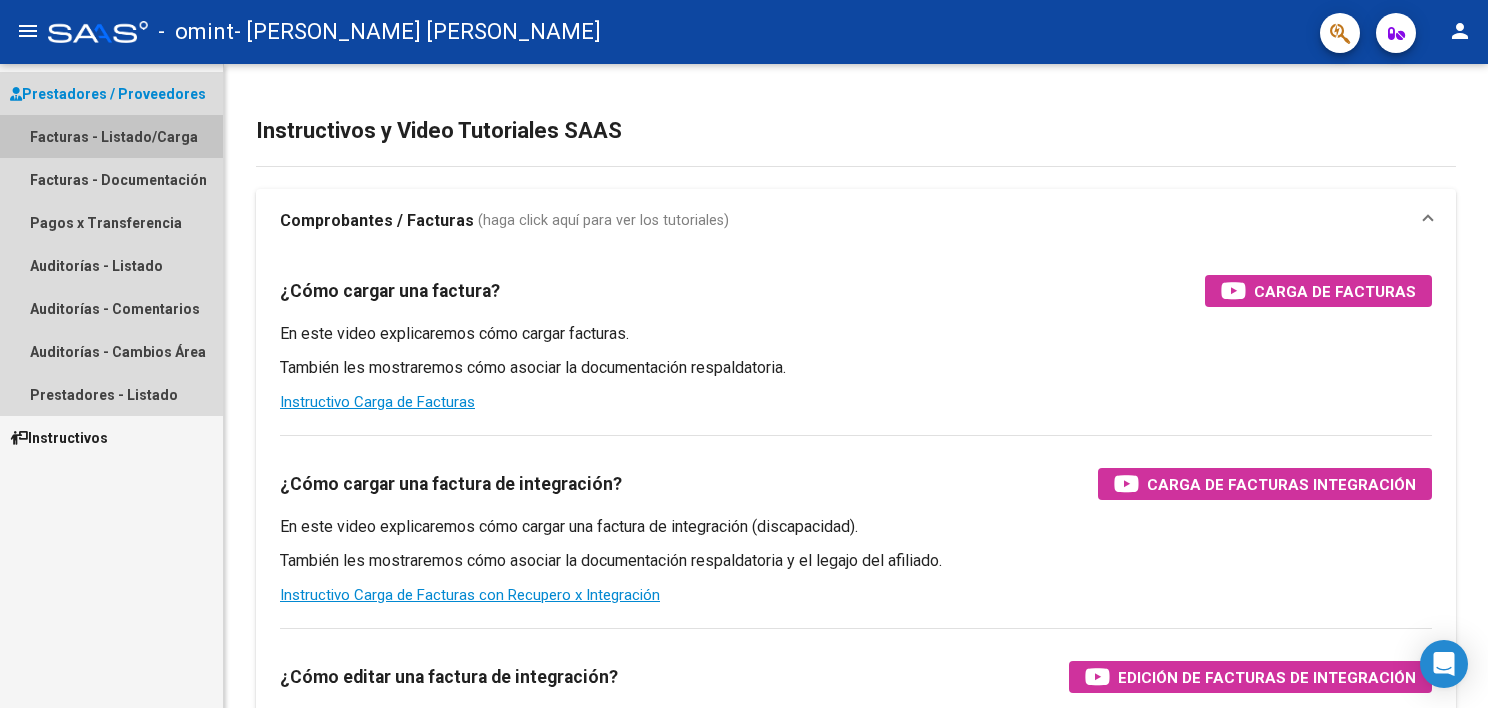 click on "Facturas - Listado/Carga" at bounding box center [111, 136] 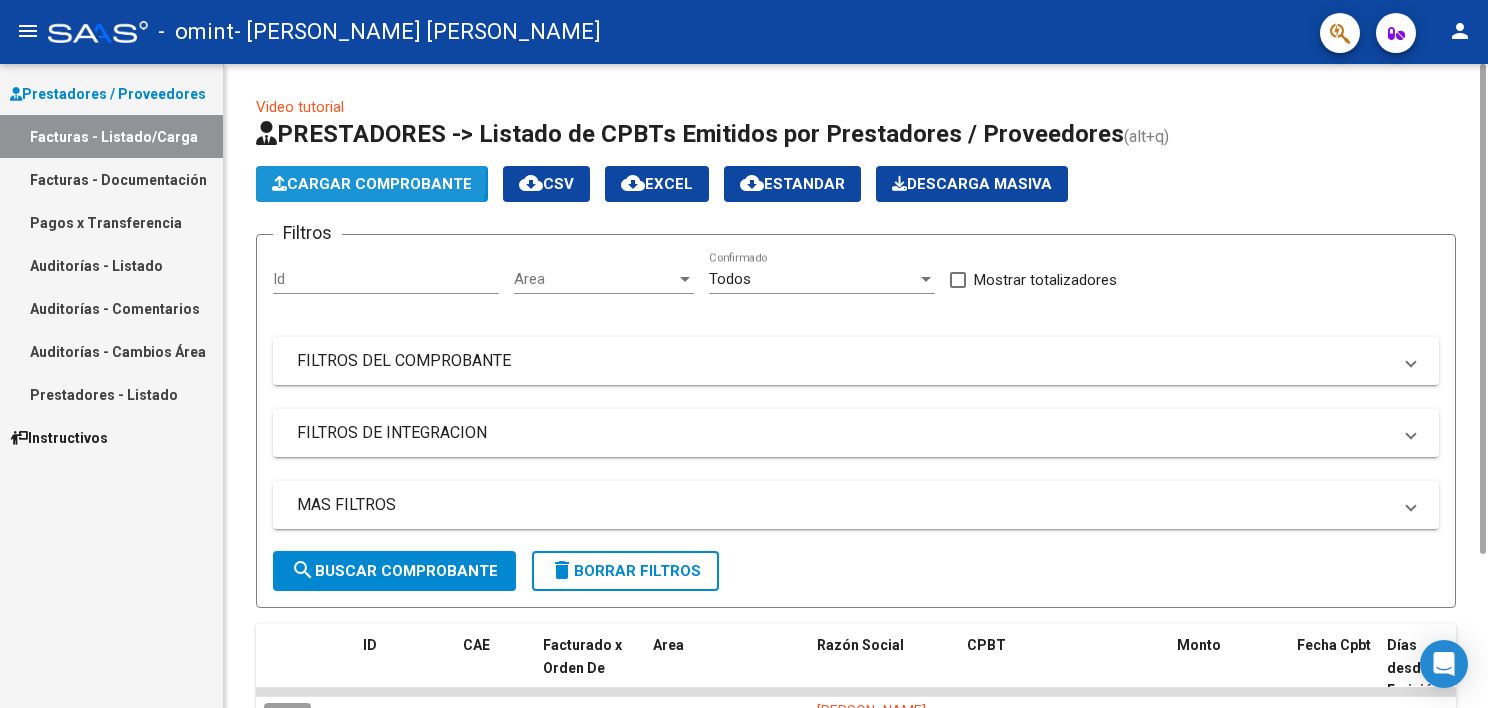 click on "Cargar Comprobante" 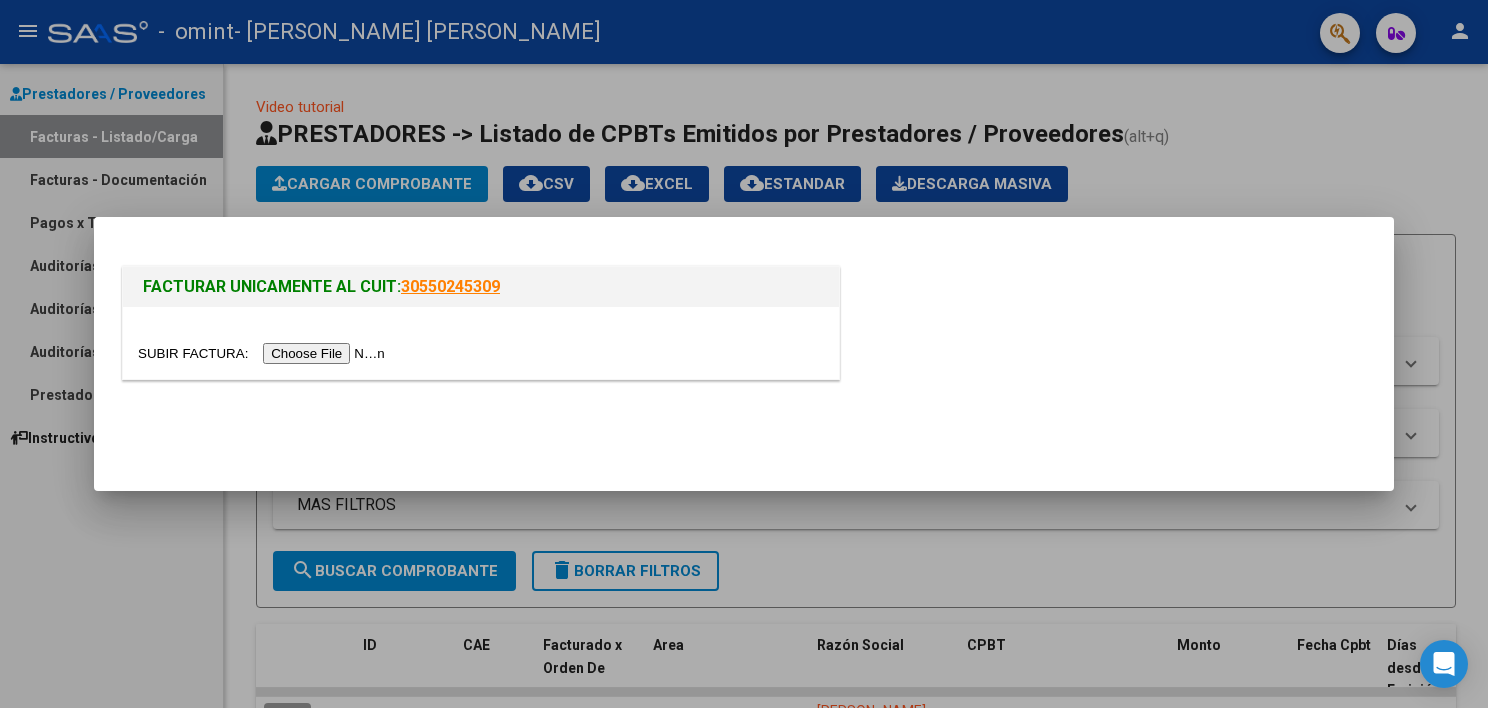 click at bounding box center [264, 353] 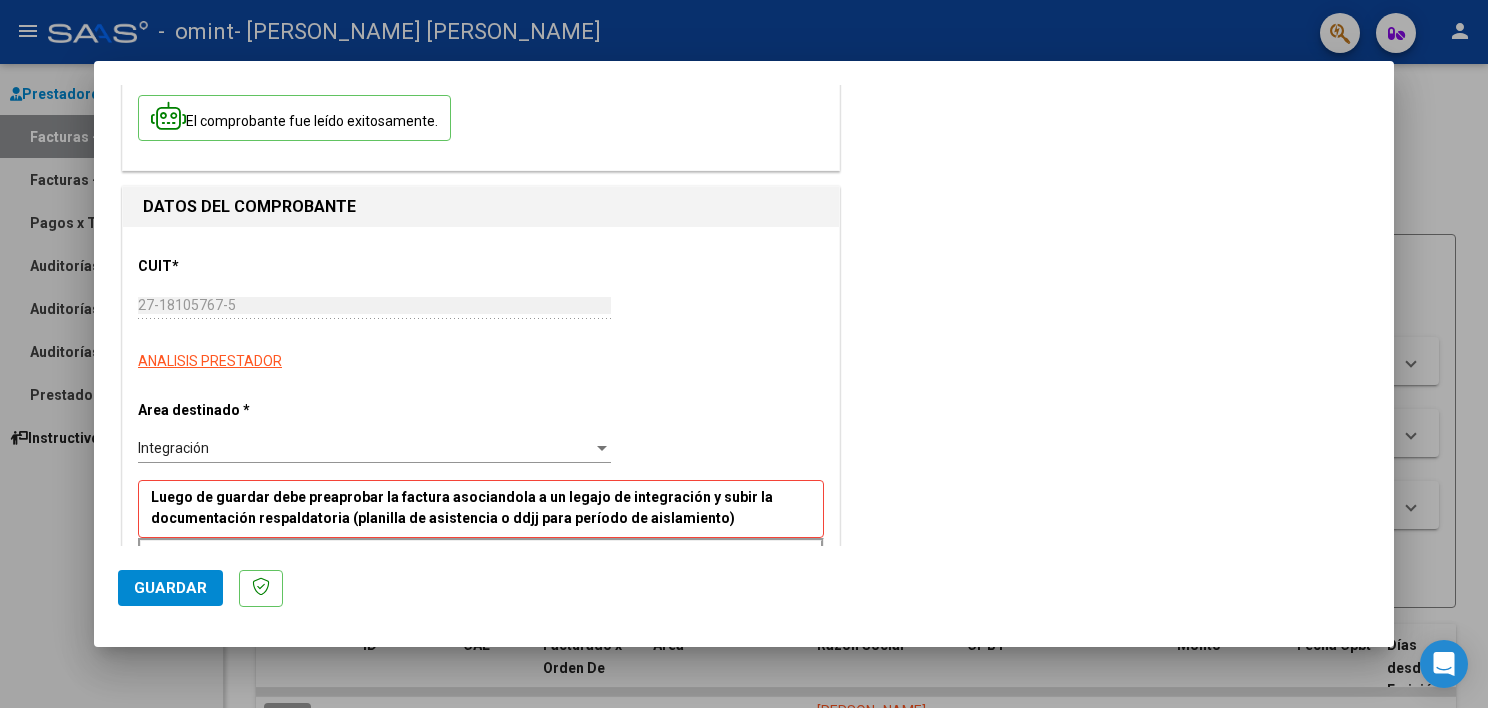 scroll, scrollTop: 120, scrollLeft: 0, axis: vertical 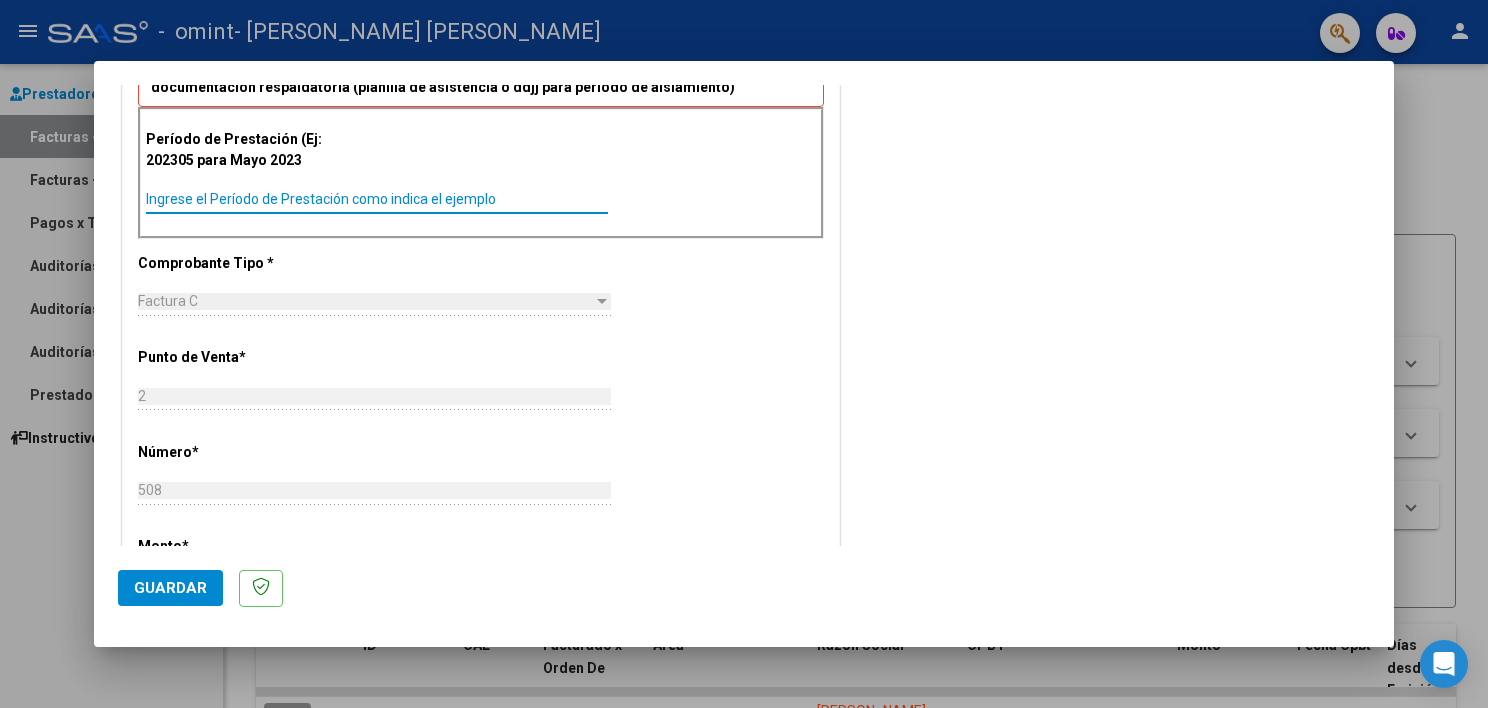 click on "Ingrese el Período de Prestación como indica el ejemplo" at bounding box center [377, 199] 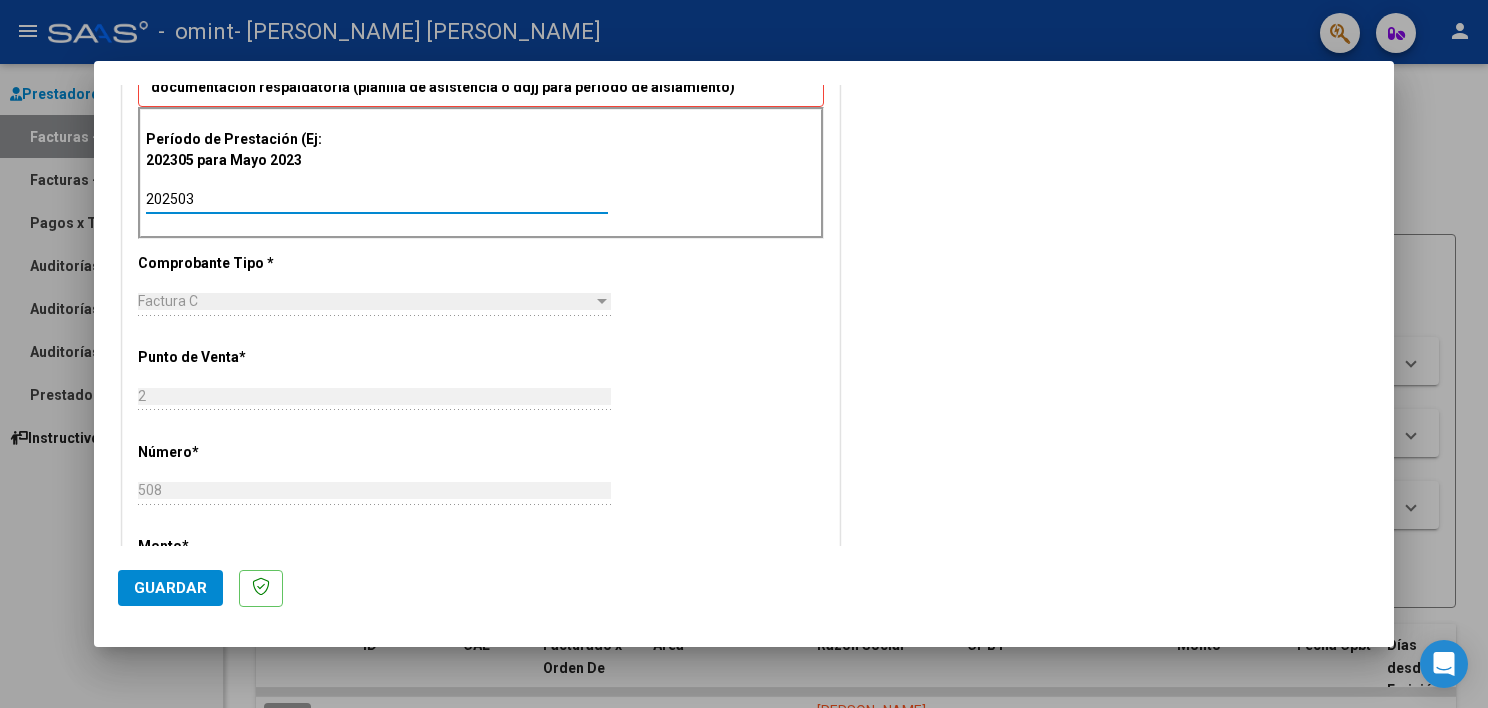 type on "202503" 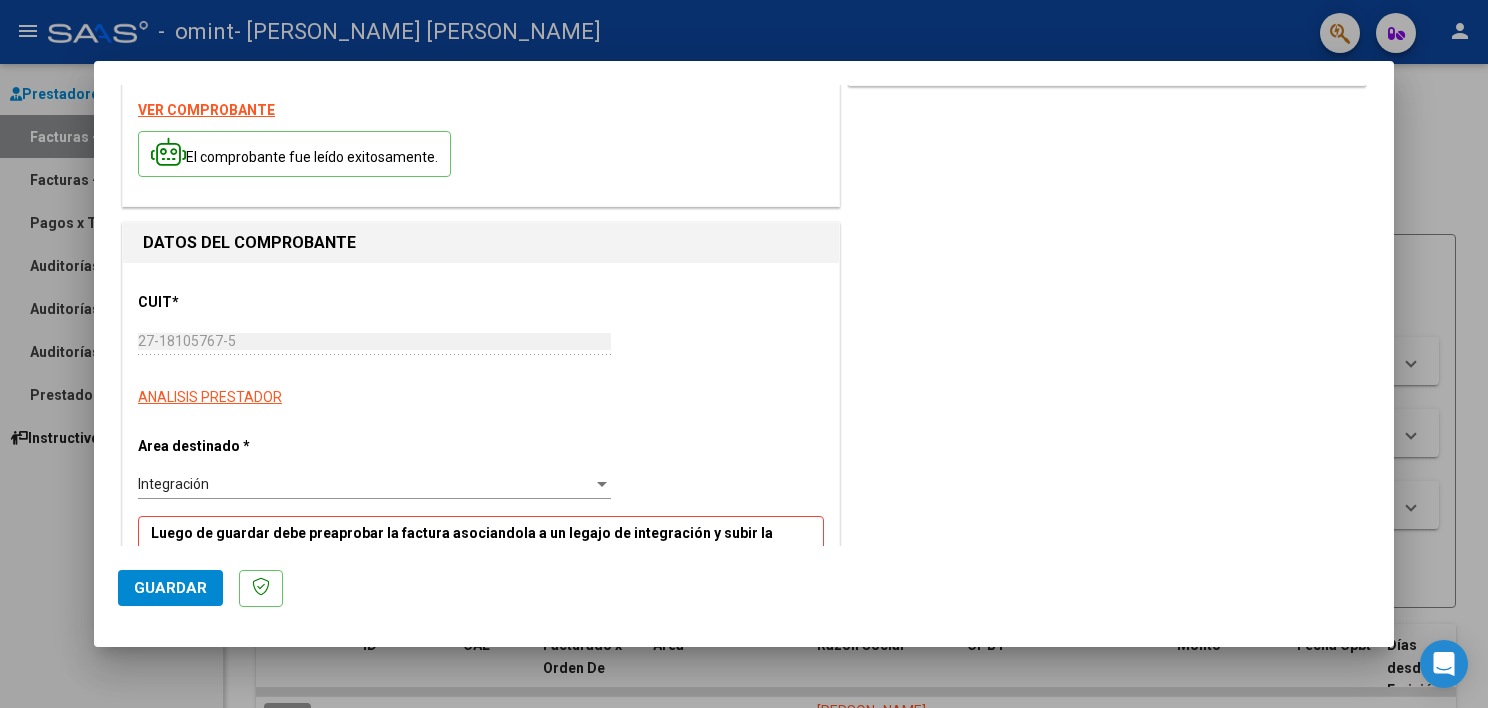 scroll, scrollTop: 0, scrollLeft: 0, axis: both 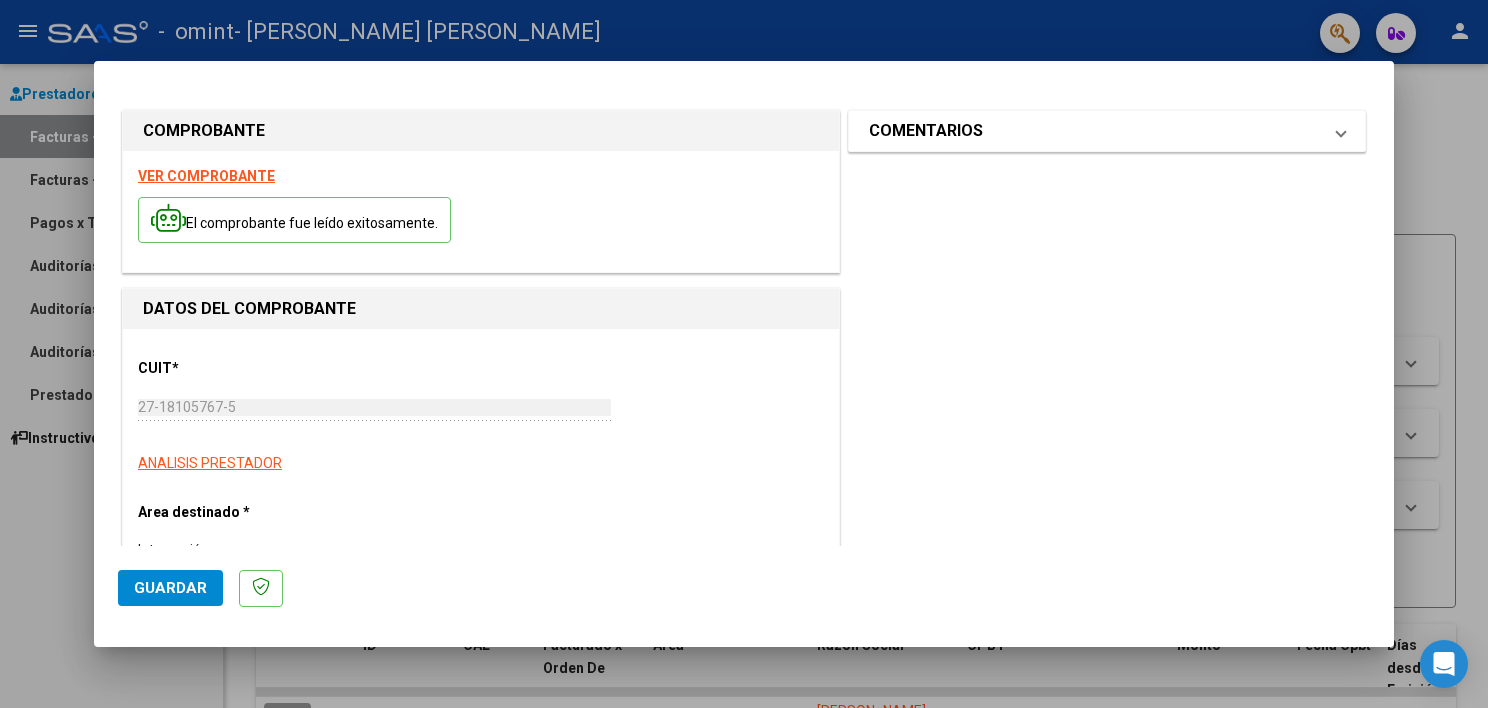 click on "COMENTARIOS" at bounding box center (1095, 131) 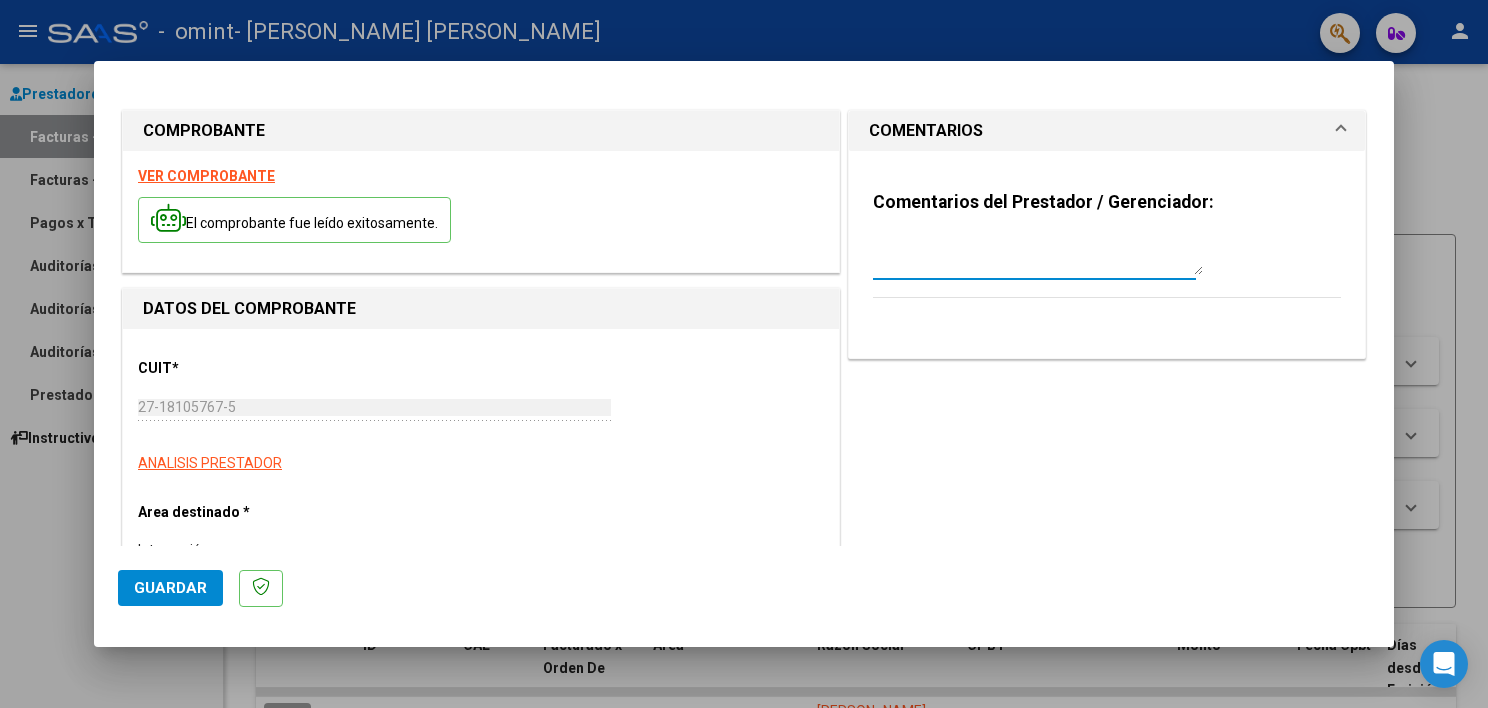 click at bounding box center [1038, 255] 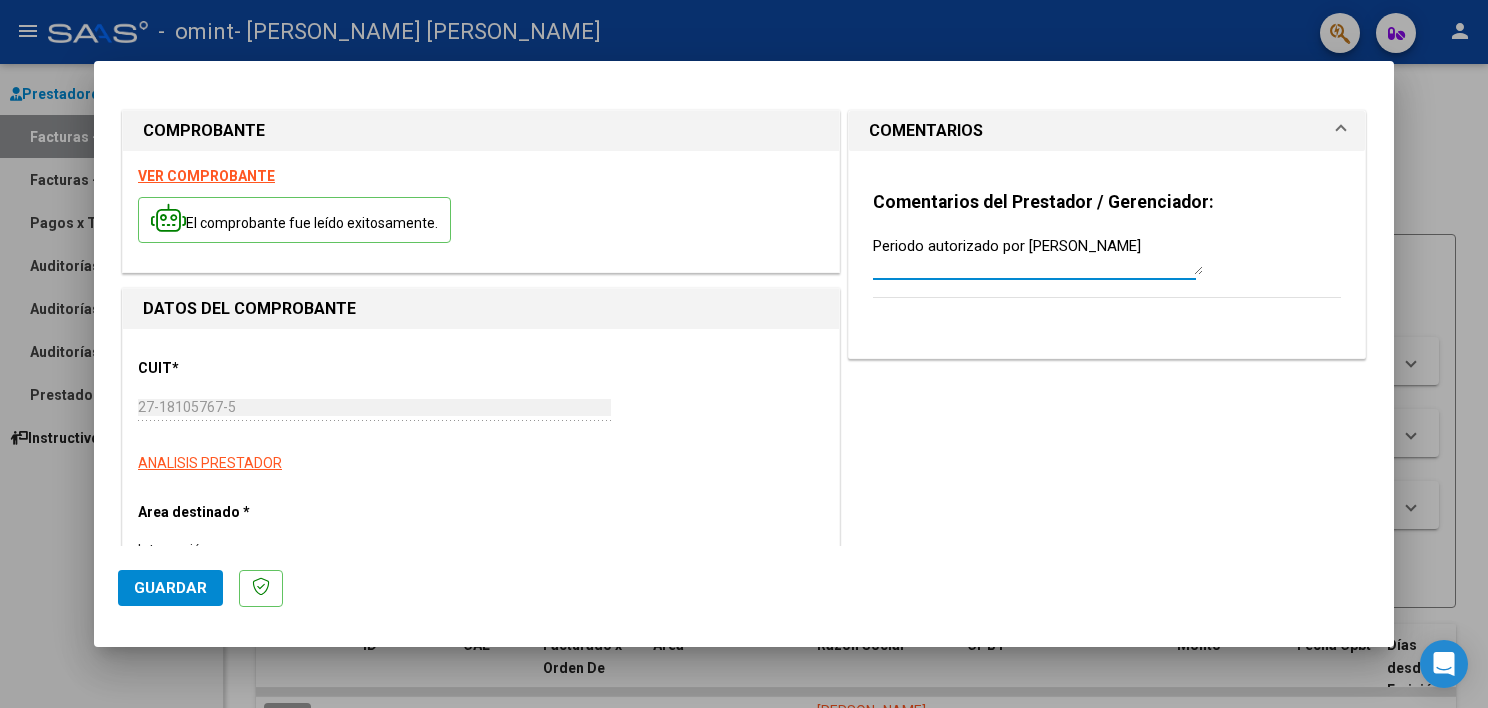 type on "Periodo autorizado por reintegro" 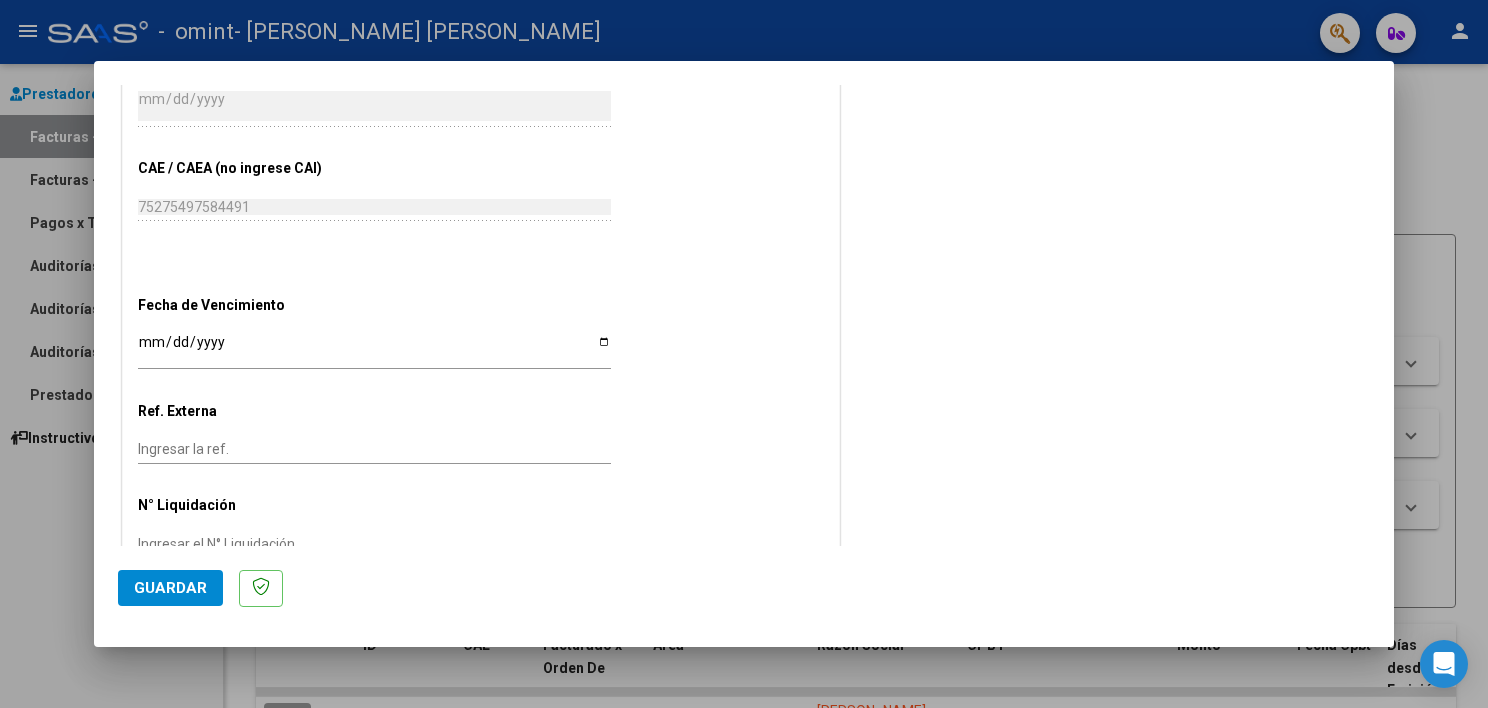 scroll, scrollTop: 1146, scrollLeft: 0, axis: vertical 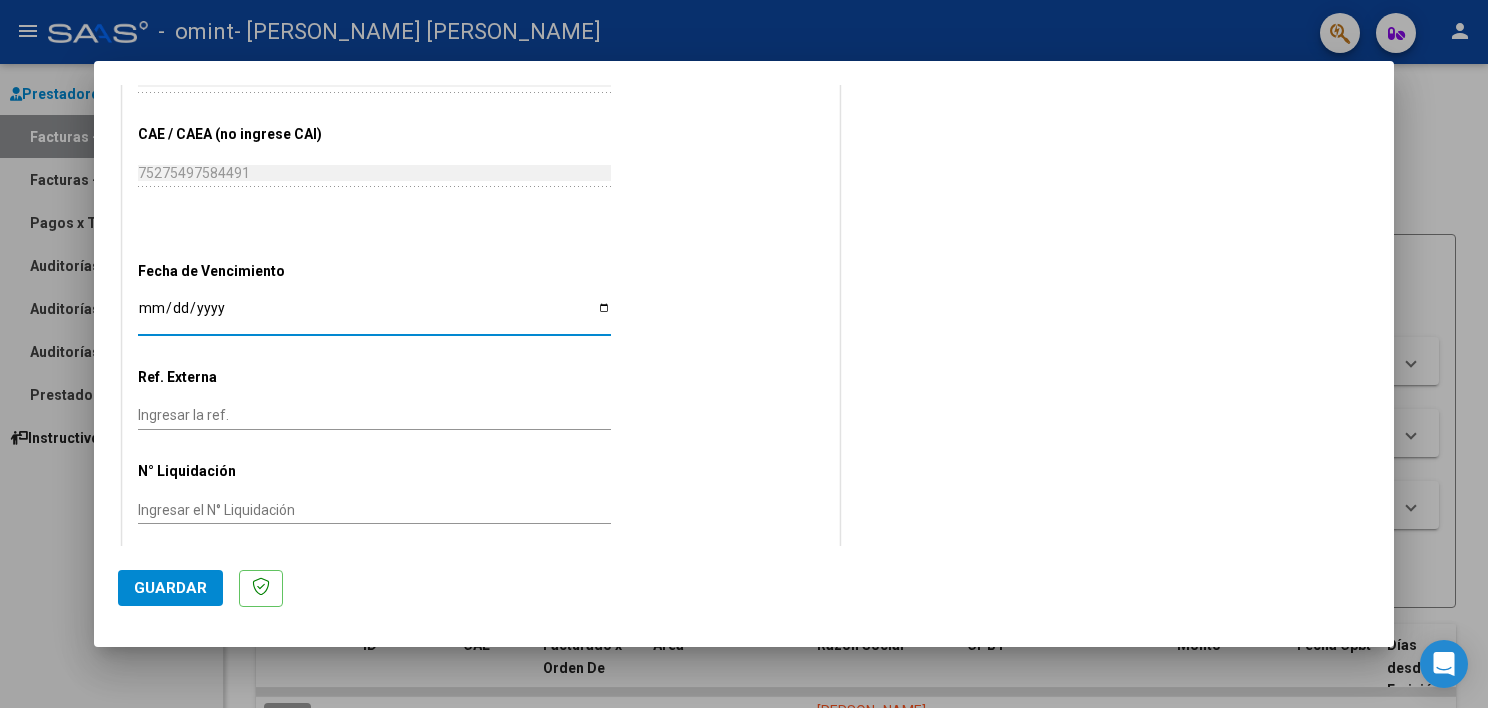 click on "Ingresar la fecha" at bounding box center (374, 315) 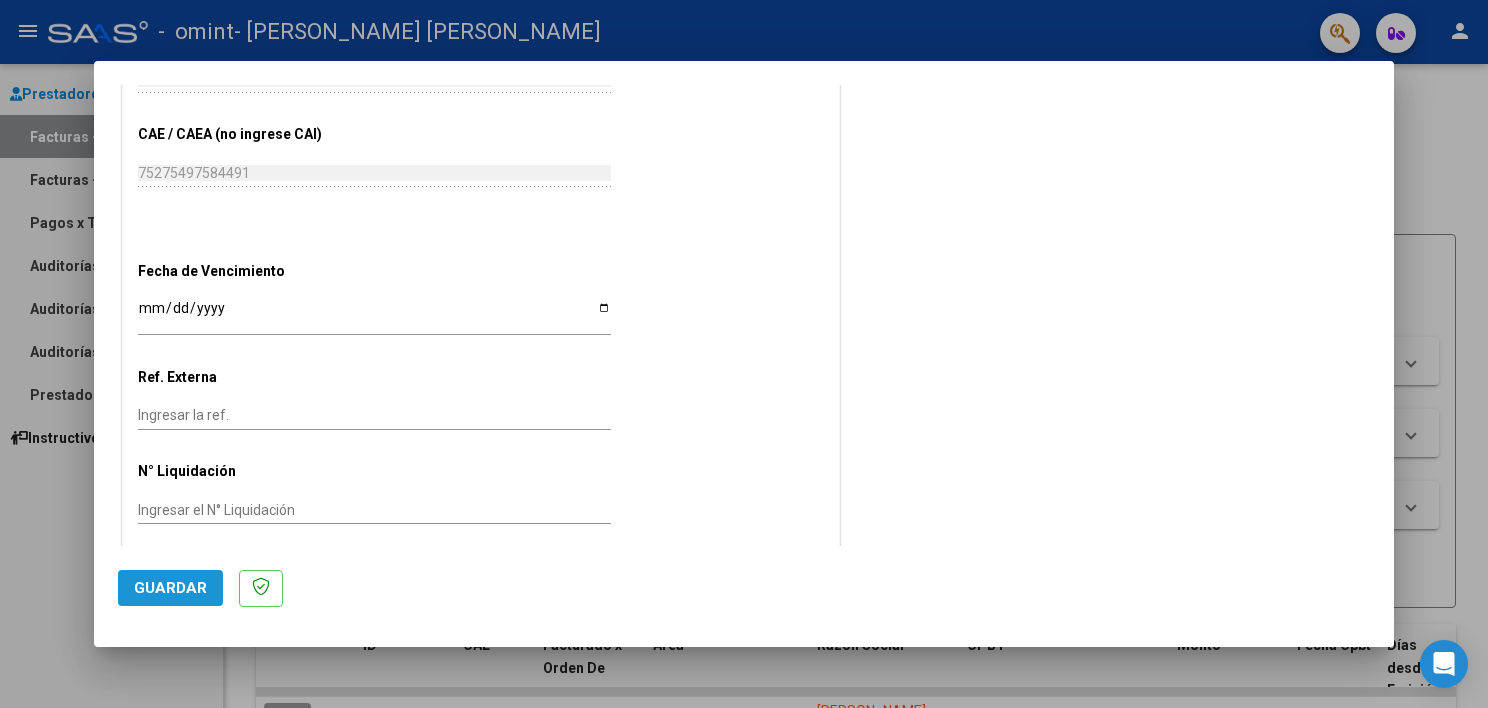 click on "Guardar" 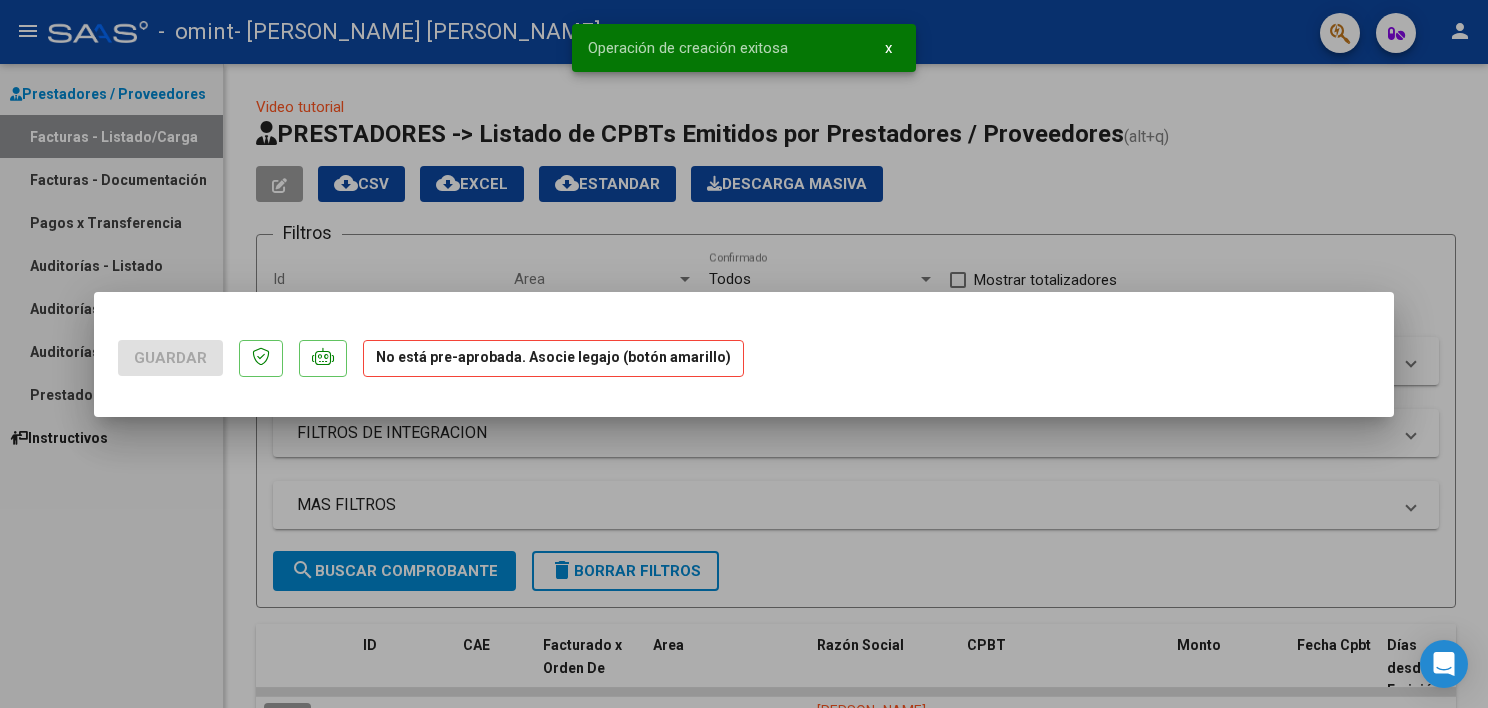 scroll, scrollTop: 0, scrollLeft: 0, axis: both 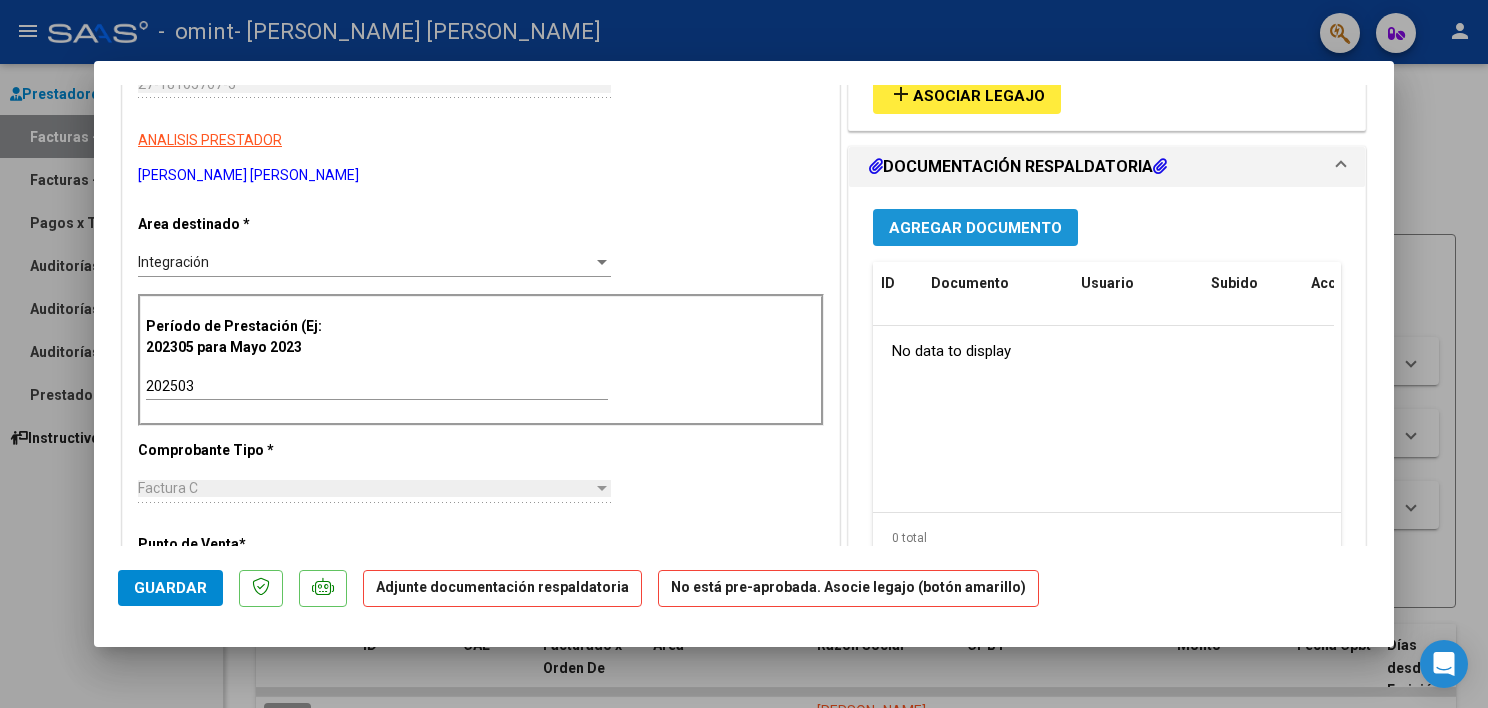 click on "Agregar Documento" at bounding box center [975, 228] 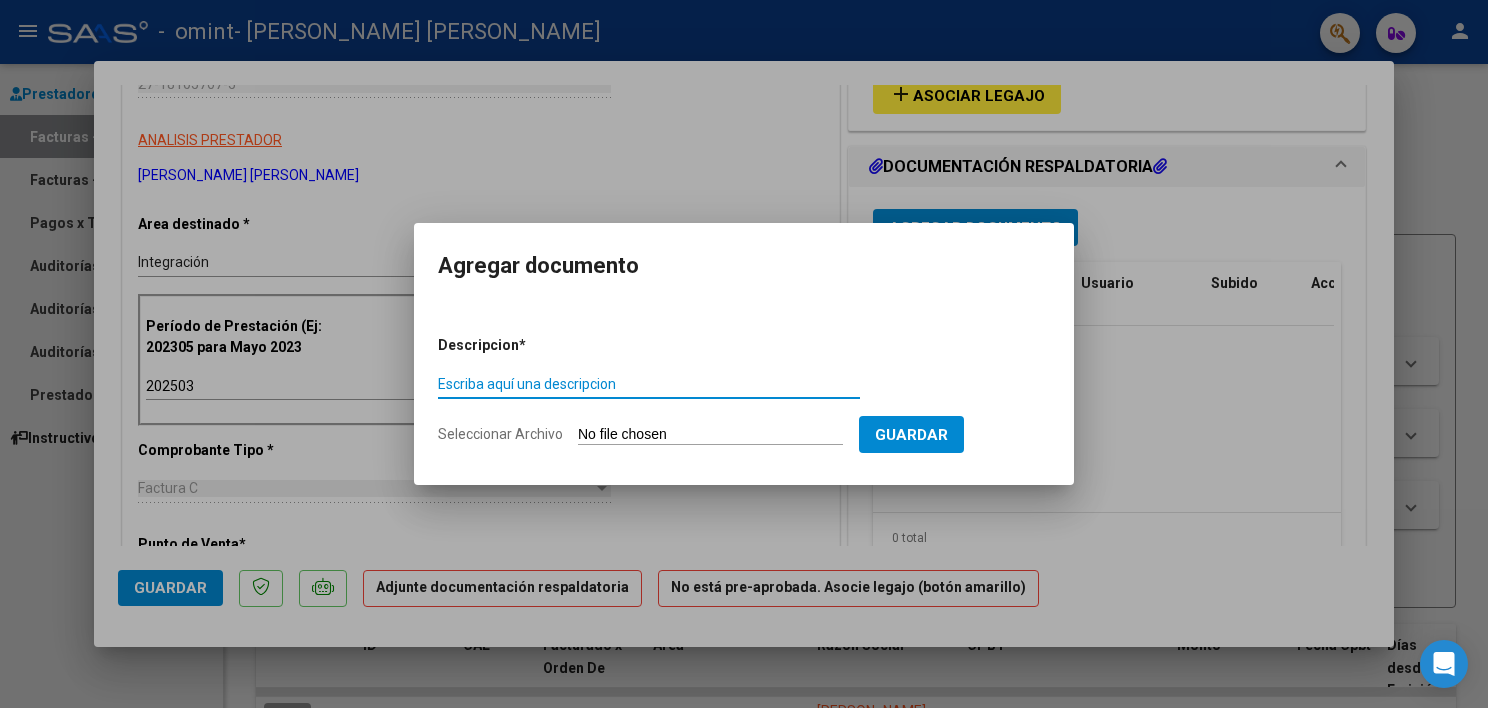 click on "Escriba aquí una descripcion" at bounding box center (649, 384) 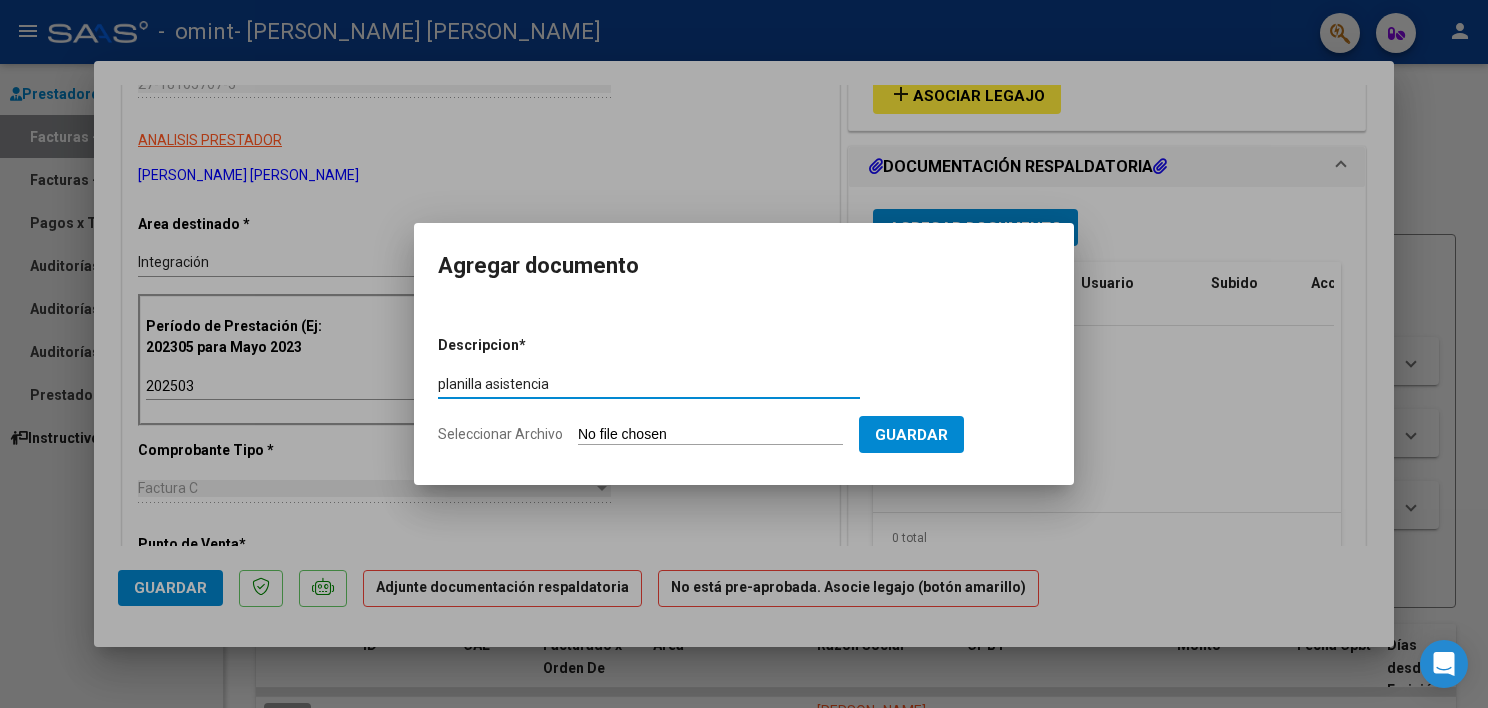 type on "planilla asistencia" 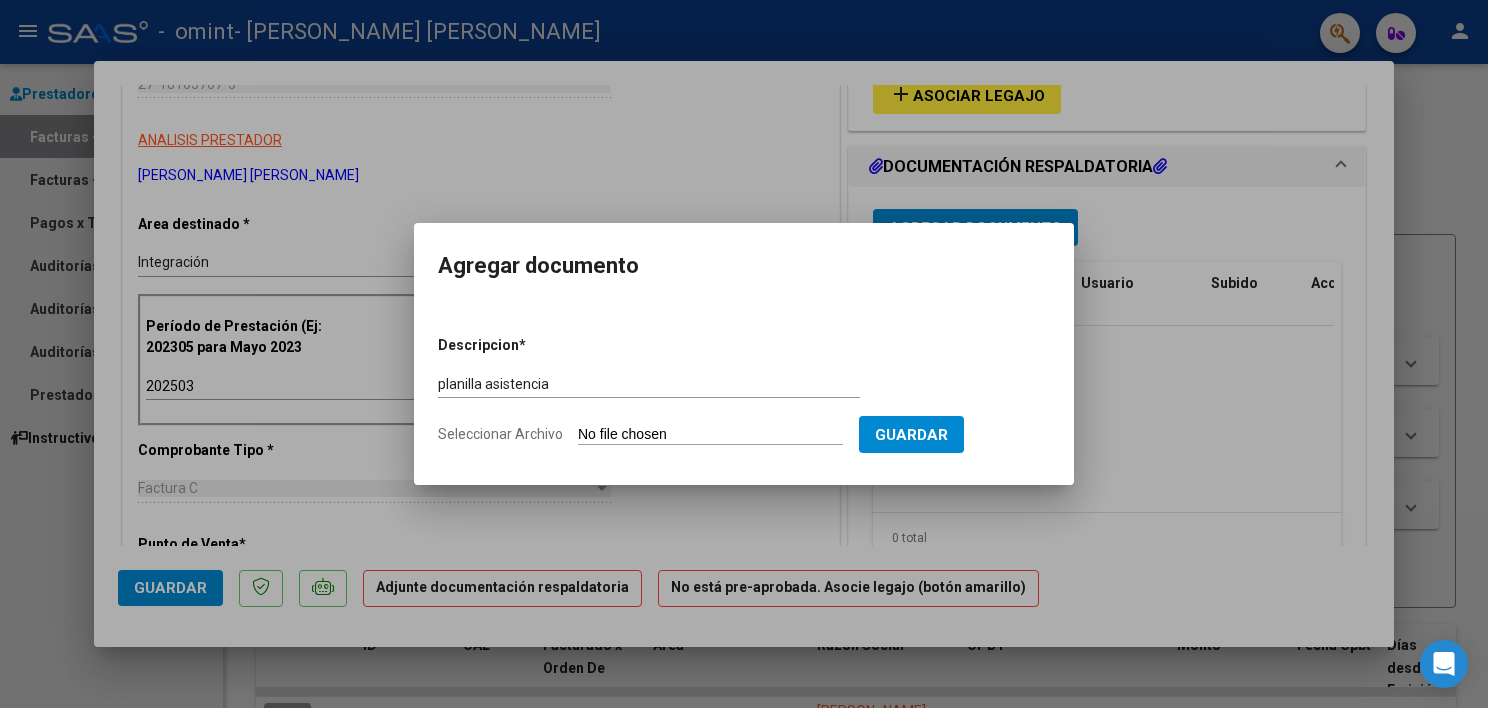click on "Seleccionar Archivo" 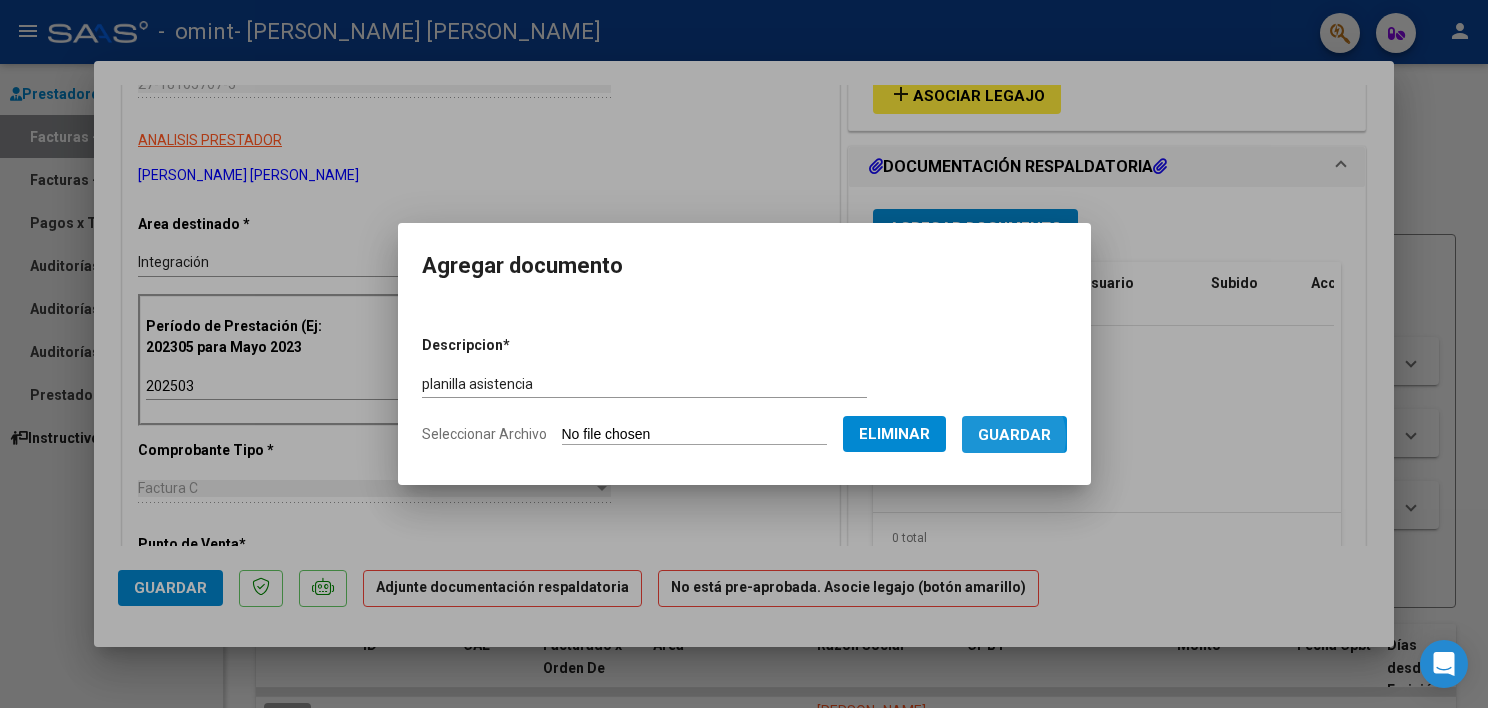 click on "Guardar" at bounding box center [1014, 435] 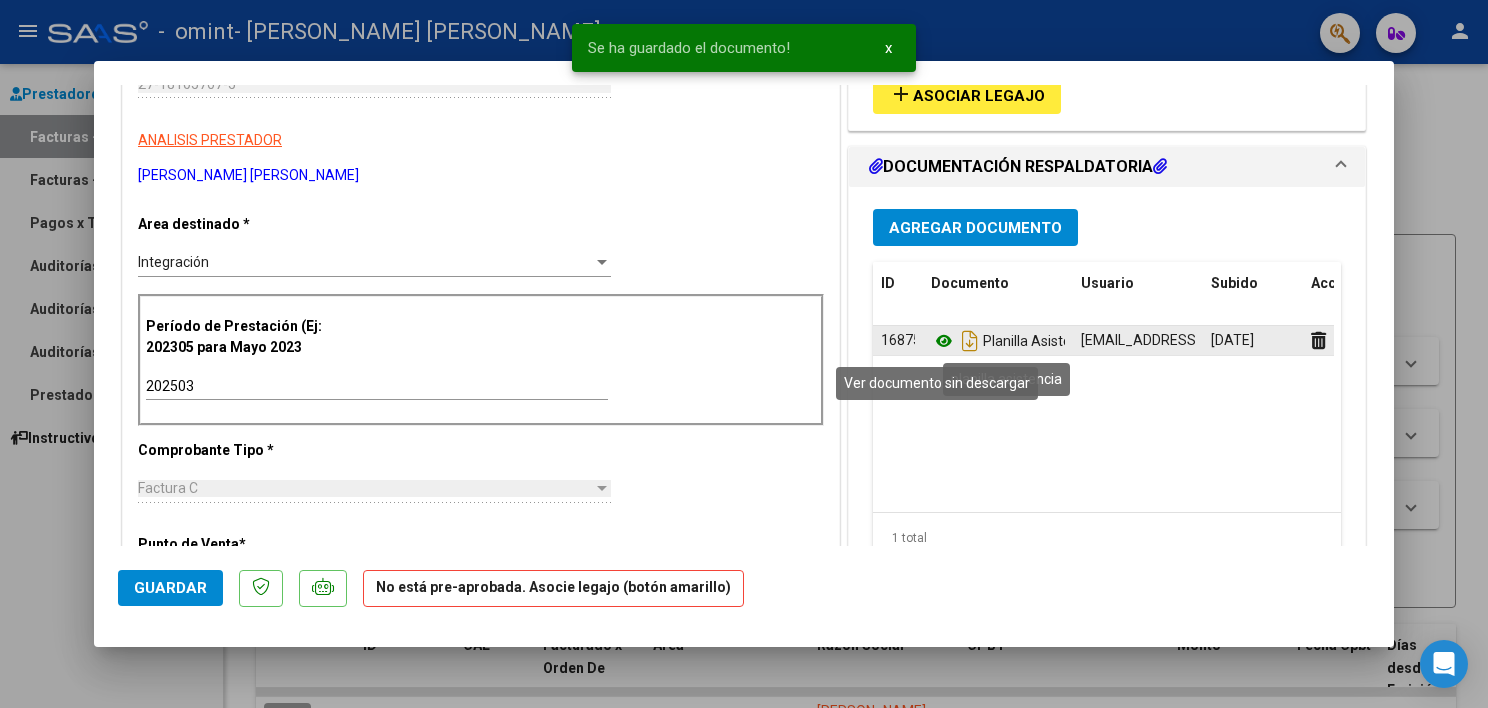 click 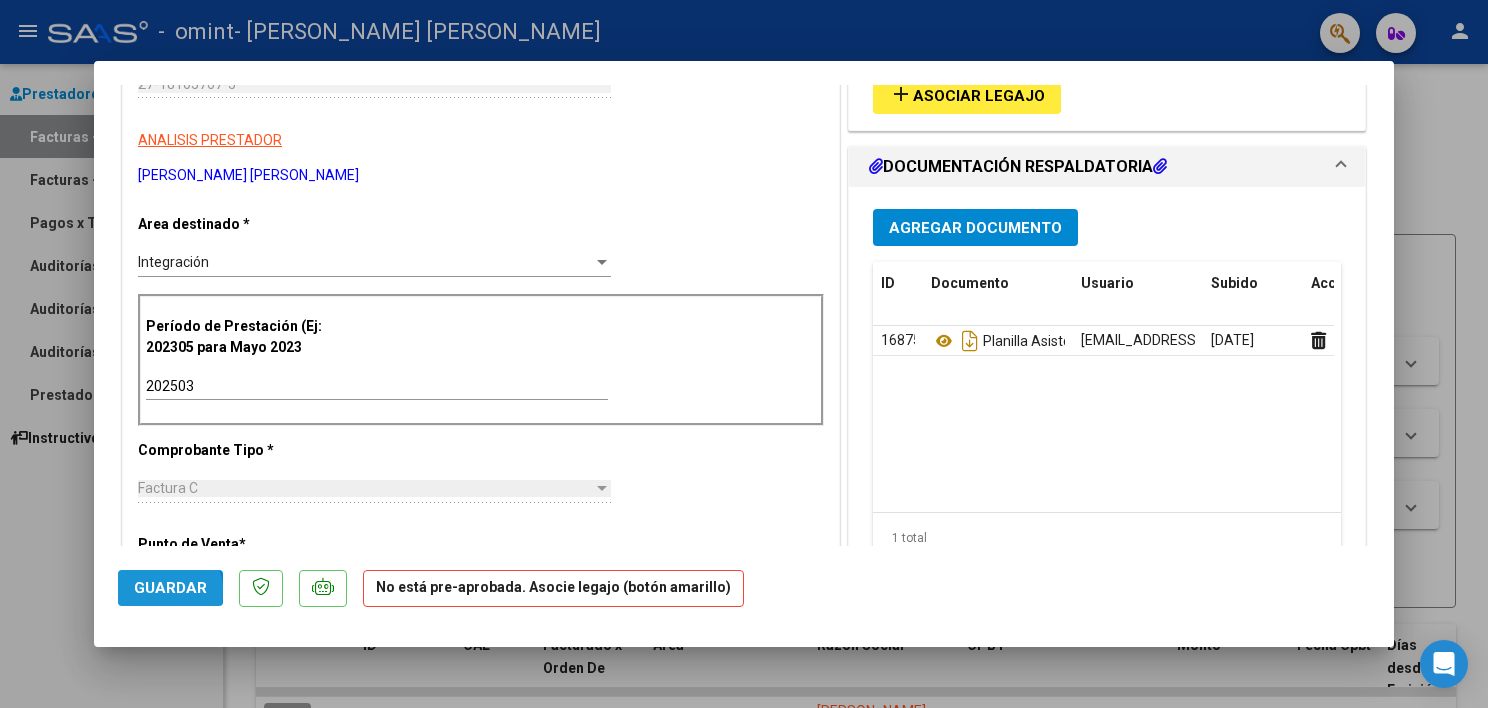 click on "Guardar" 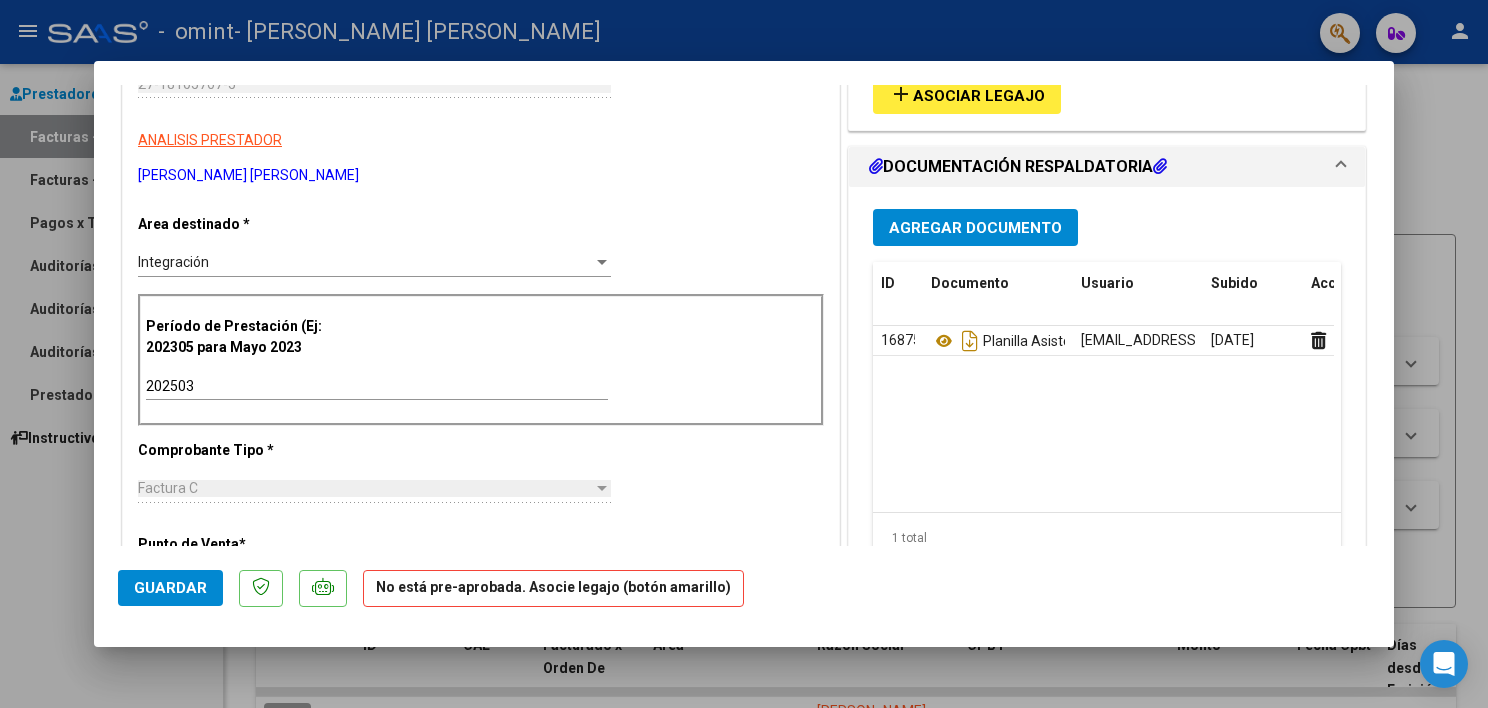 click at bounding box center (744, 354) 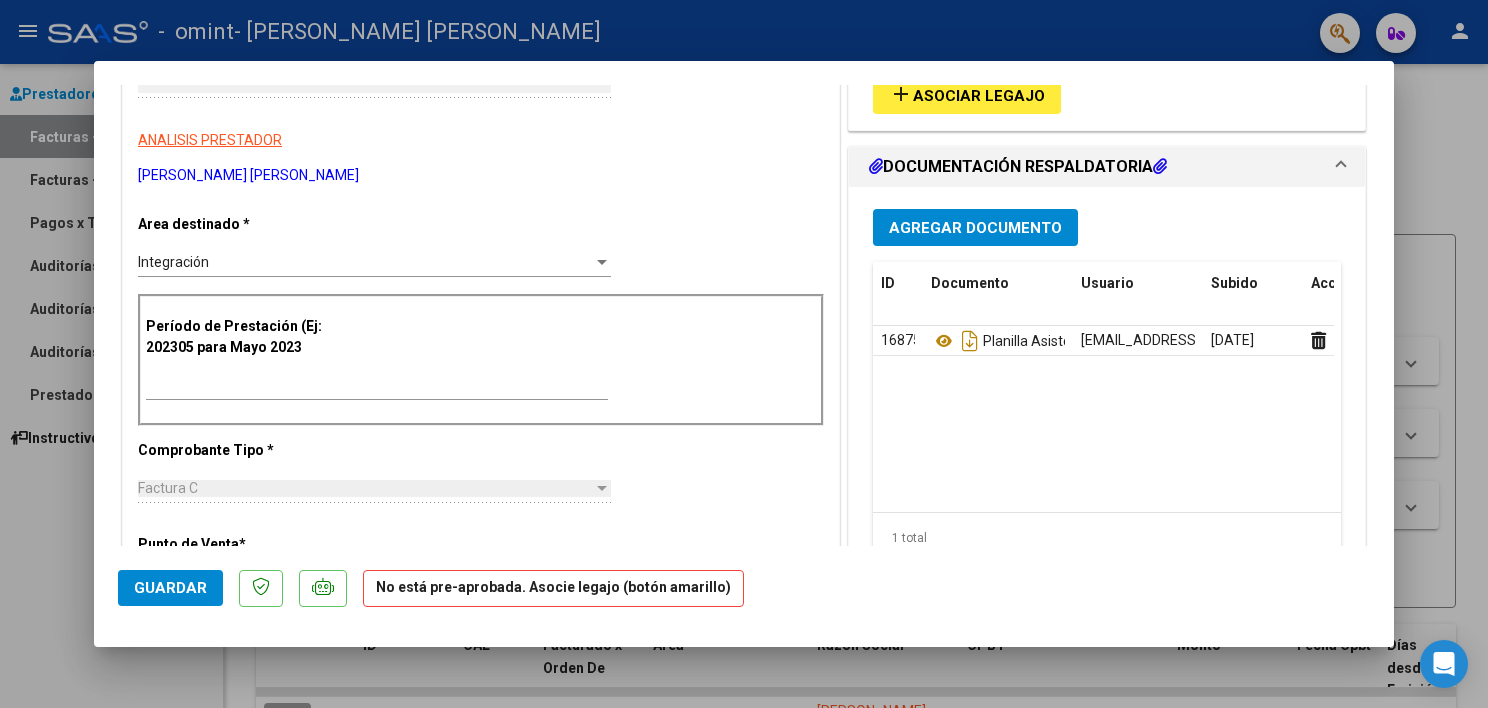 scroll, scrollTop: 0, scrollLeft: 0, axis: both 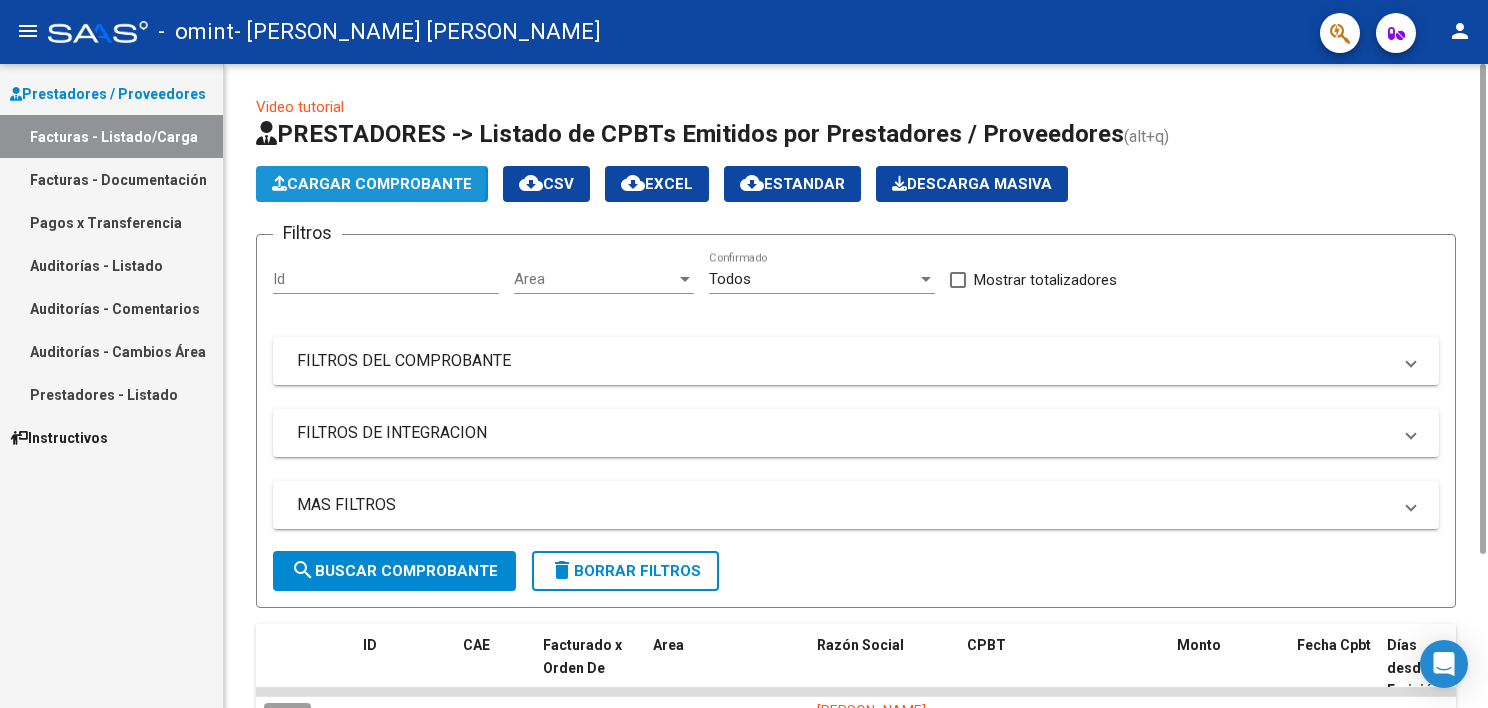 click on "Cargar Comprobante" 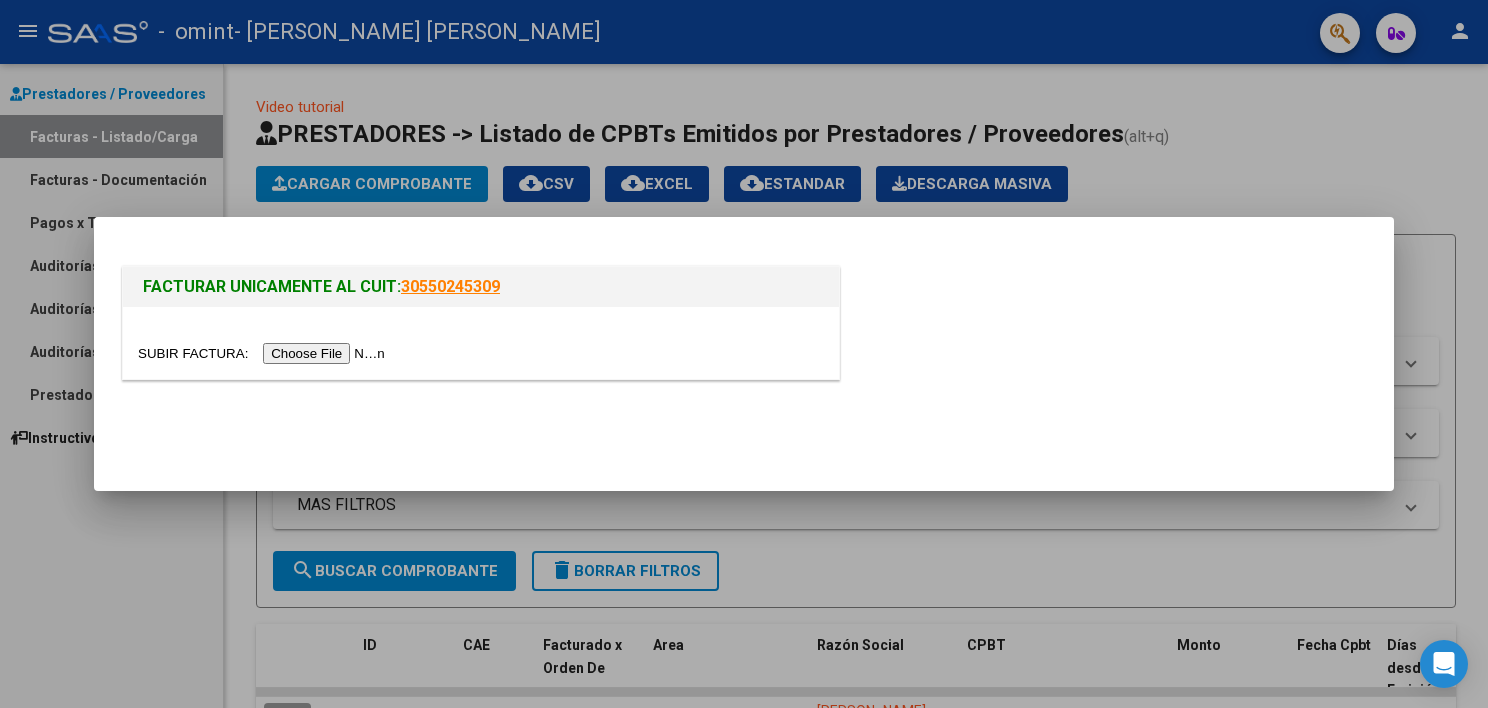 click at bounding box center [264, 353] 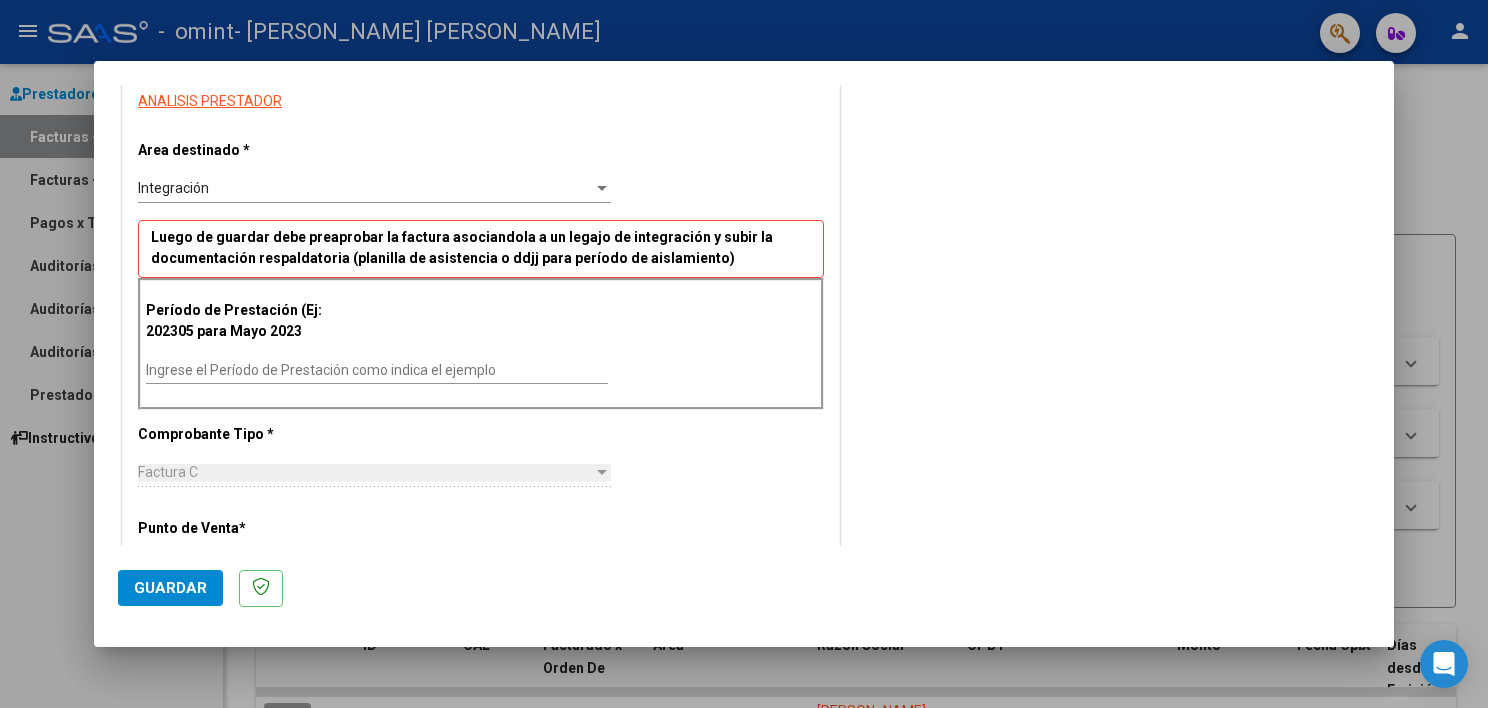 scroll, scrollTop: 400, scrollLeft: 0, axis: vertical 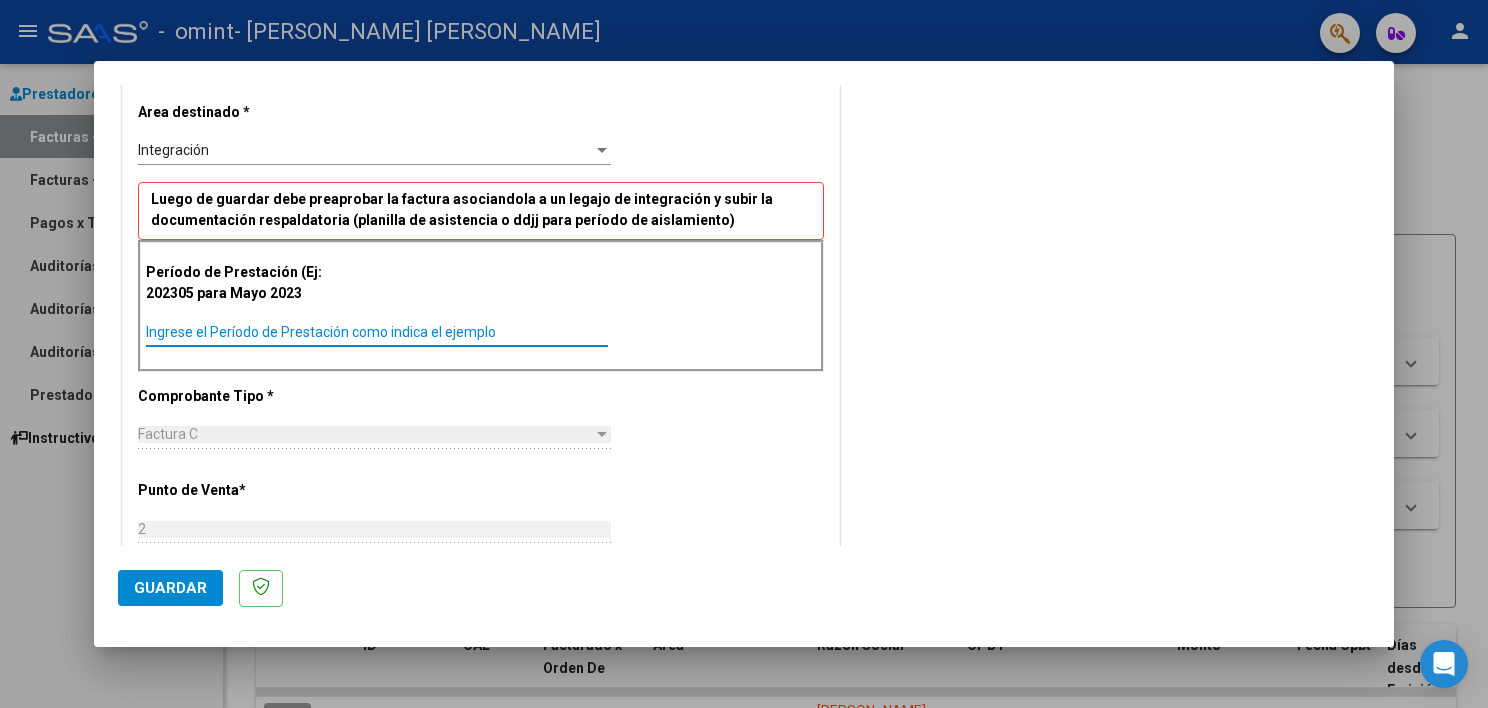 click on "Ingrese el Período de Prestación como indica el ejemplo" at bounding box center (377, 332) 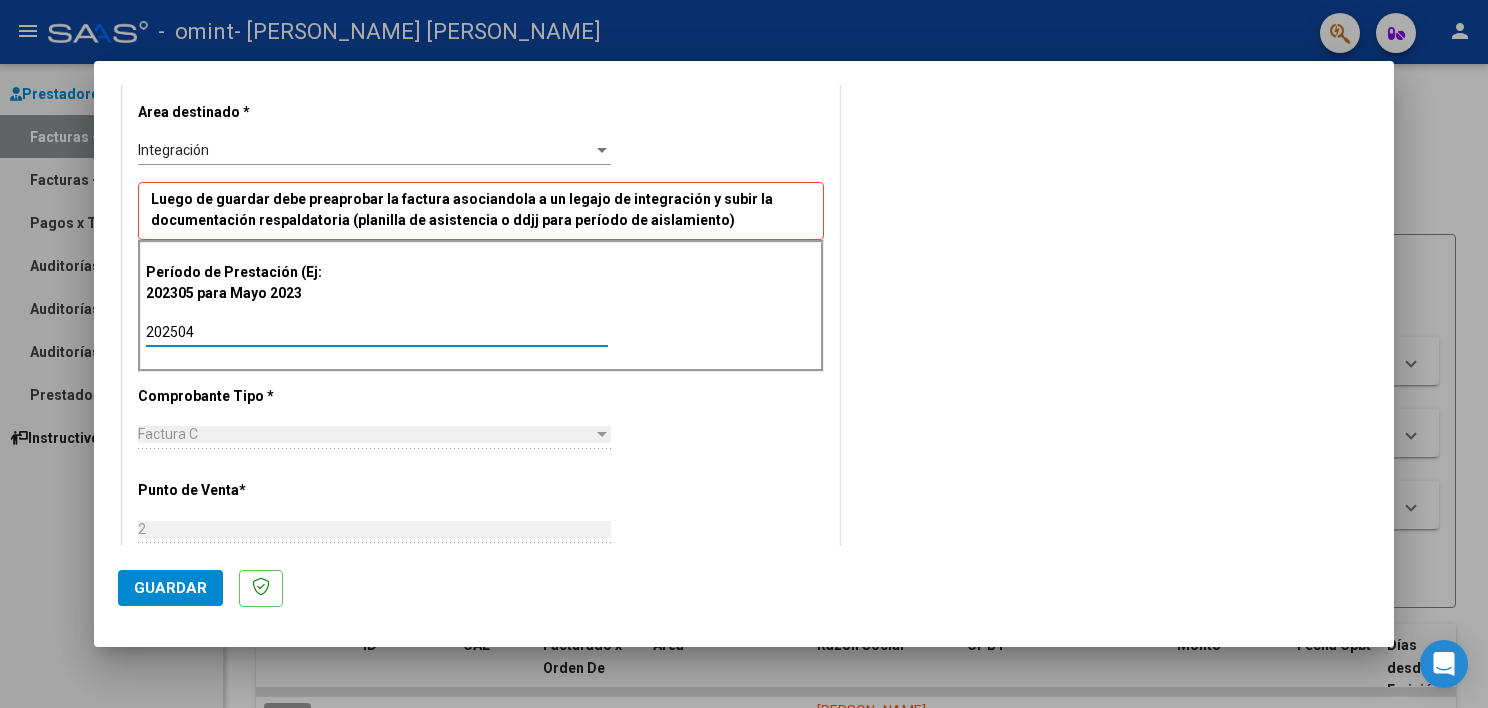 type on "202504" 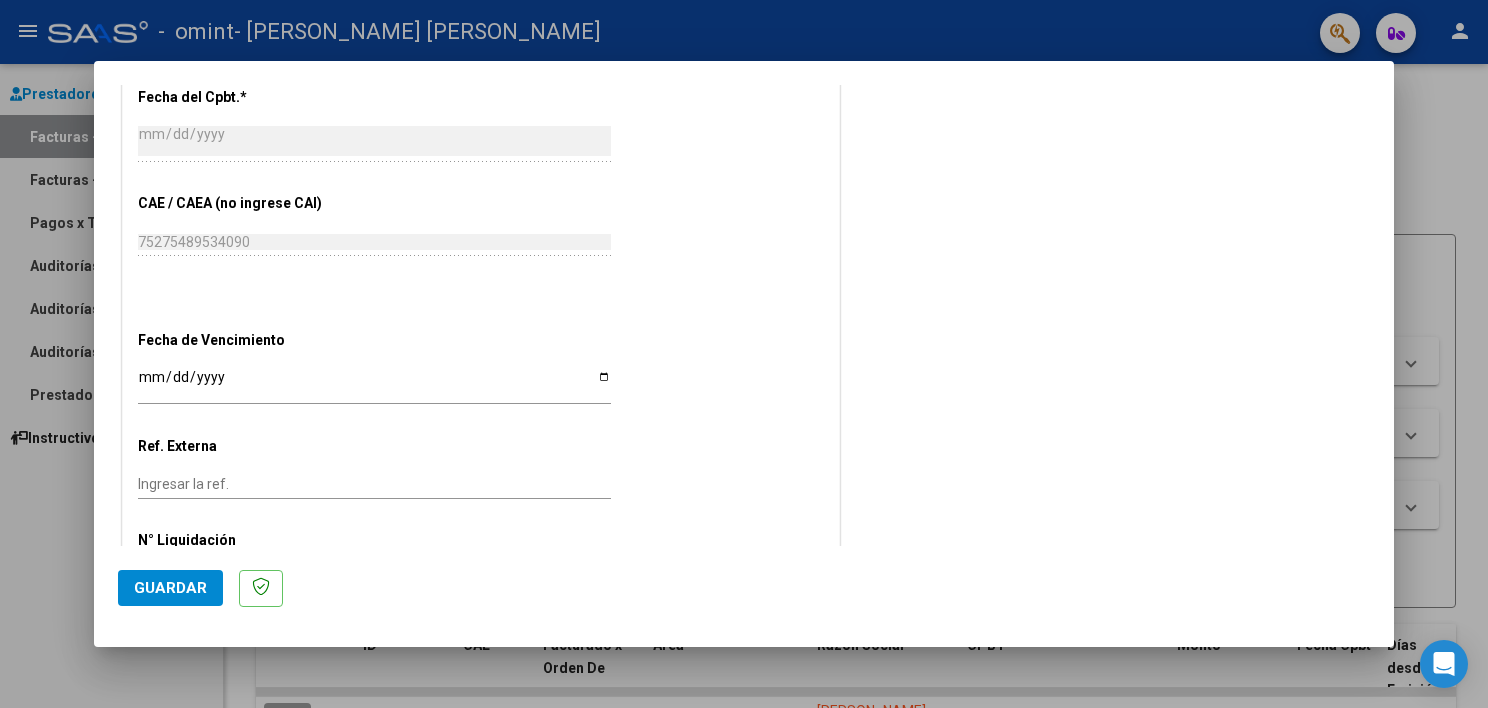 scroll, scrollTop: 1120, scrollLeft: 0, axis: vertical 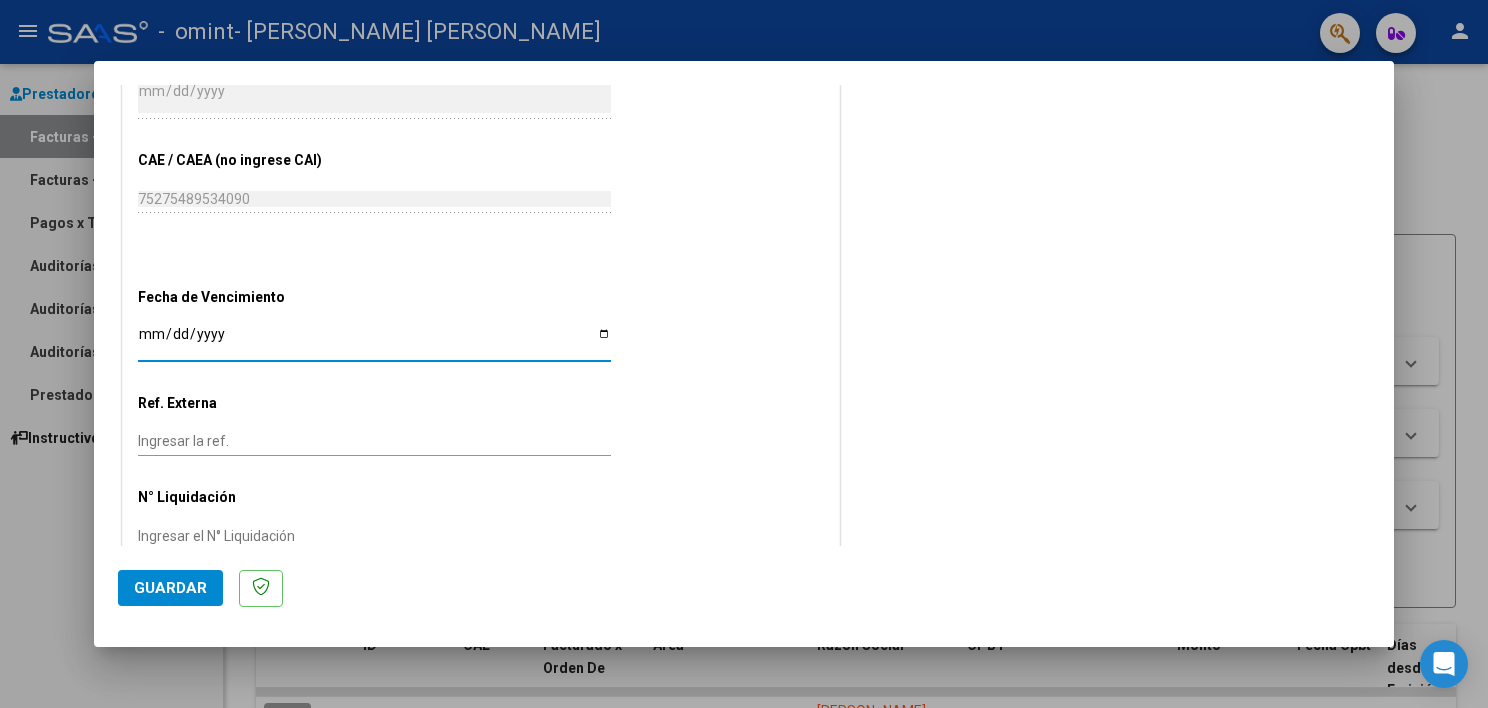 click on "Ingresar la fecha" at bounding box center [374, 341] 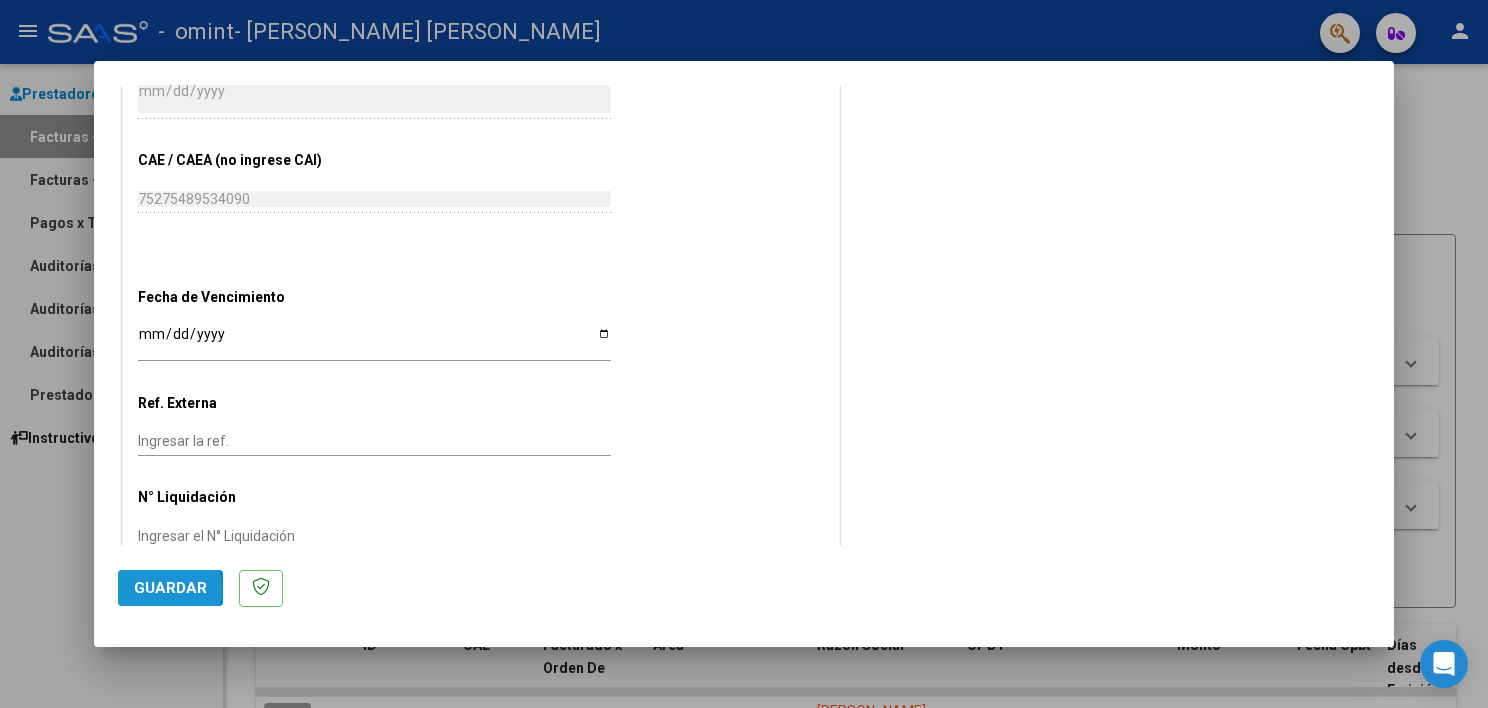 click on "Guardar" 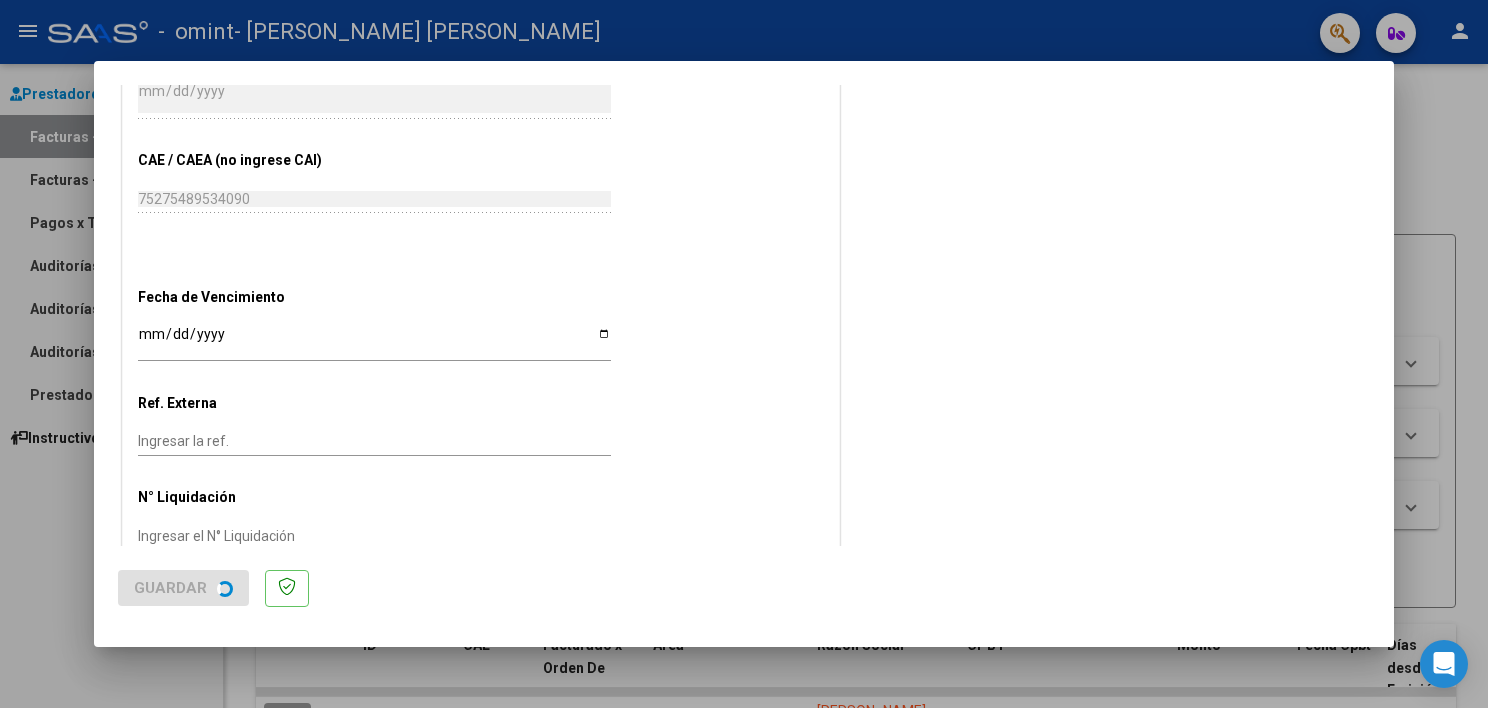 scroll, scrollTop: 0, scrollLeft: 0, axis: both 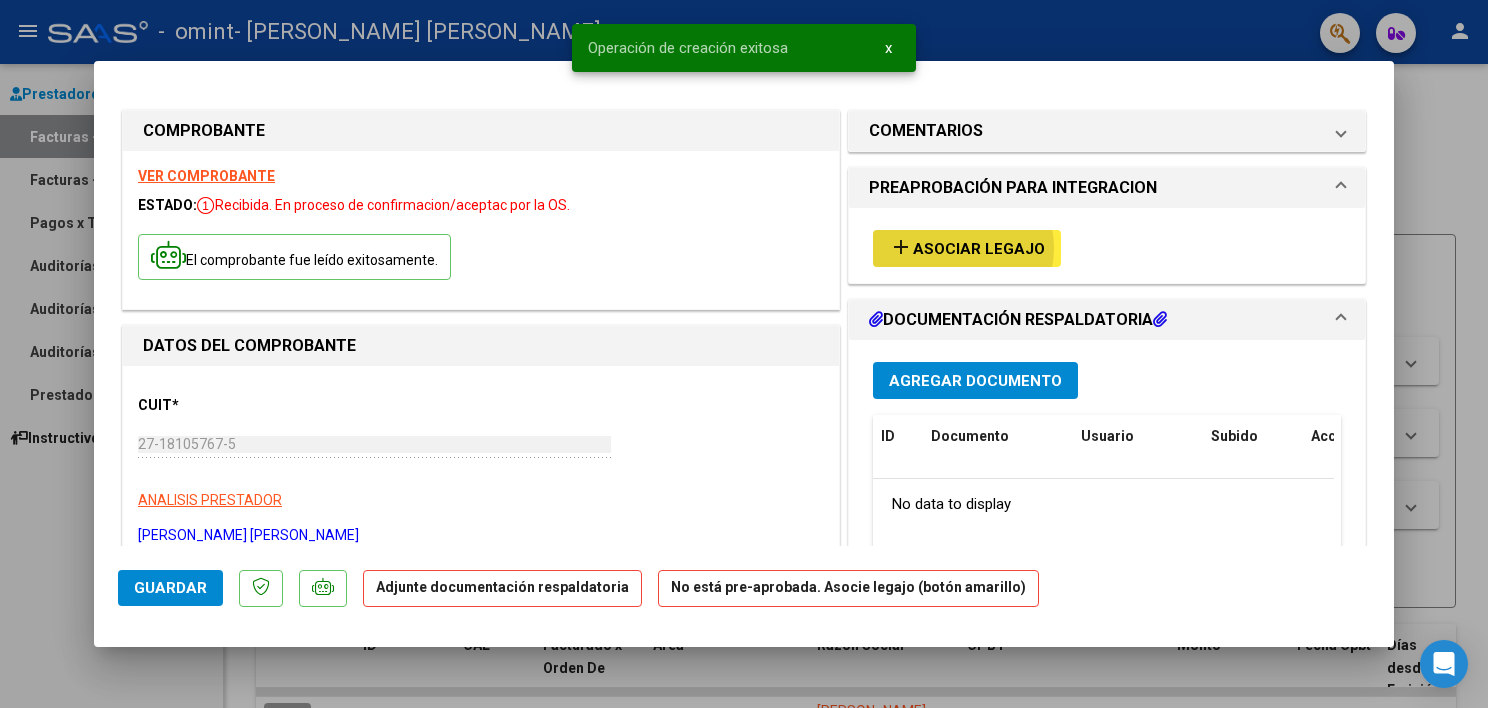 click on "Asociar Legajo" at bounding box center (979, 249) 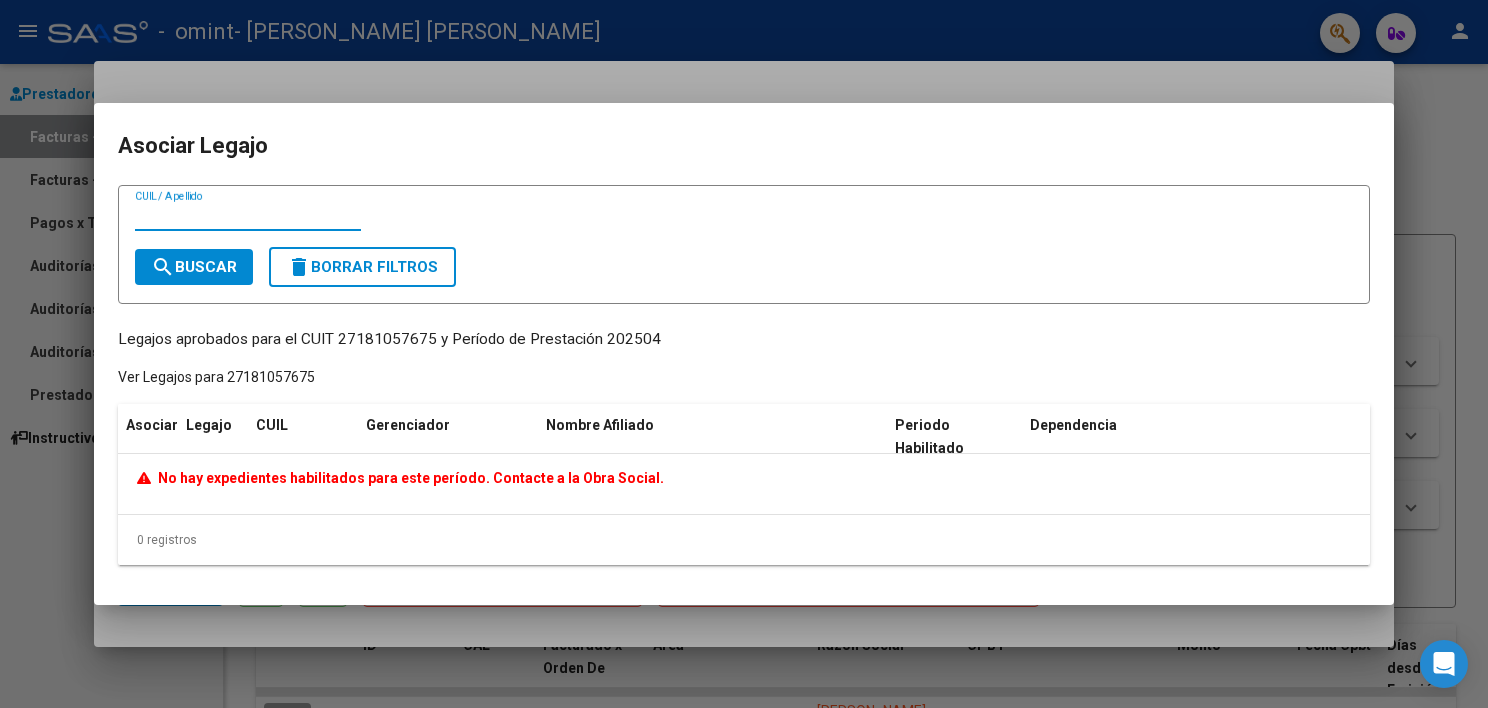 click on "CUIL / Apellido" at bounding box center (248, 216) 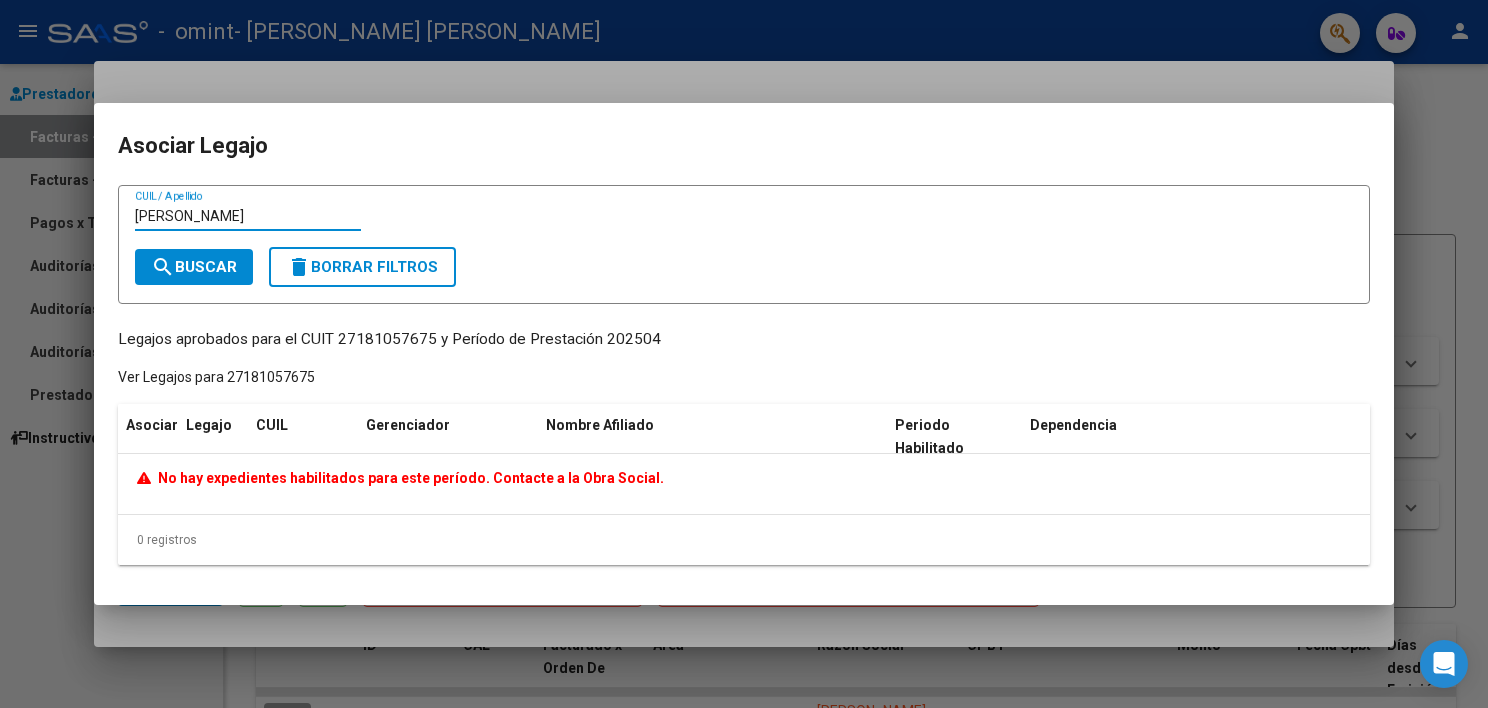 type on "Balzano" 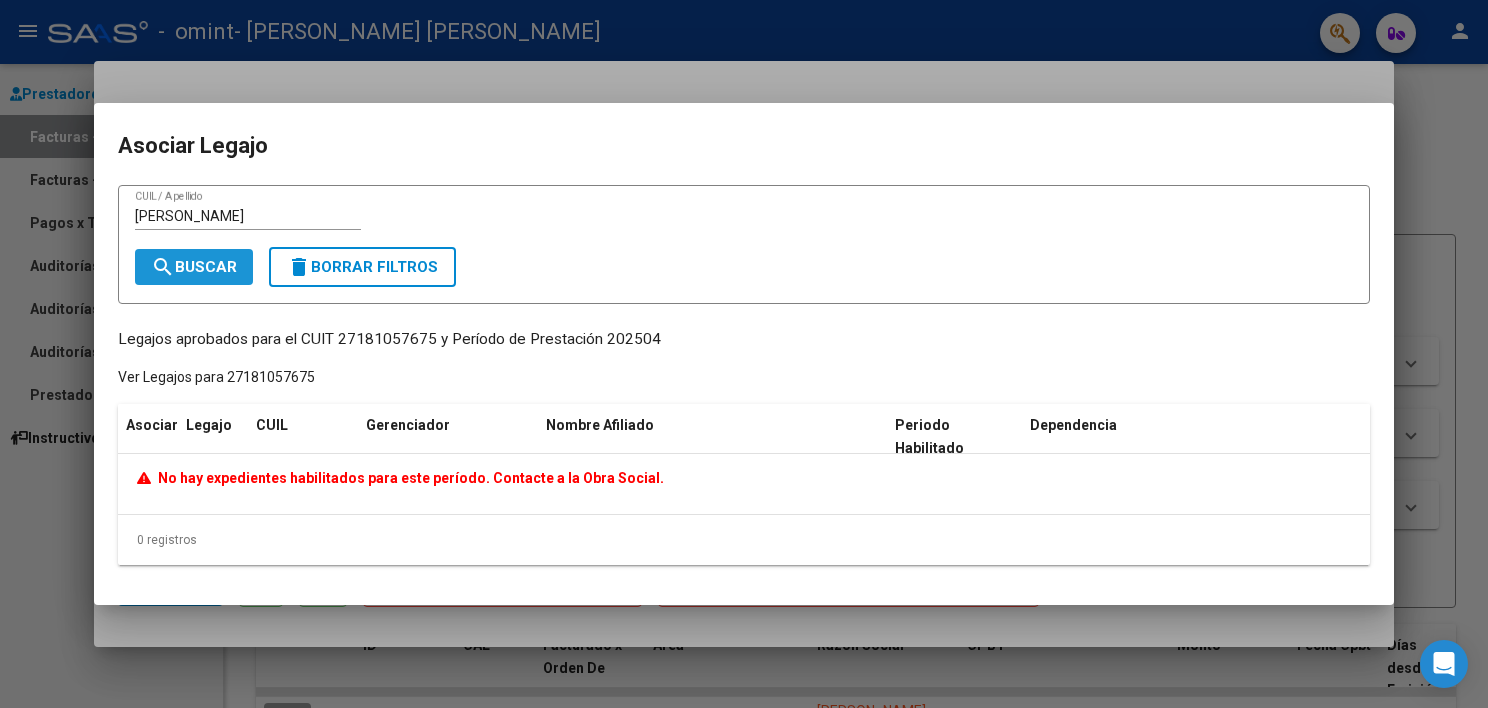 click on "search  Buscar" at bounding box center [194, 267] 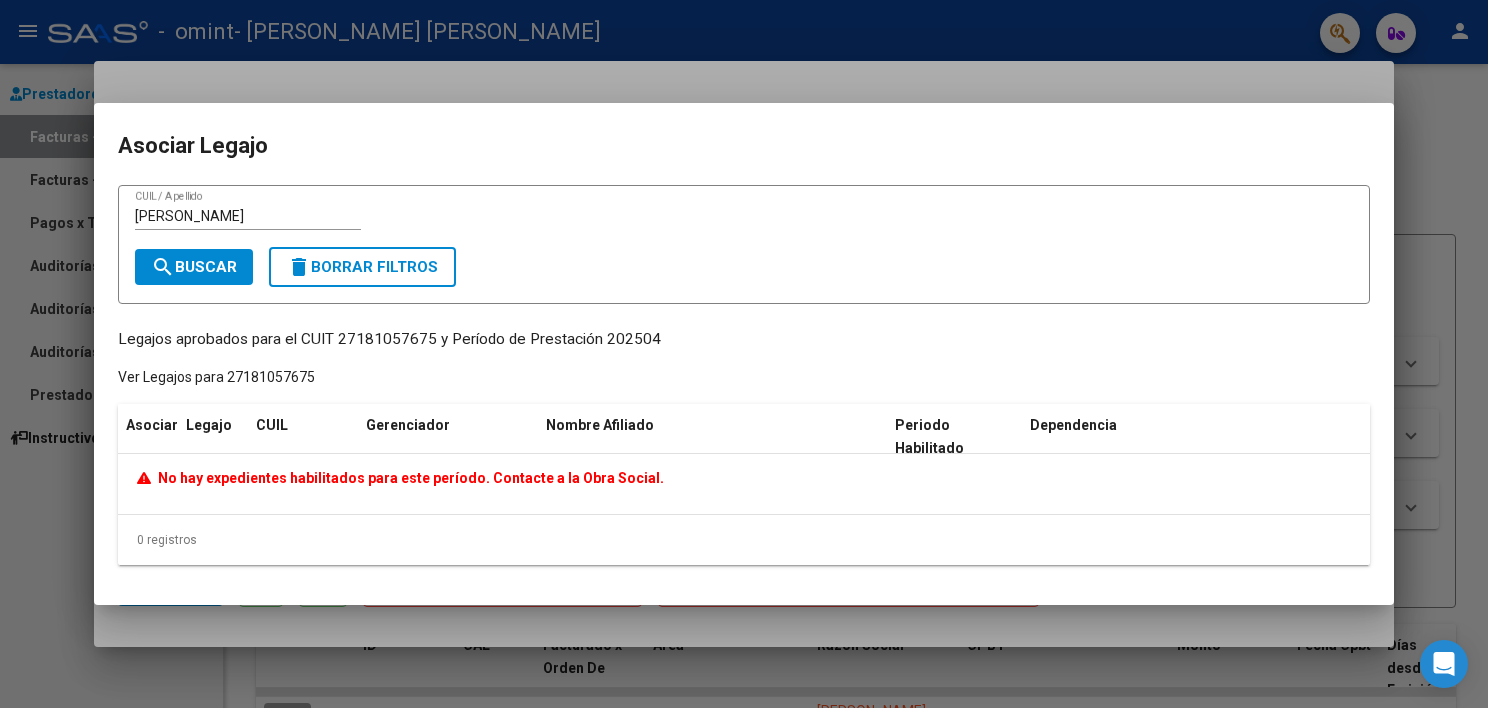 click at bounding box center (744, 354) 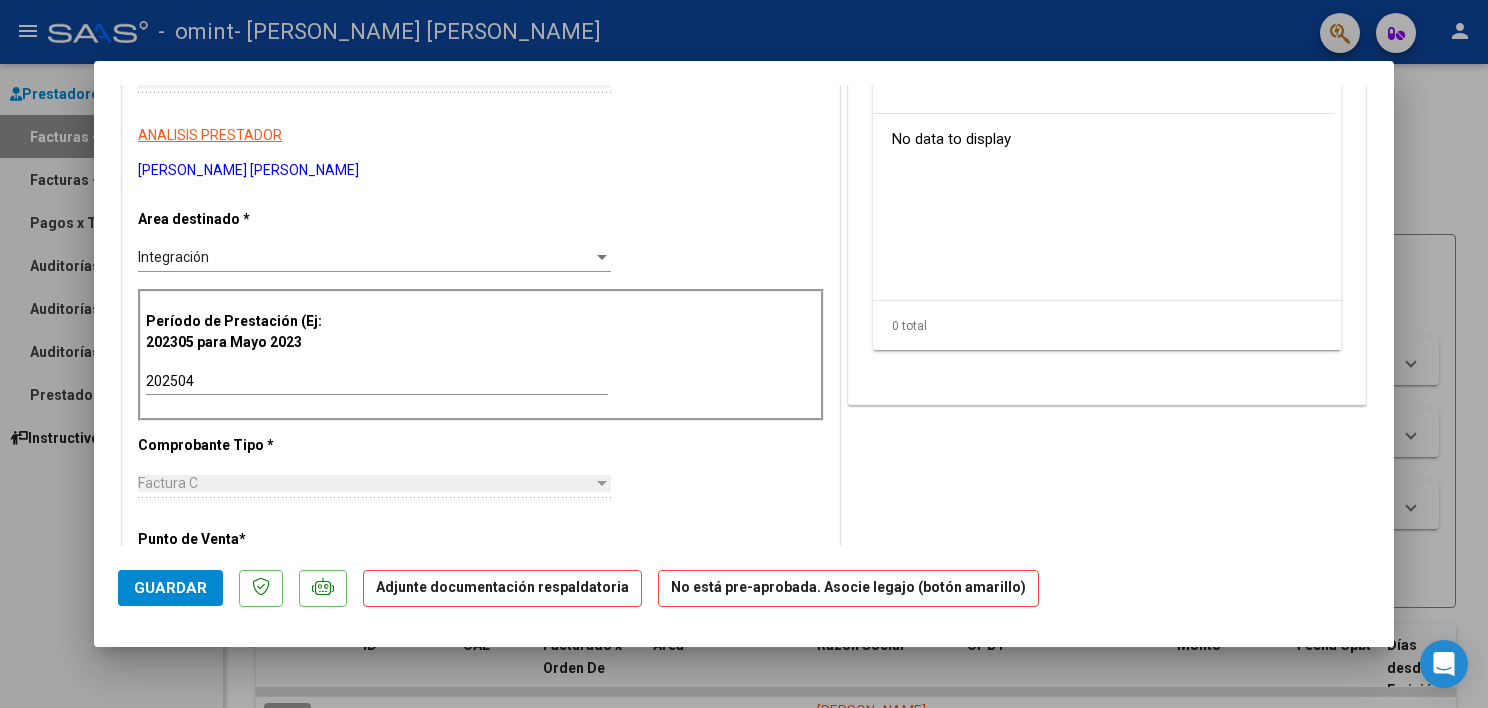 scroll, scrollTop: 373, scrollLeft: 0, axis: vertical 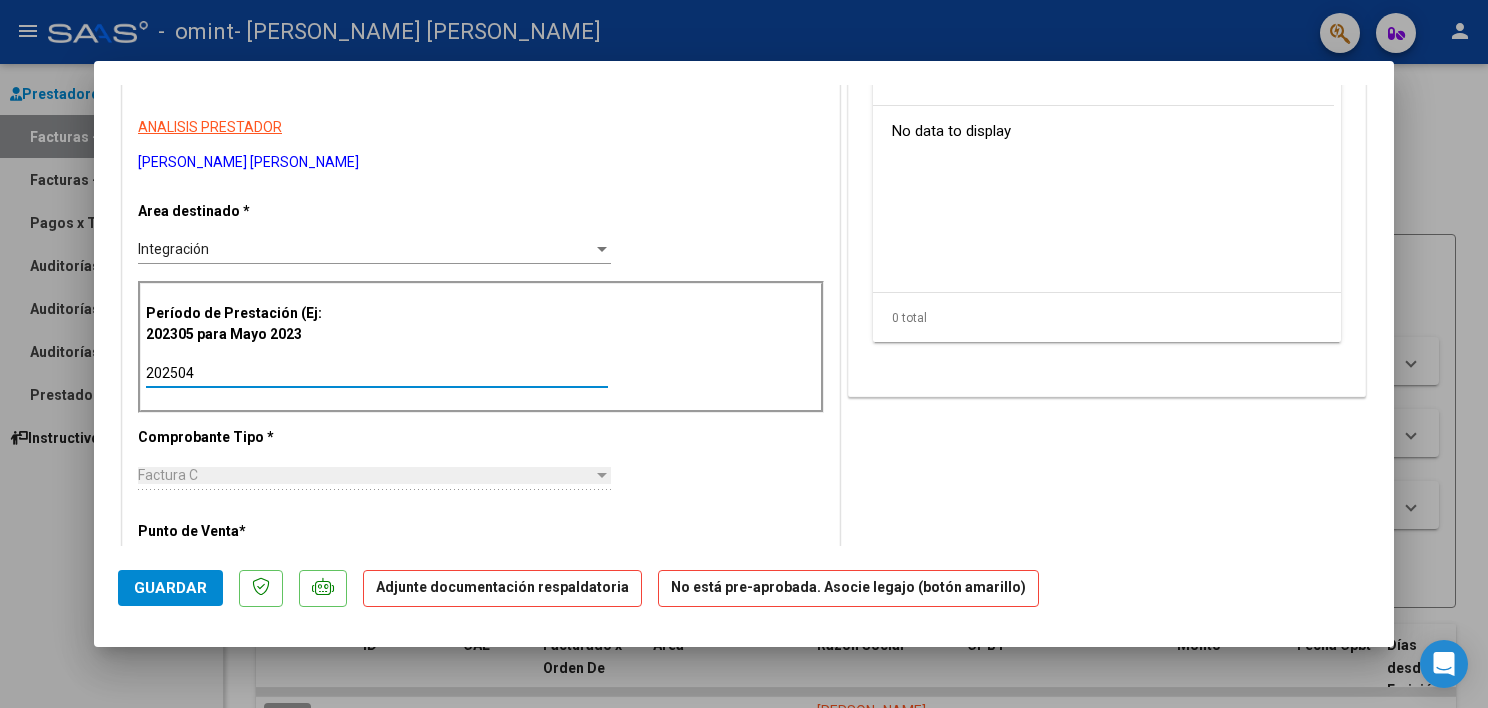 click on "202504" at bounding box center (377, 373) 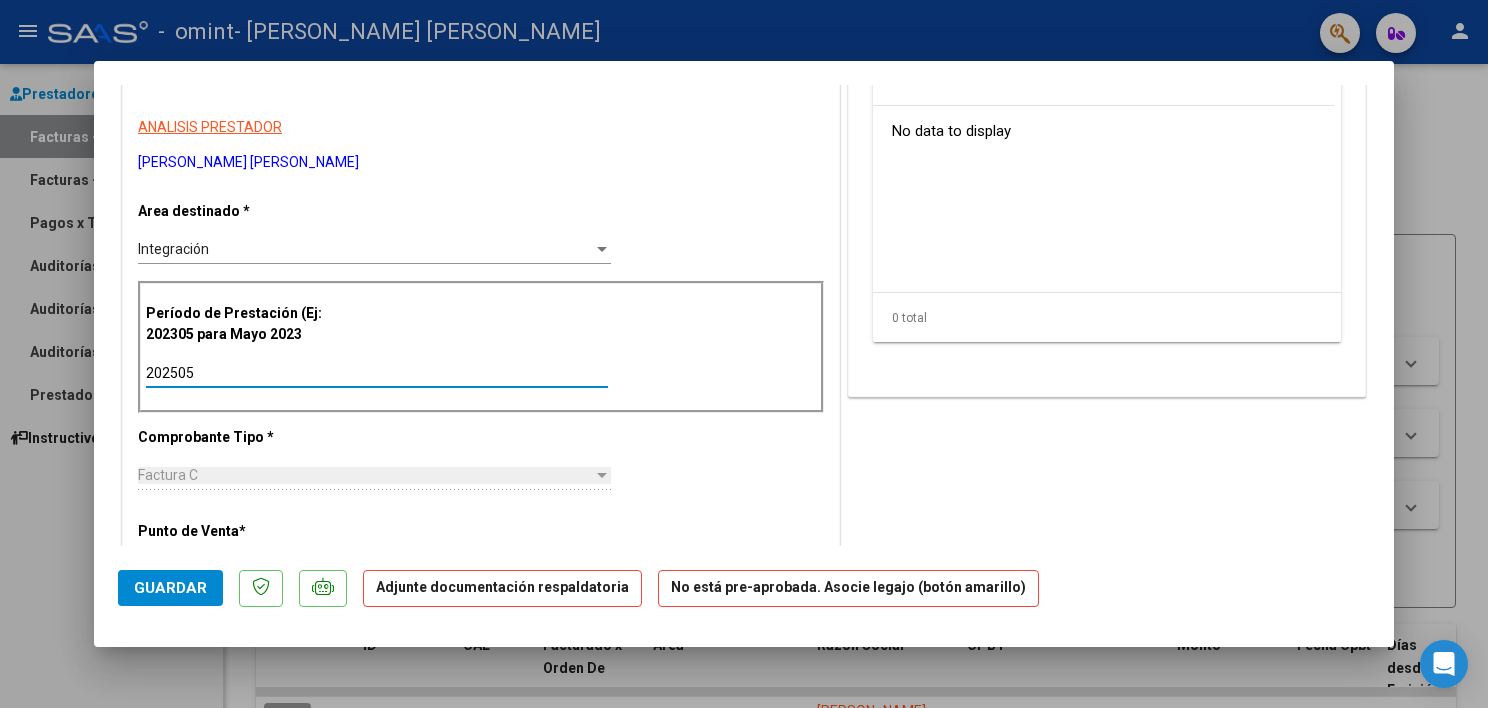 type on "202505" 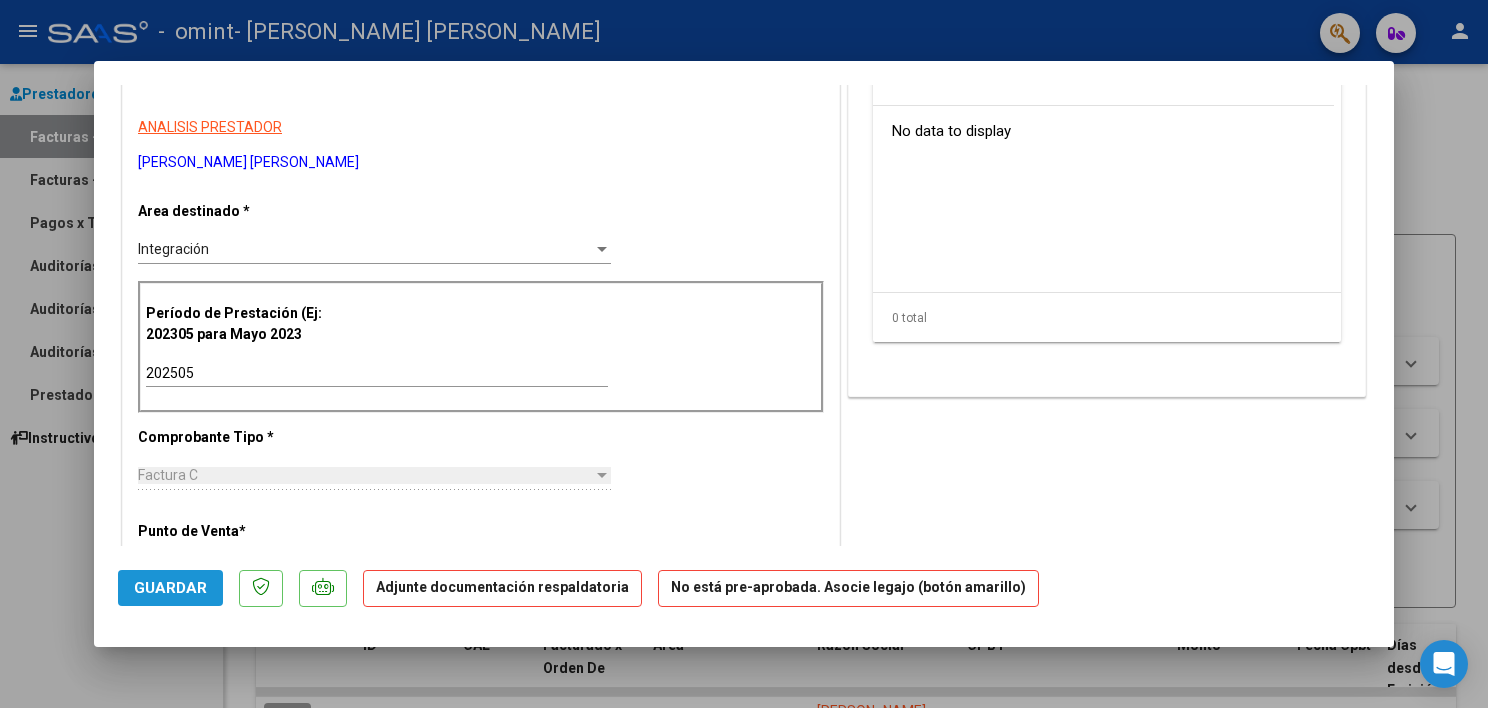 click on "Guardar" 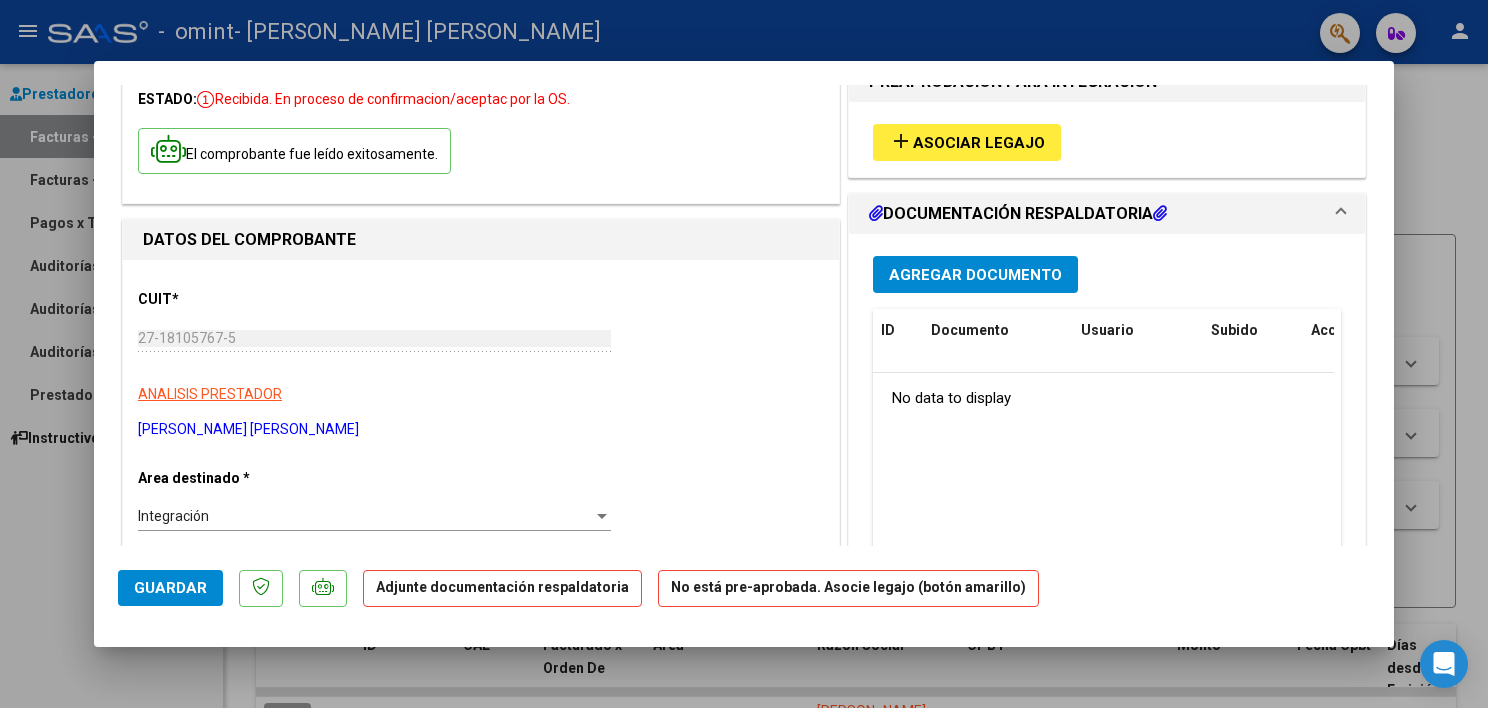scroll, scrollTop: 0, scrollLeft: 0, axis: both 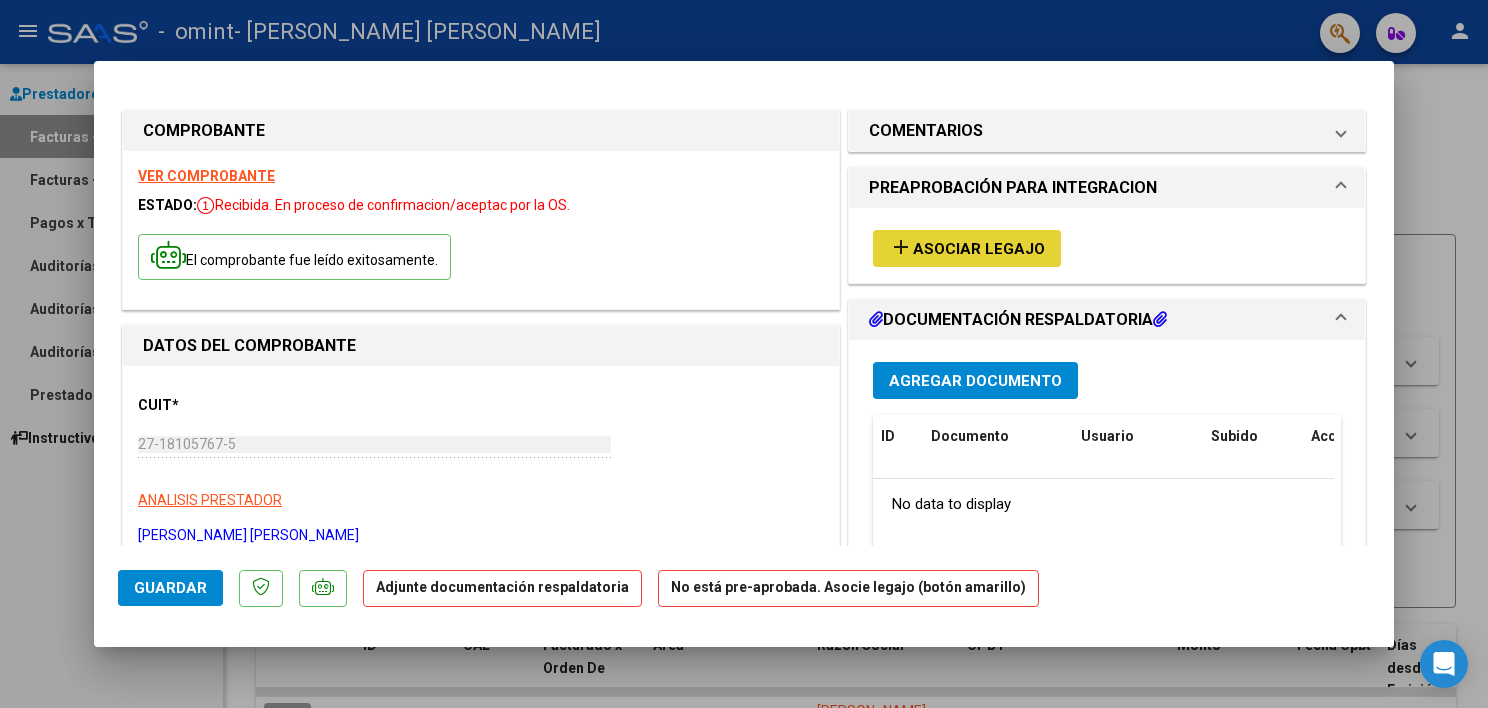 click on "Asociar Legajo" at bounding box center (979, 249) 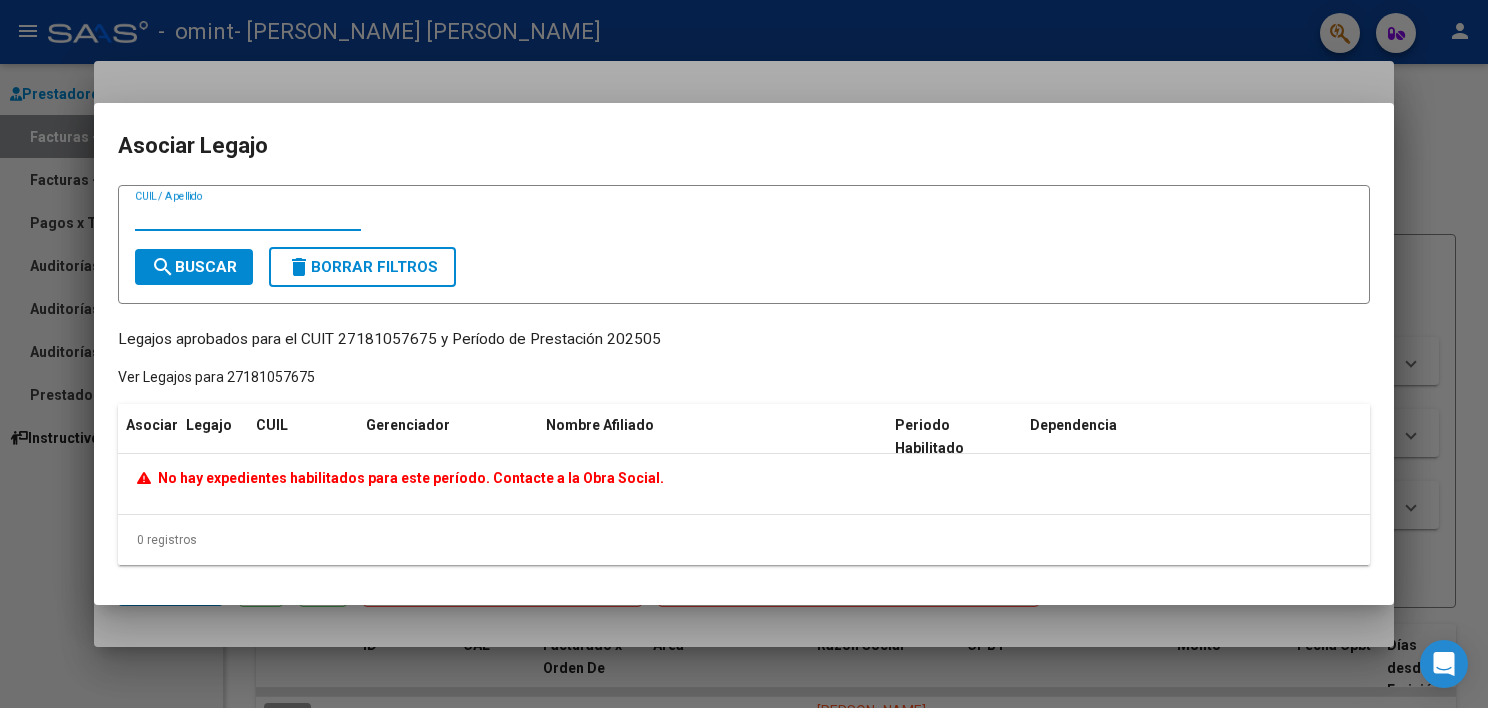 click on "CUIL / Apellido" at bounding box center [248, 216] 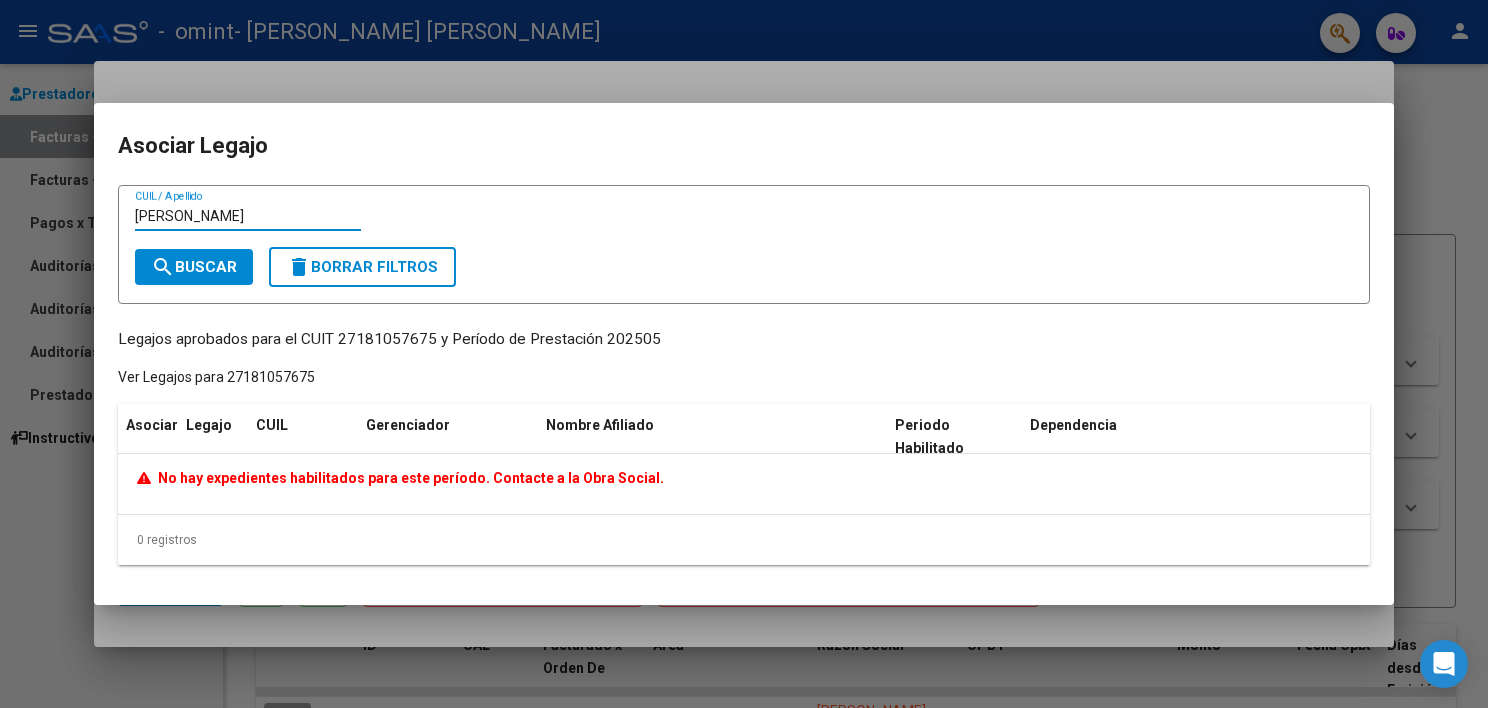type on "Balzano" 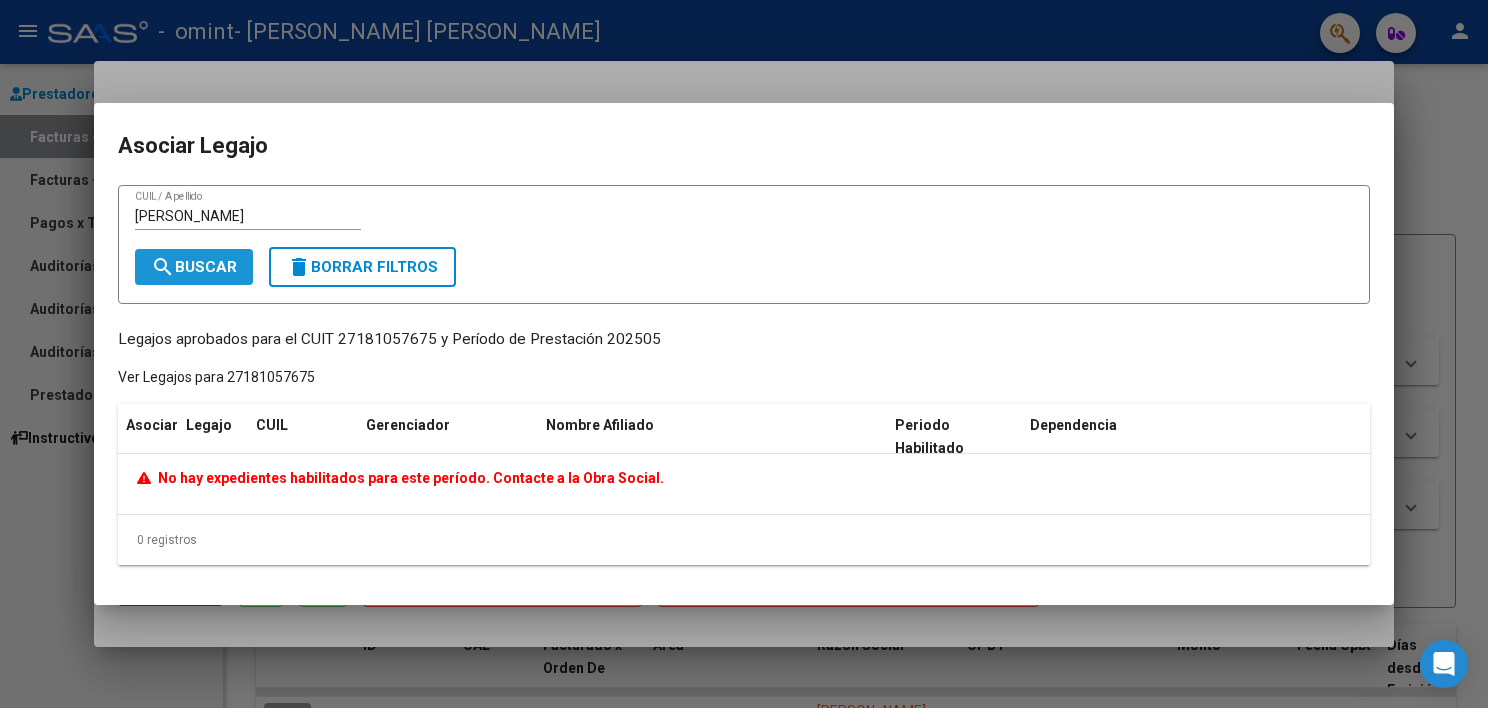 click on "search  Buscar" at bounding box center [194, 267] 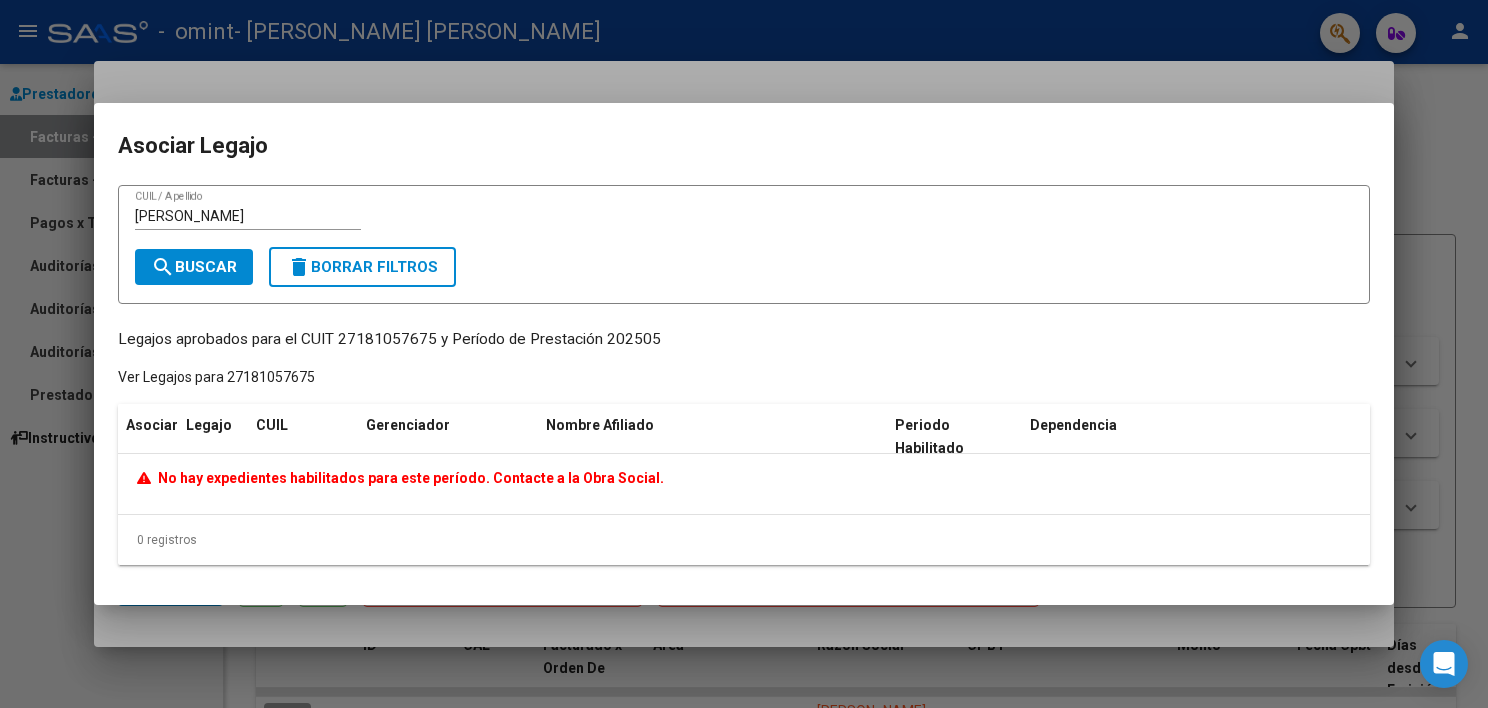click at bounding box center (744, 354) 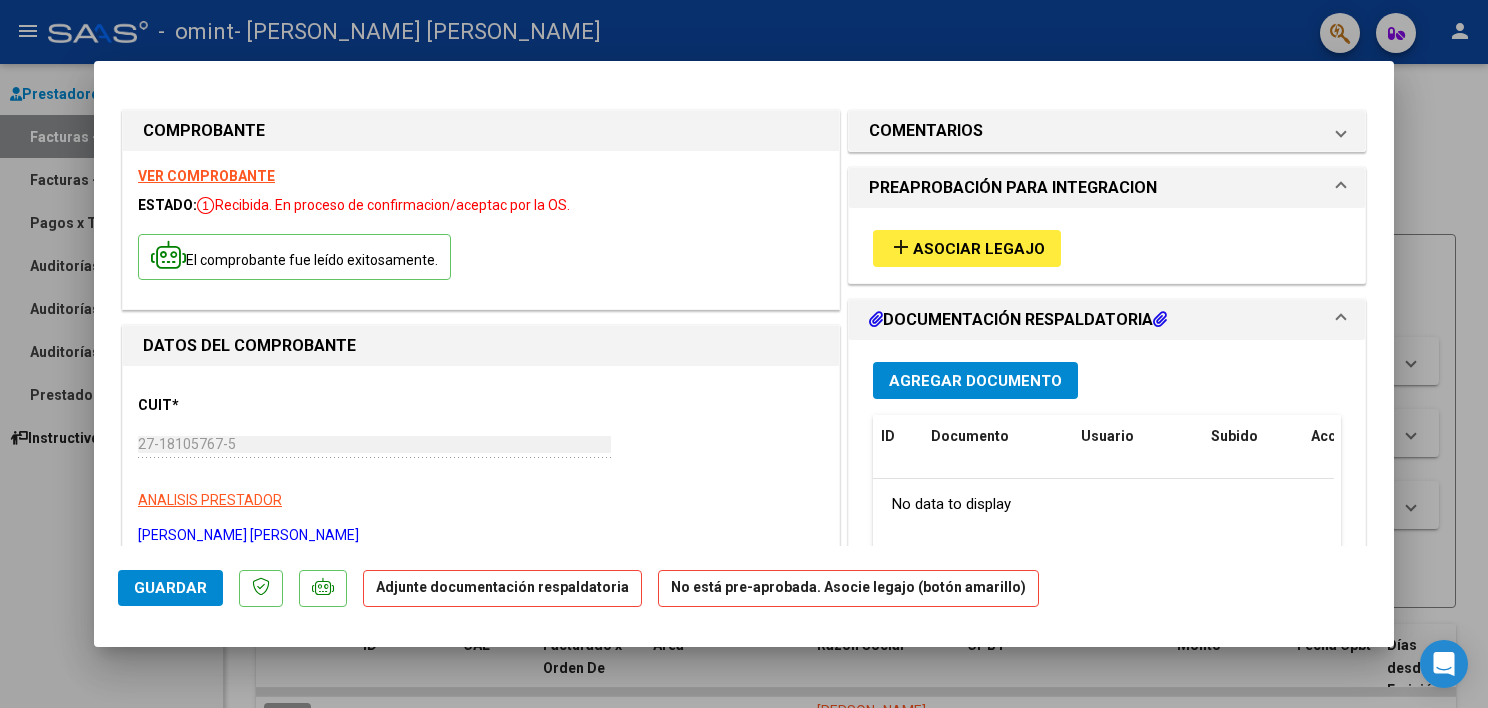 click at bounding box center (744, 354) 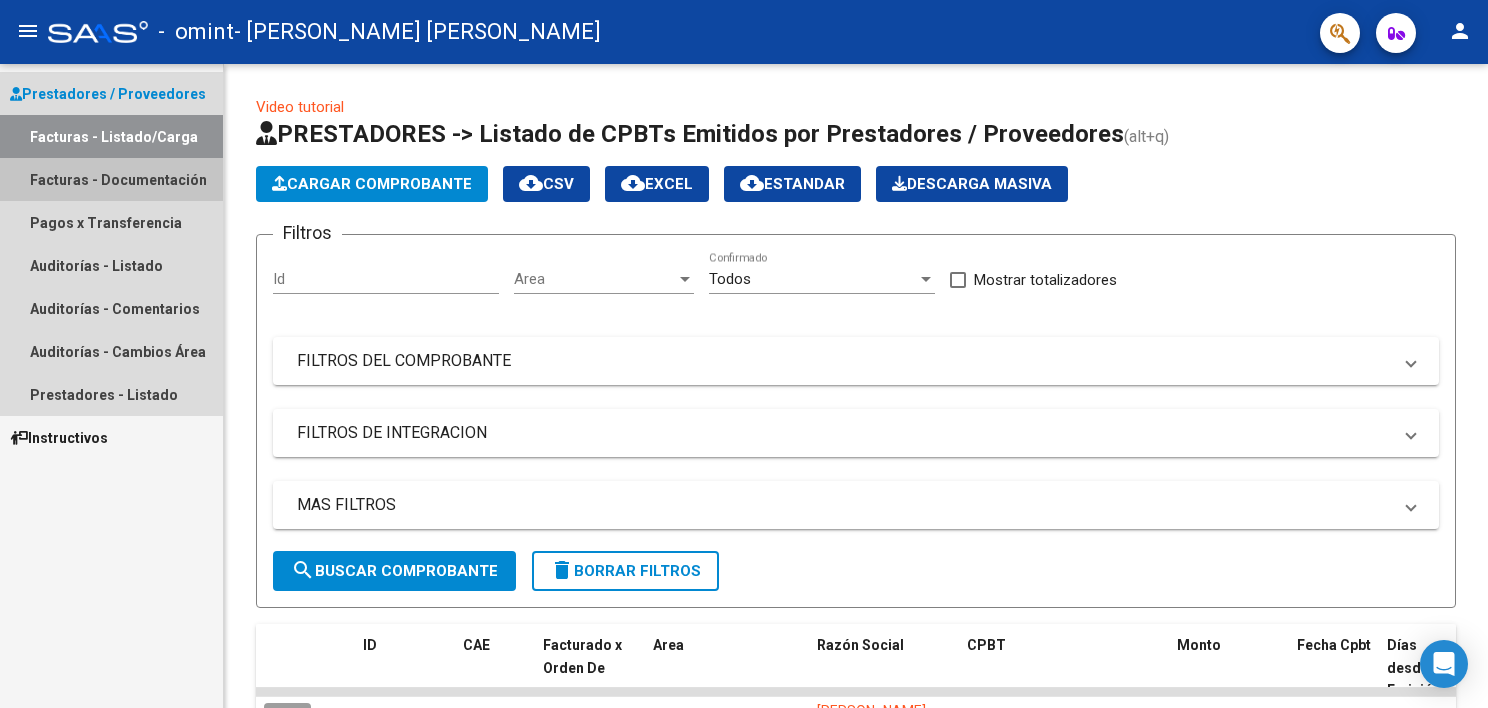 click on "Facturas - Documentación" at bounding box center (111, 179) 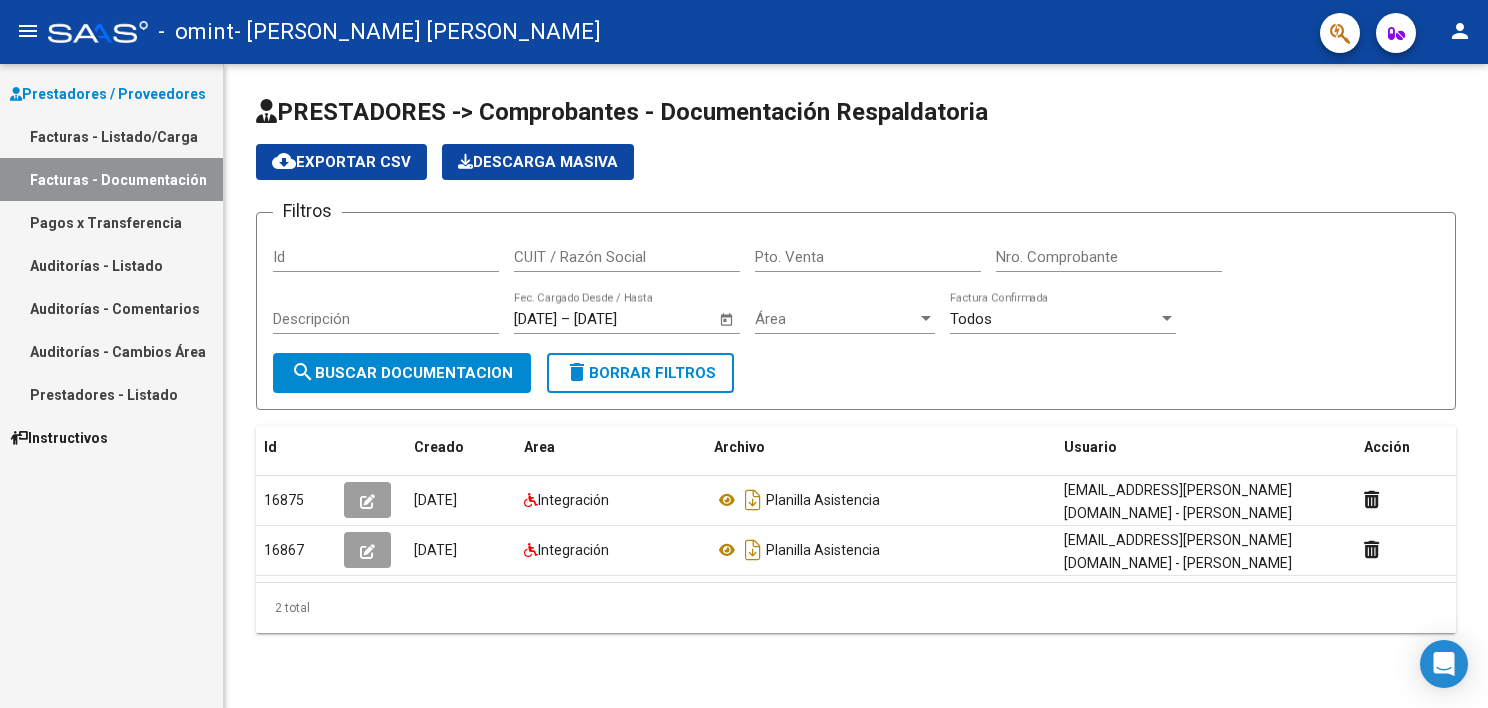 drag, startPoint x: 1480, startPoint y: 536, endPoint x: 1485, endPoint y: 577, distance: 41.303753 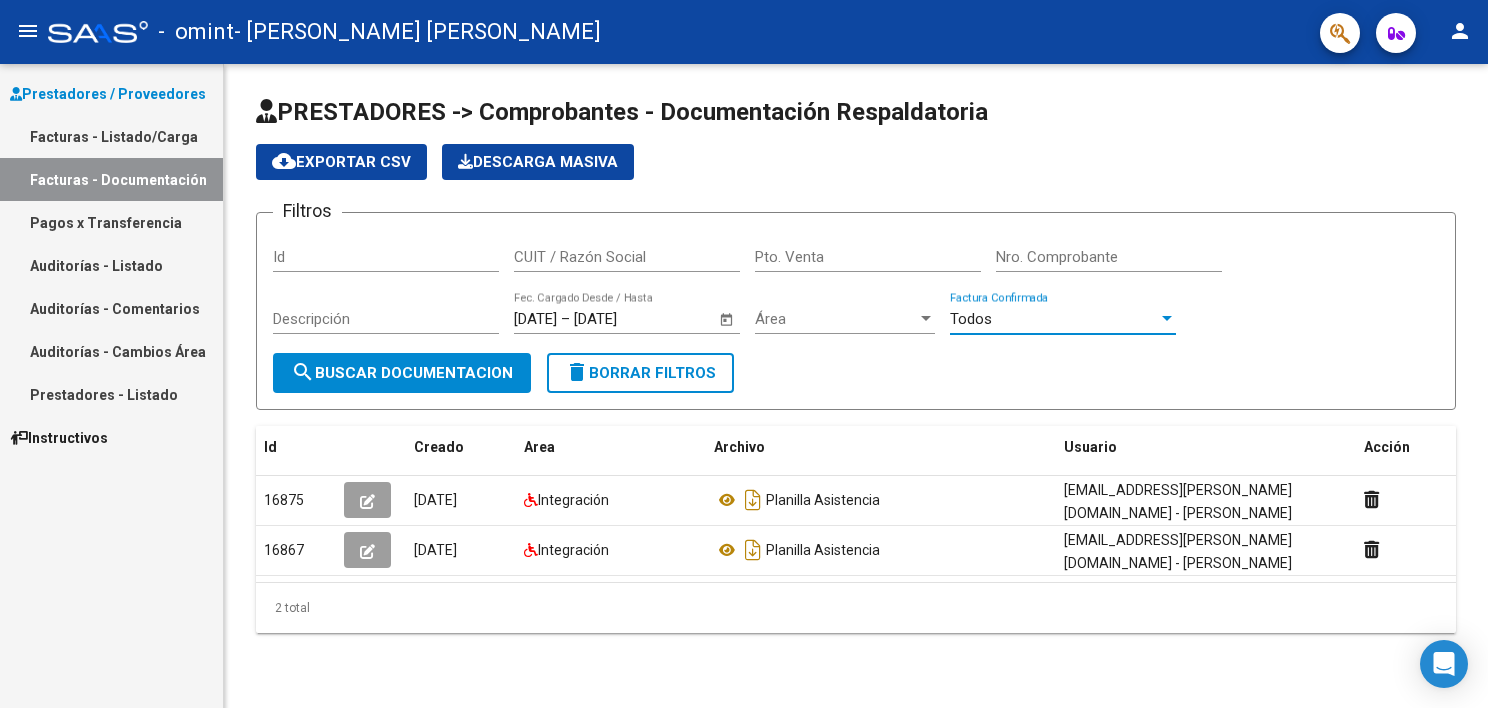 click at bounding box center (1167, 318) 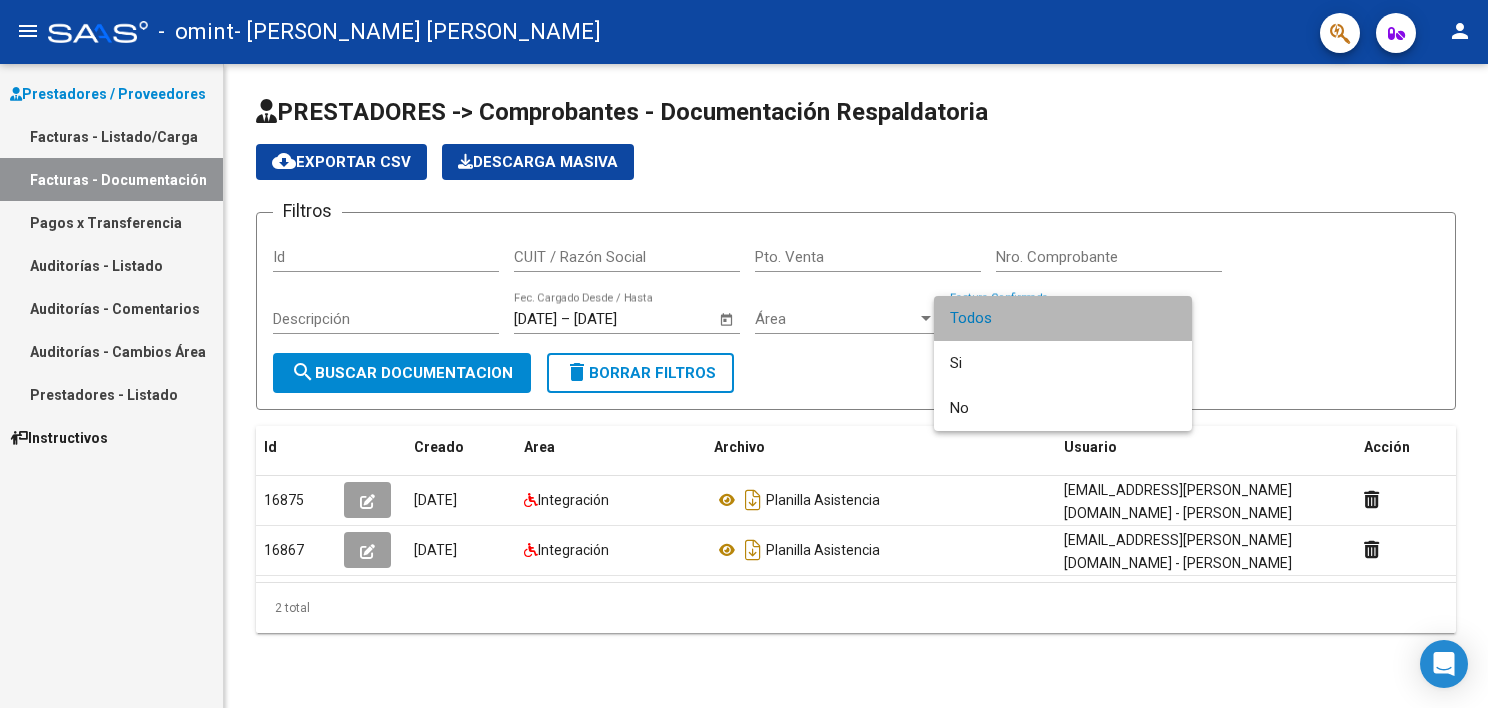 click on "Todos" at bounding box center [1063, 318] 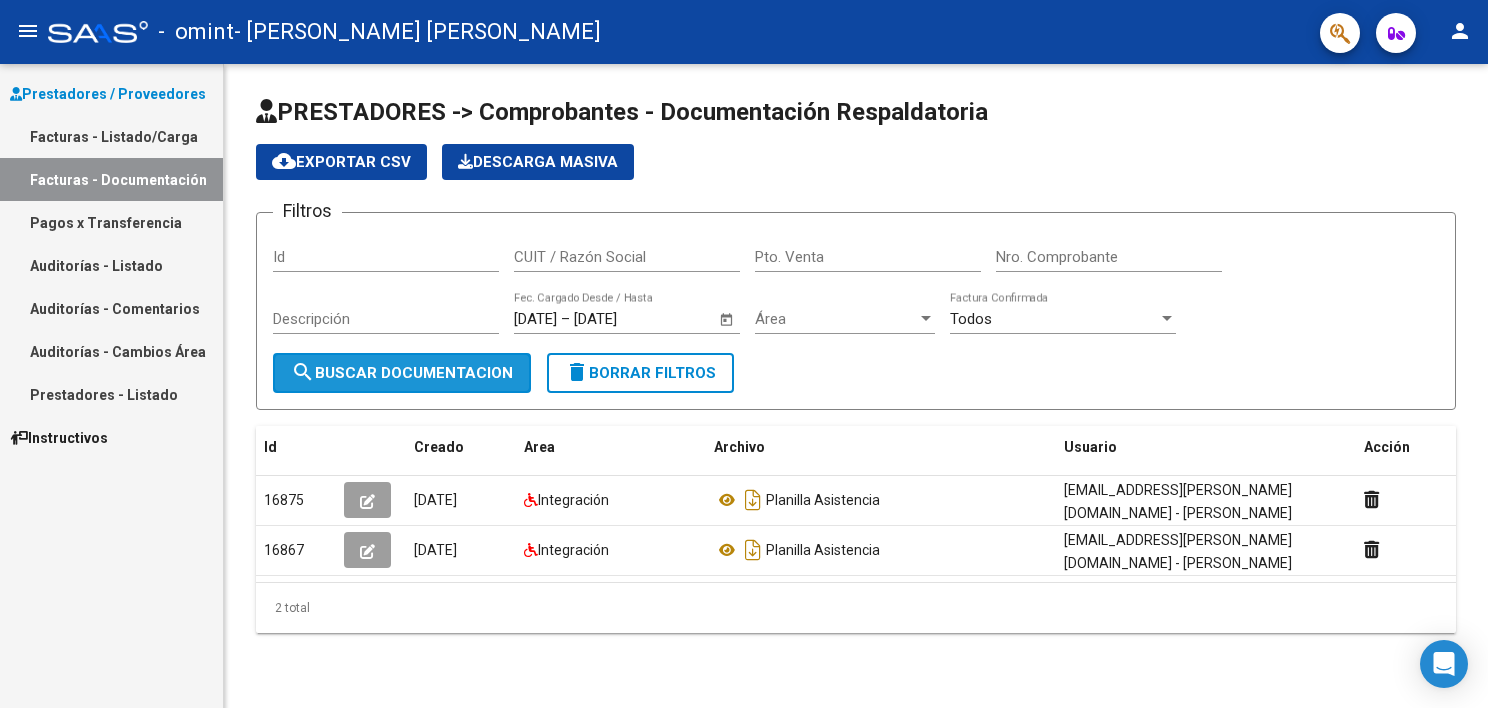 click on "search  Buscar Documentacion" 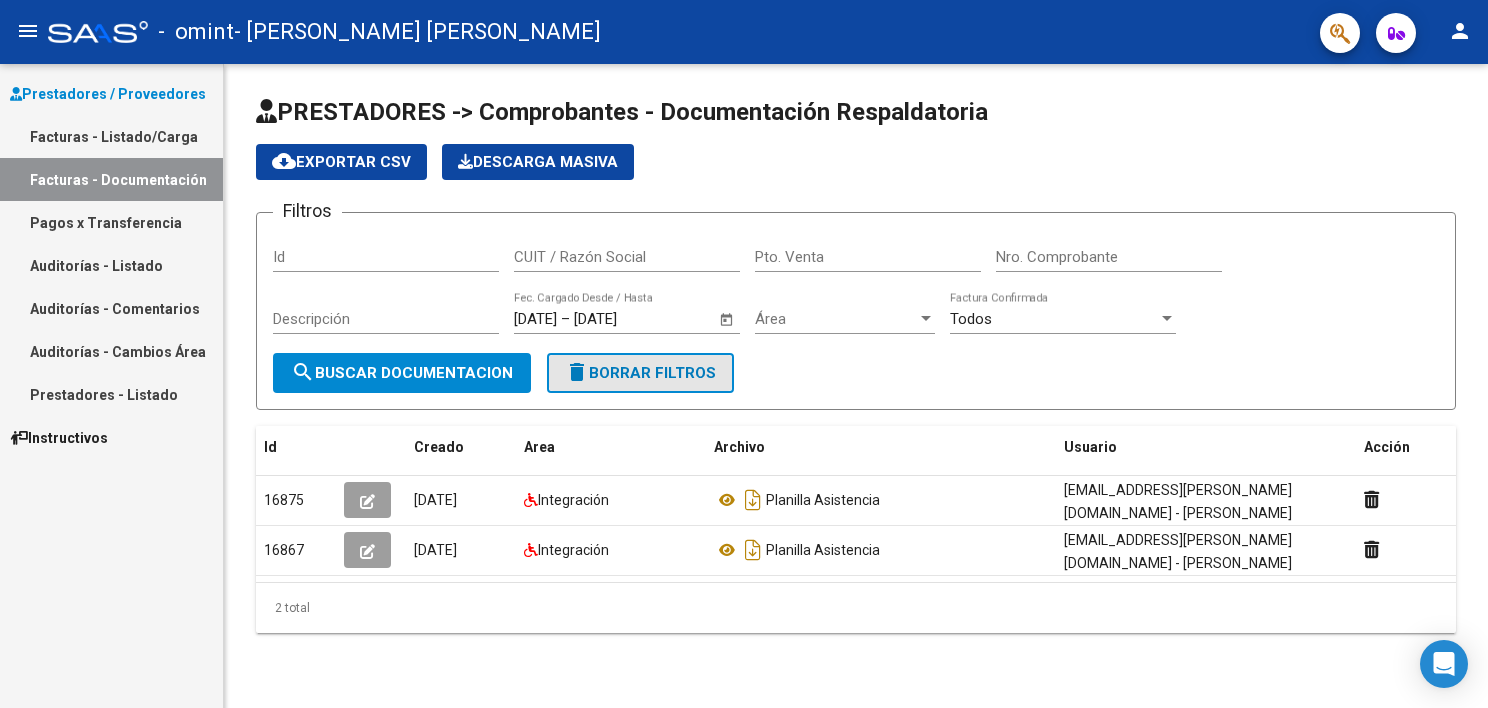 click on "delete  Borrar Filtros" 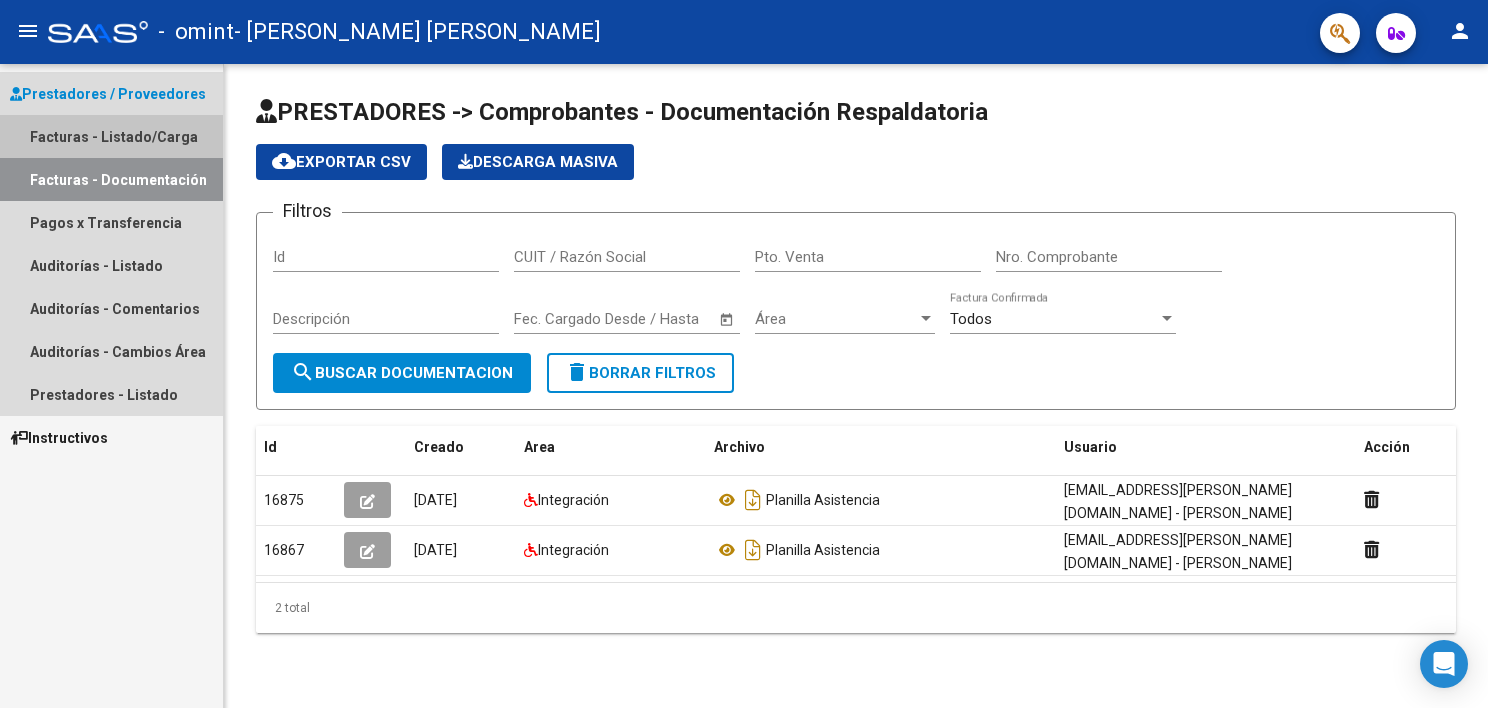 click on "Facturas - Listado/Carga" at bounding box center (111, 136) 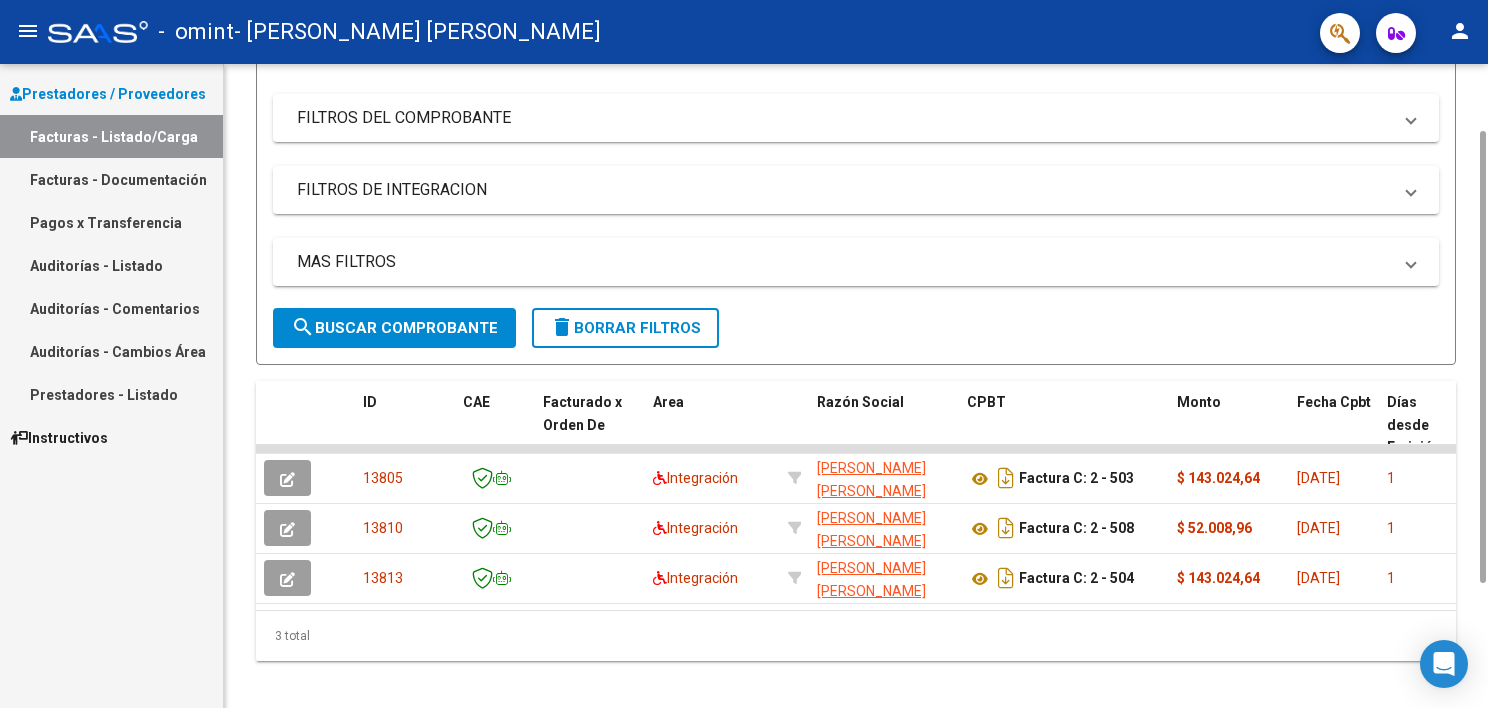 scroll, scrollTop: 272, scrollLeft: 0, axis: vertical 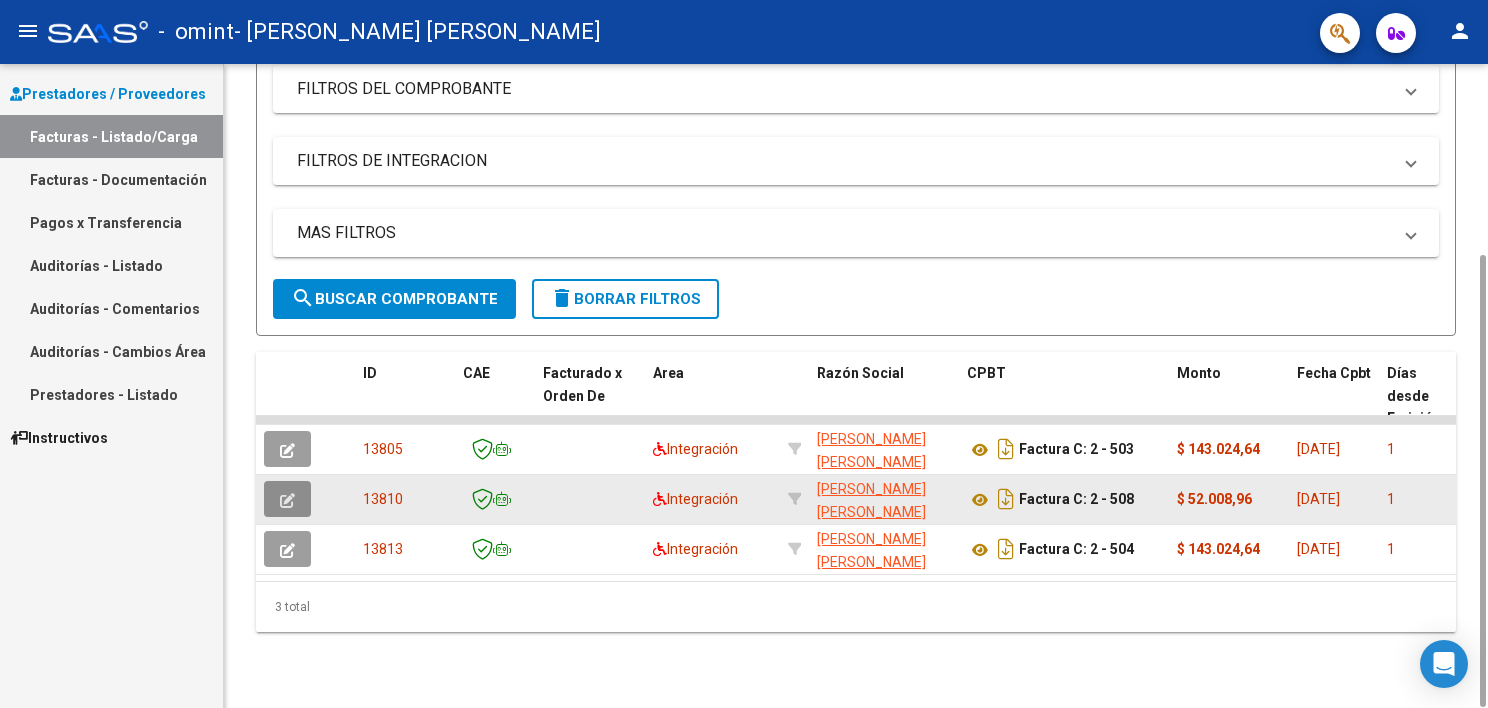 click 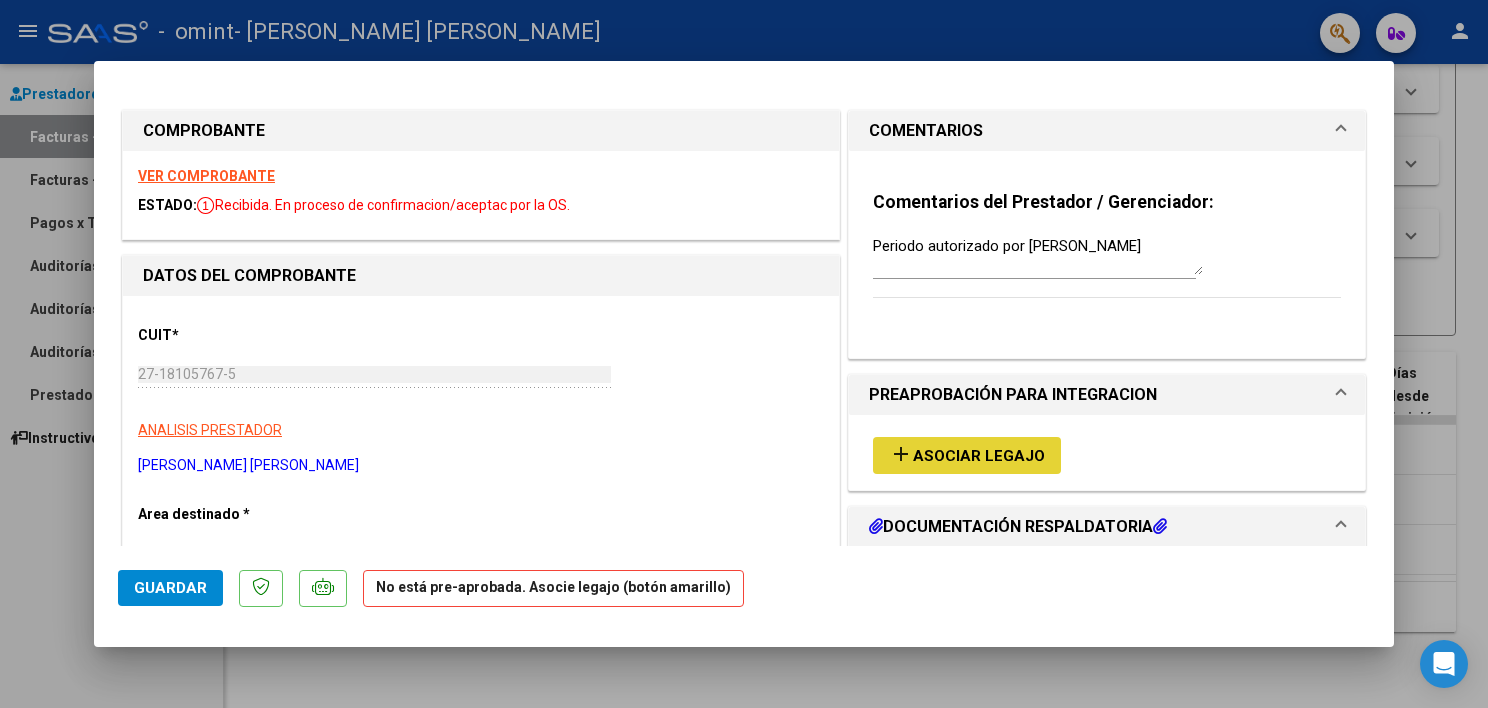 click on "Asociar Legajo" at bounding box center (979, 456) 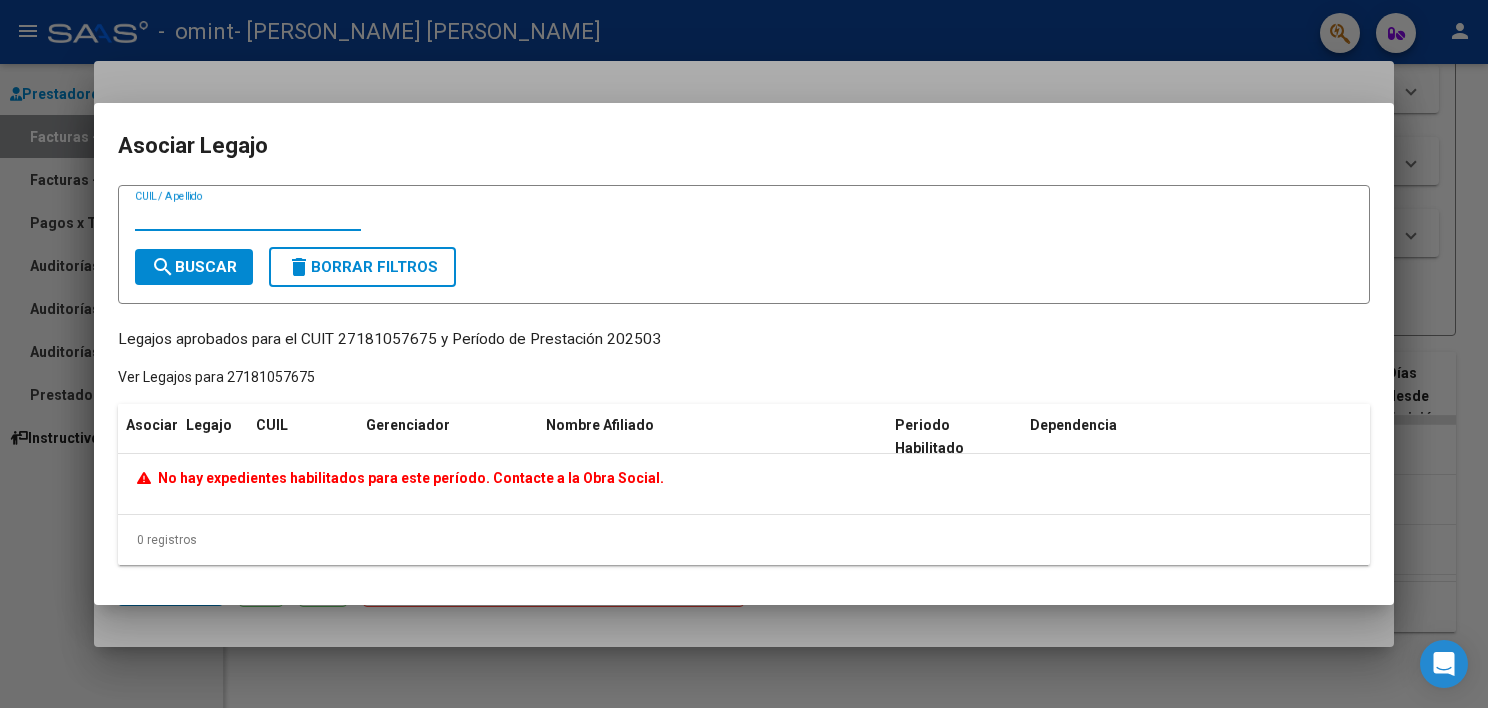 click at bounding box center (744, 354) 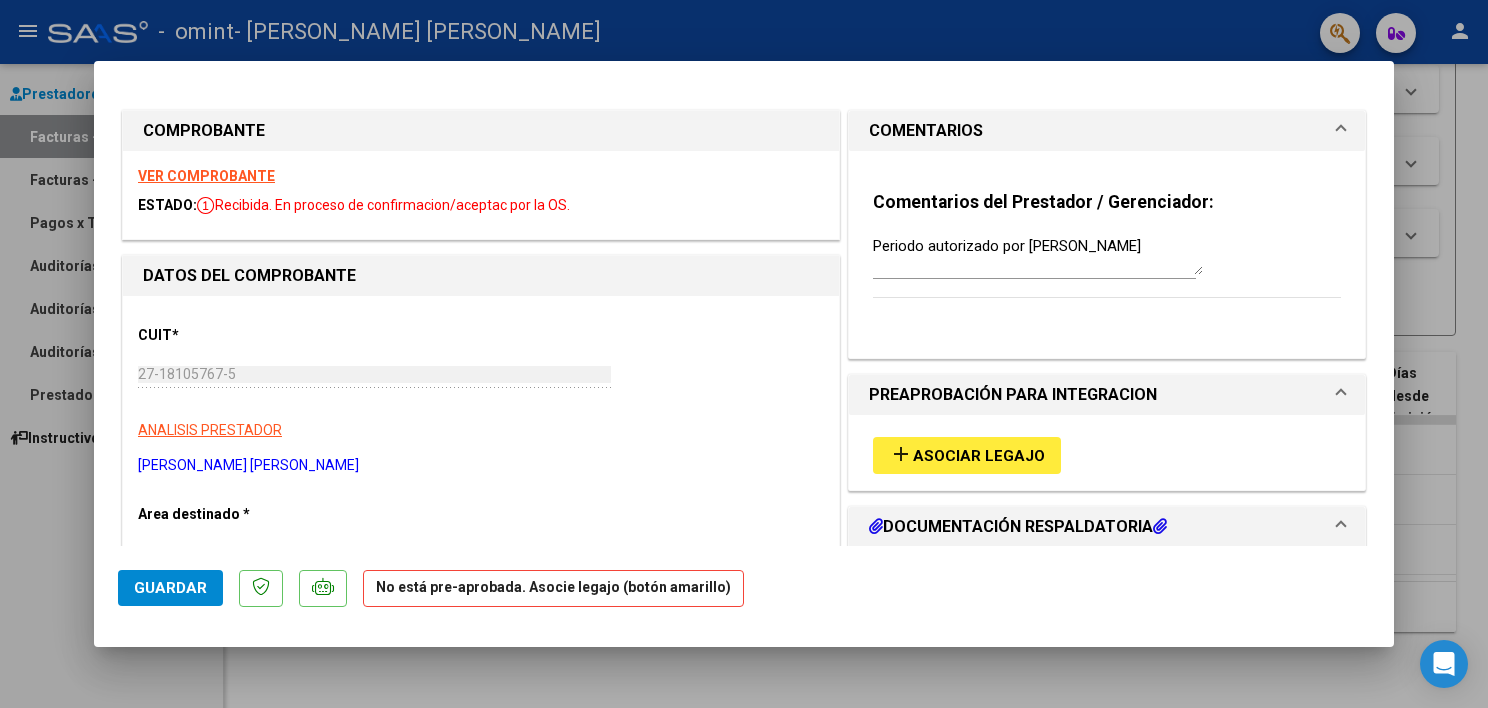 click at bounding box center [744, 354] 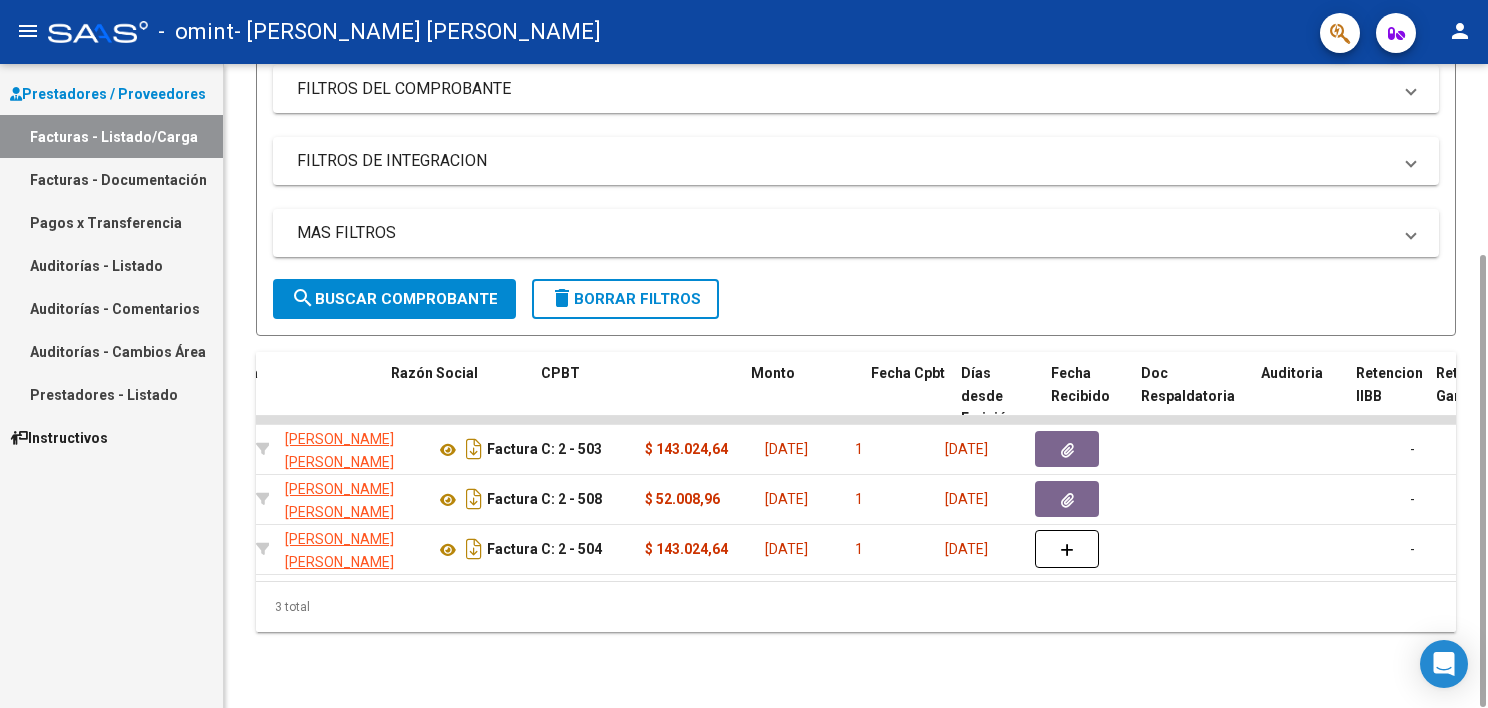 scroll, scrollTop: 0, scrollLeft: 560, axis: horizontal 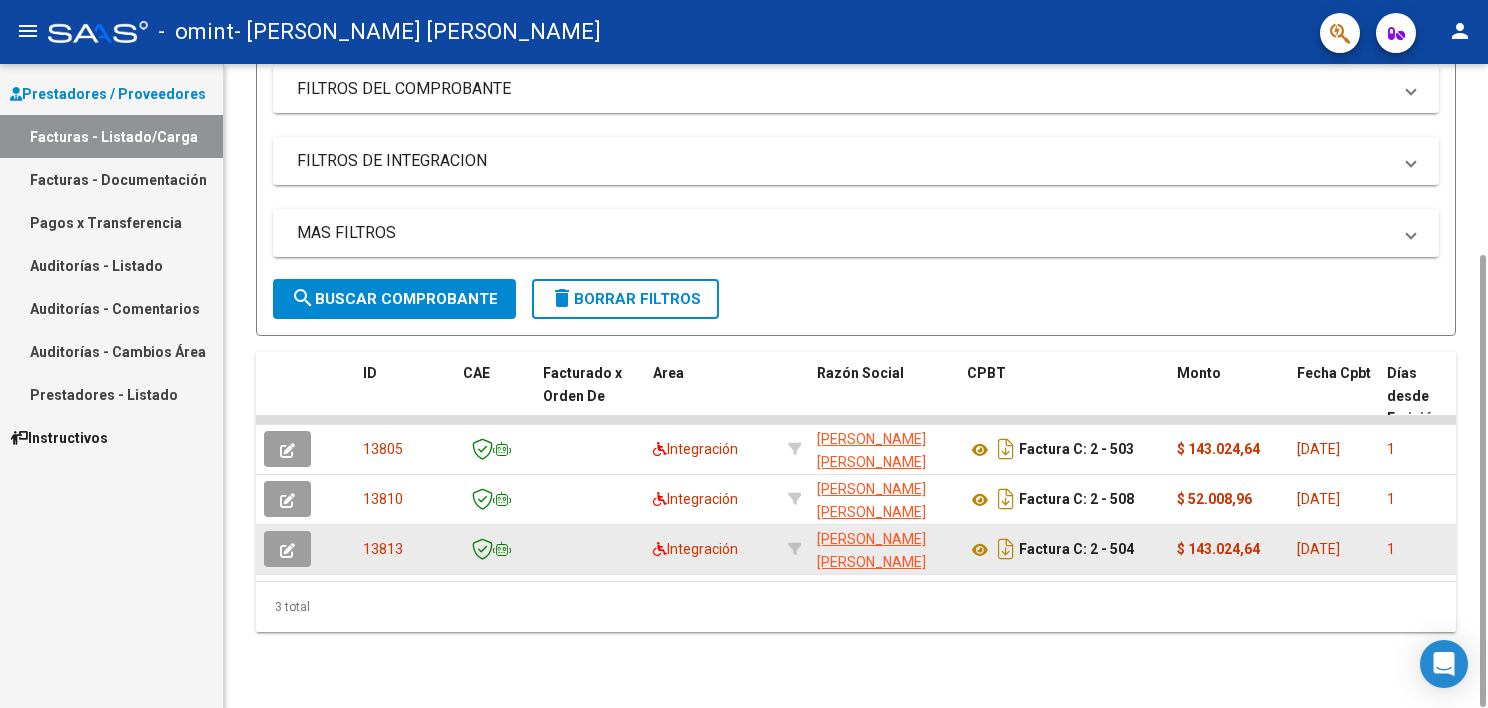 click on "13813" 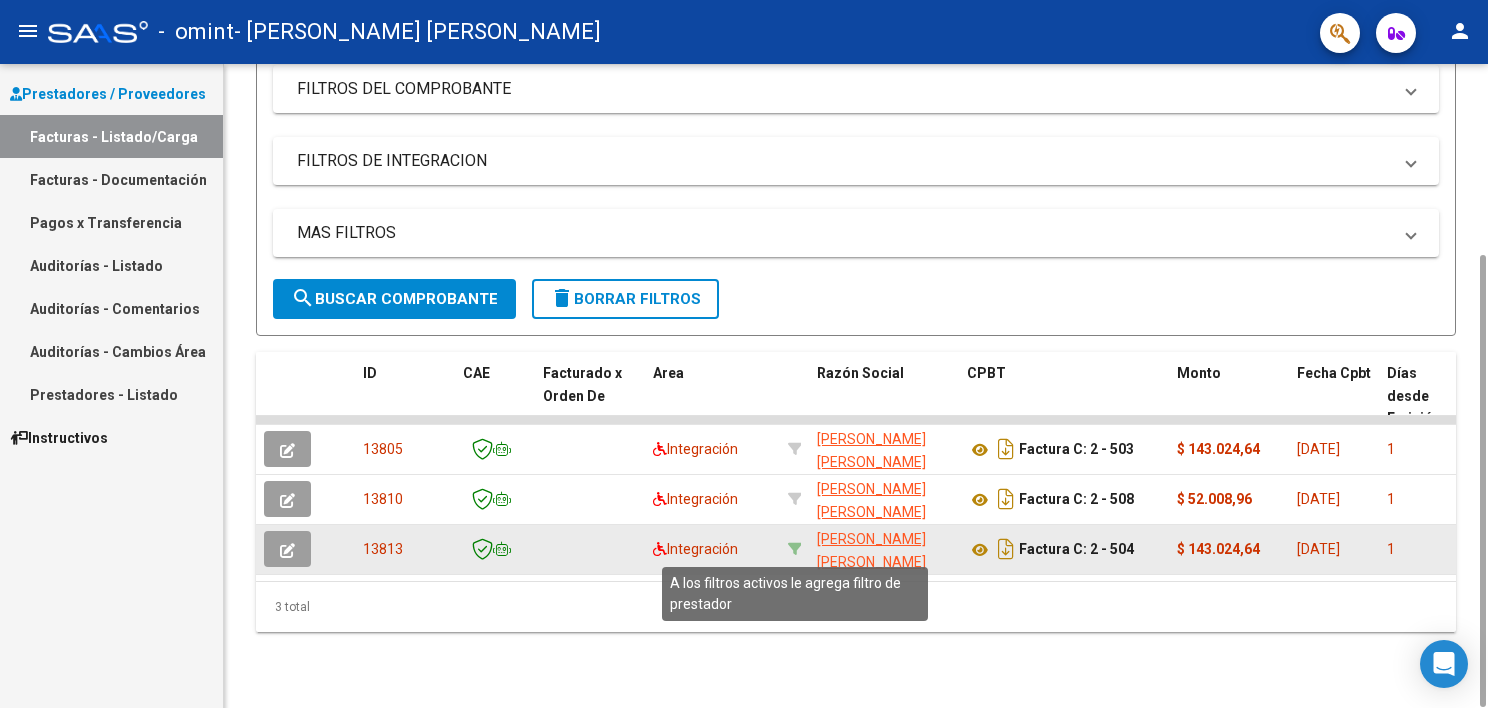 click 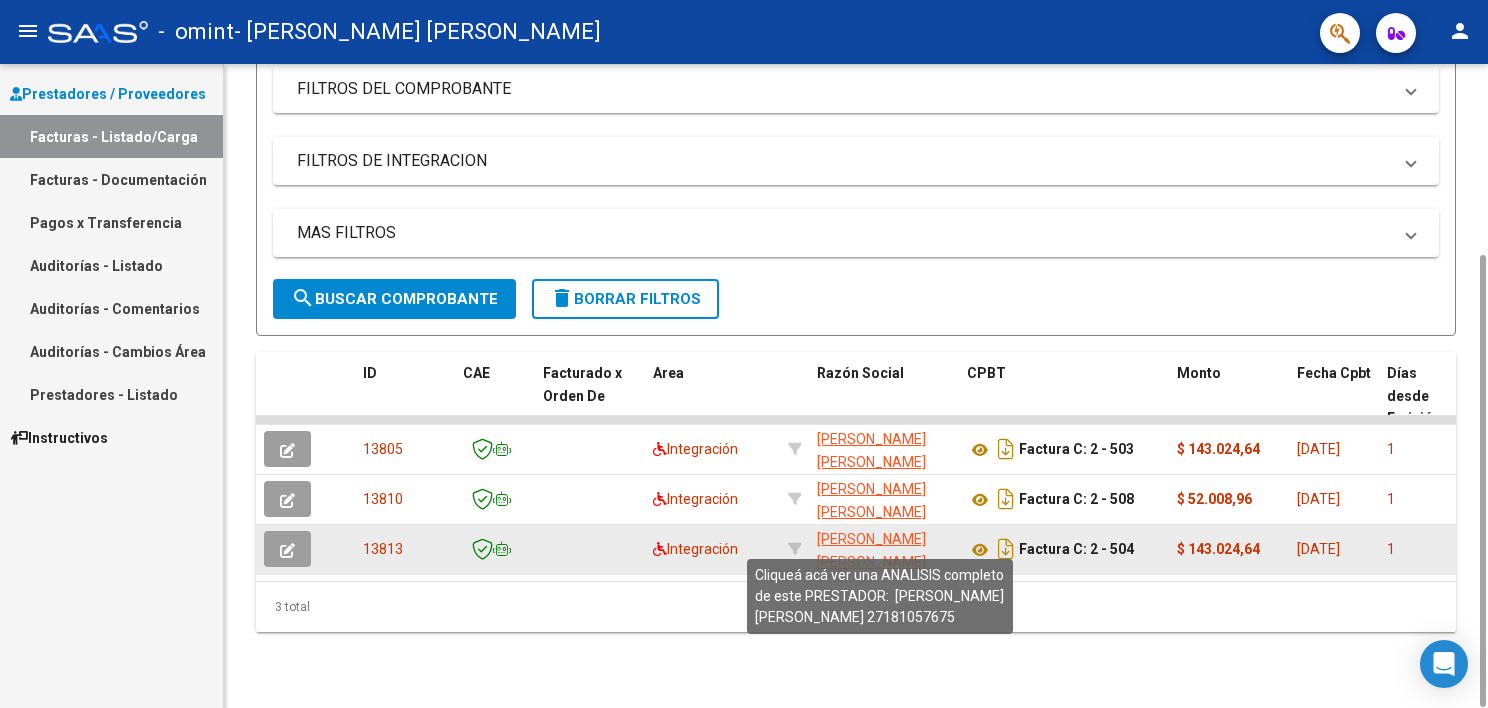 click on "RONGO ANA MARIA" 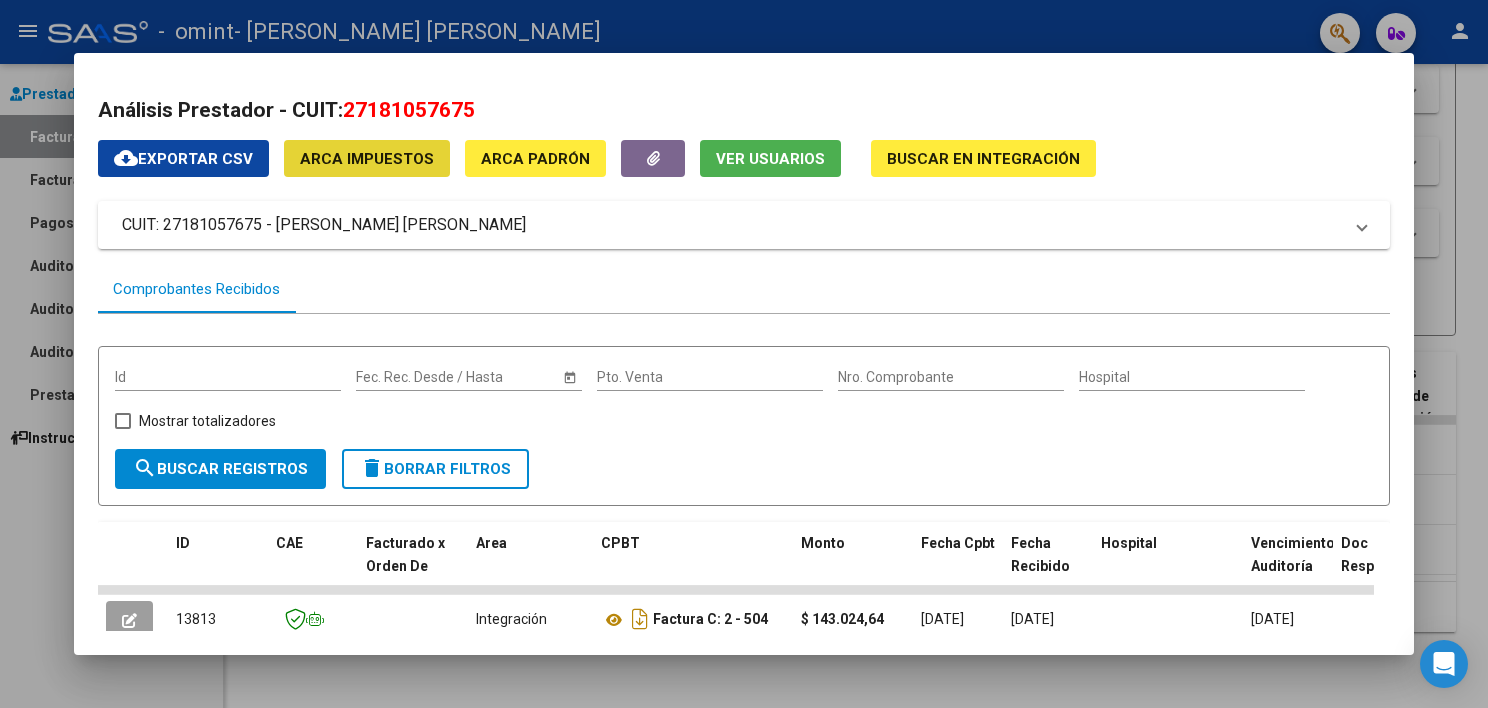 click on "ARCA Impuestos" at bounding box center (367, 159) 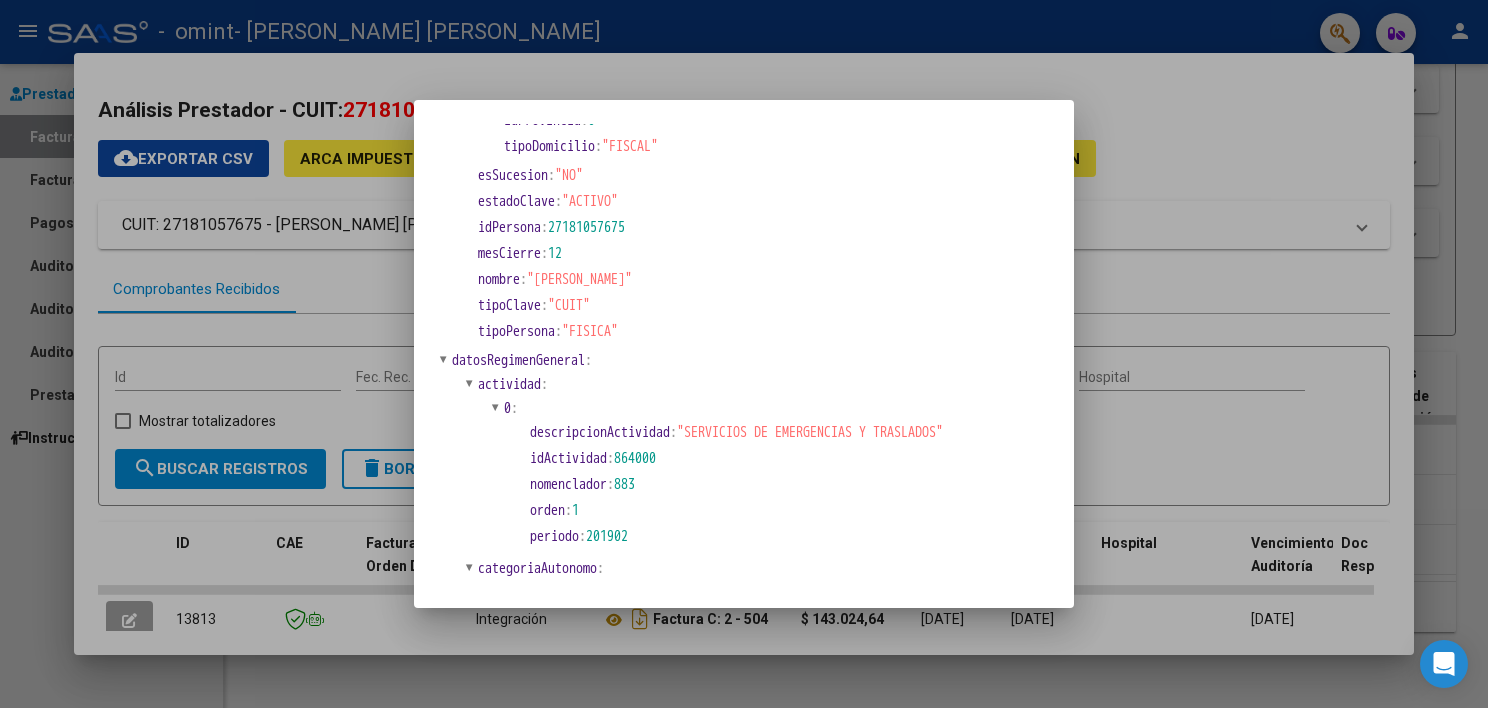 scroll, scrollTop: 292, scrollLeft: 0, axis: vertical 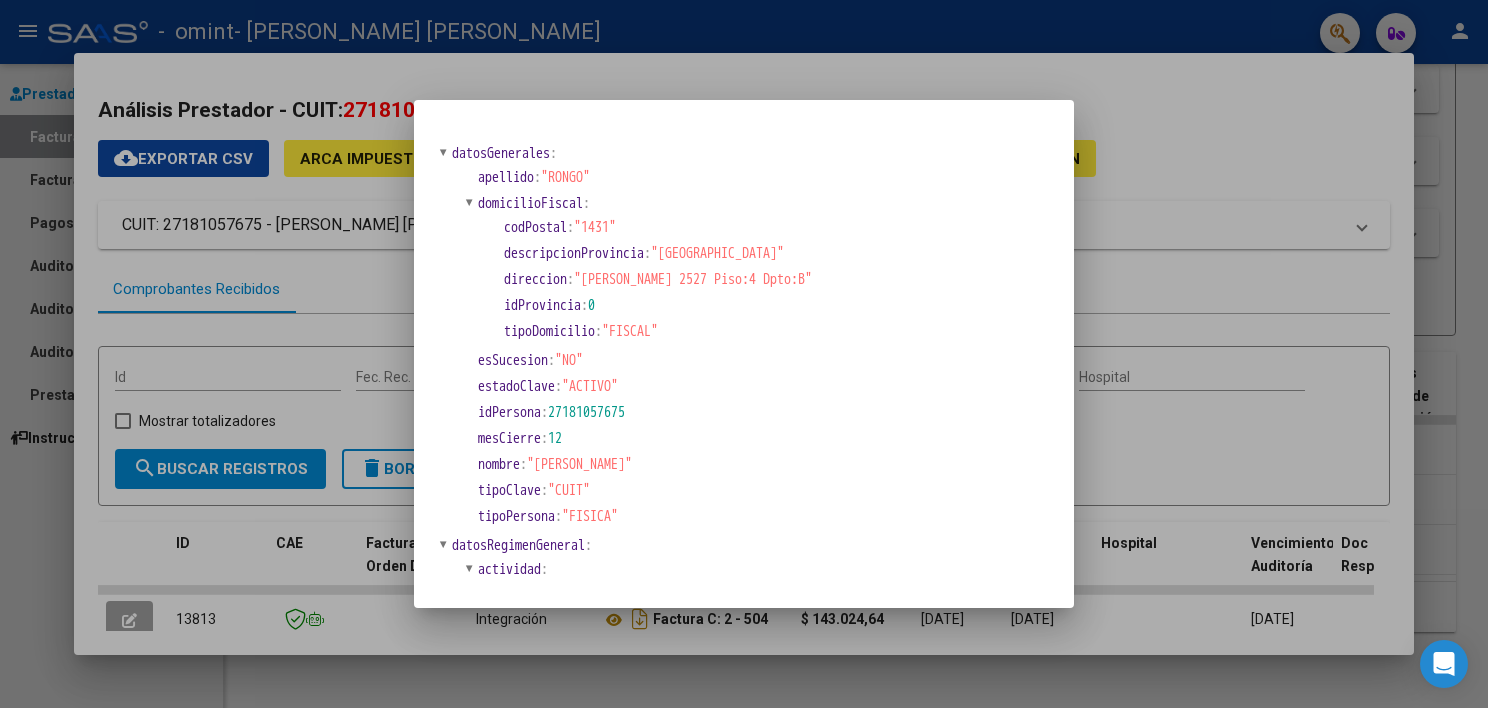 click at bounding box center (744, 354) 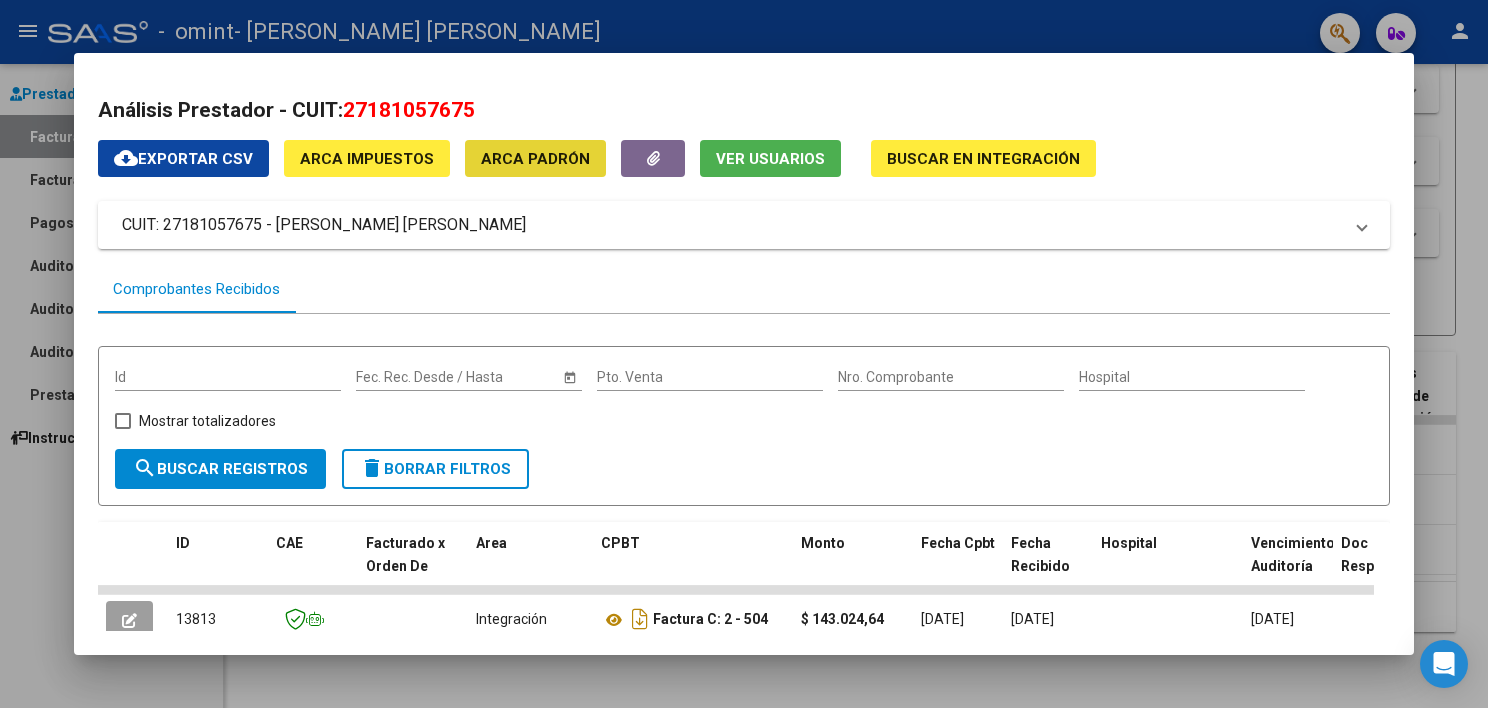 click on "ARCA Padrón" at bounding box center (535, 159) 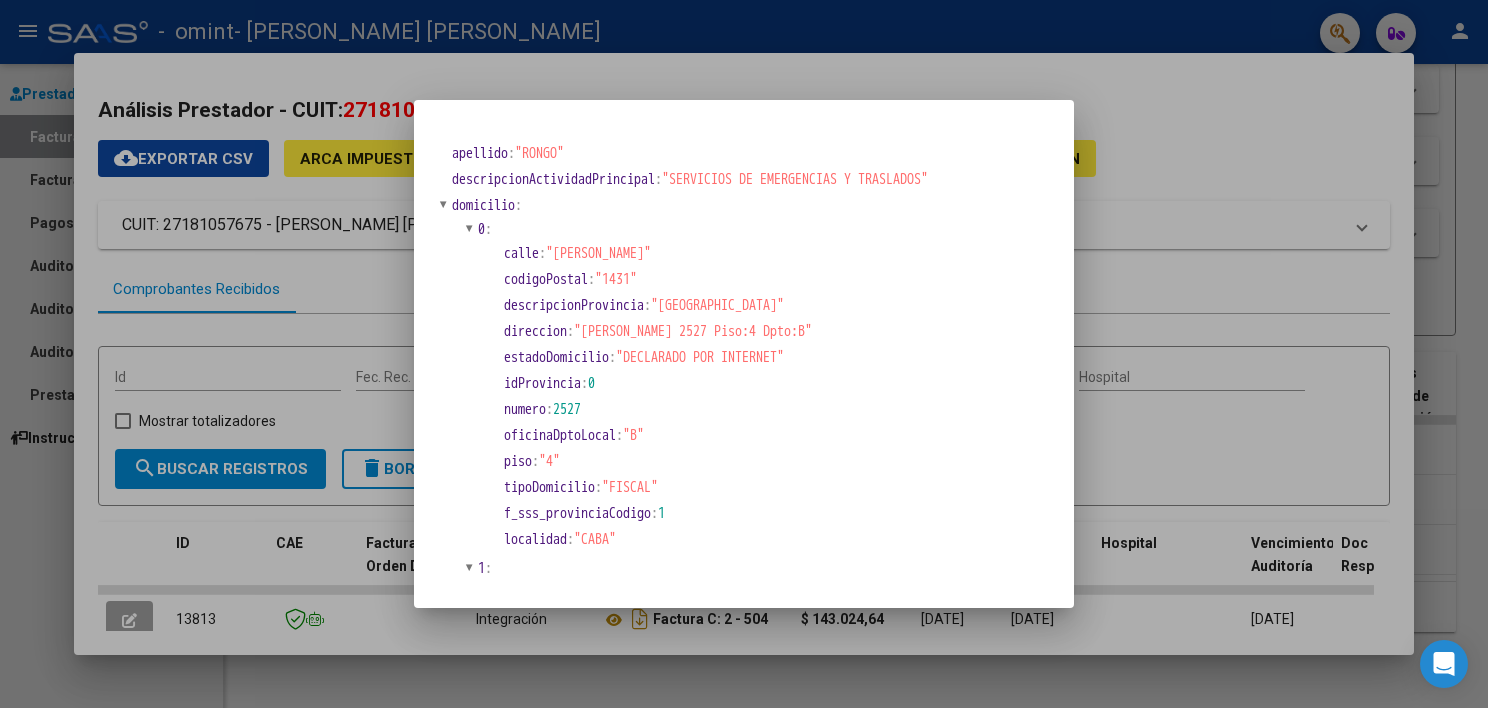 click at bounding box center [744, 354] 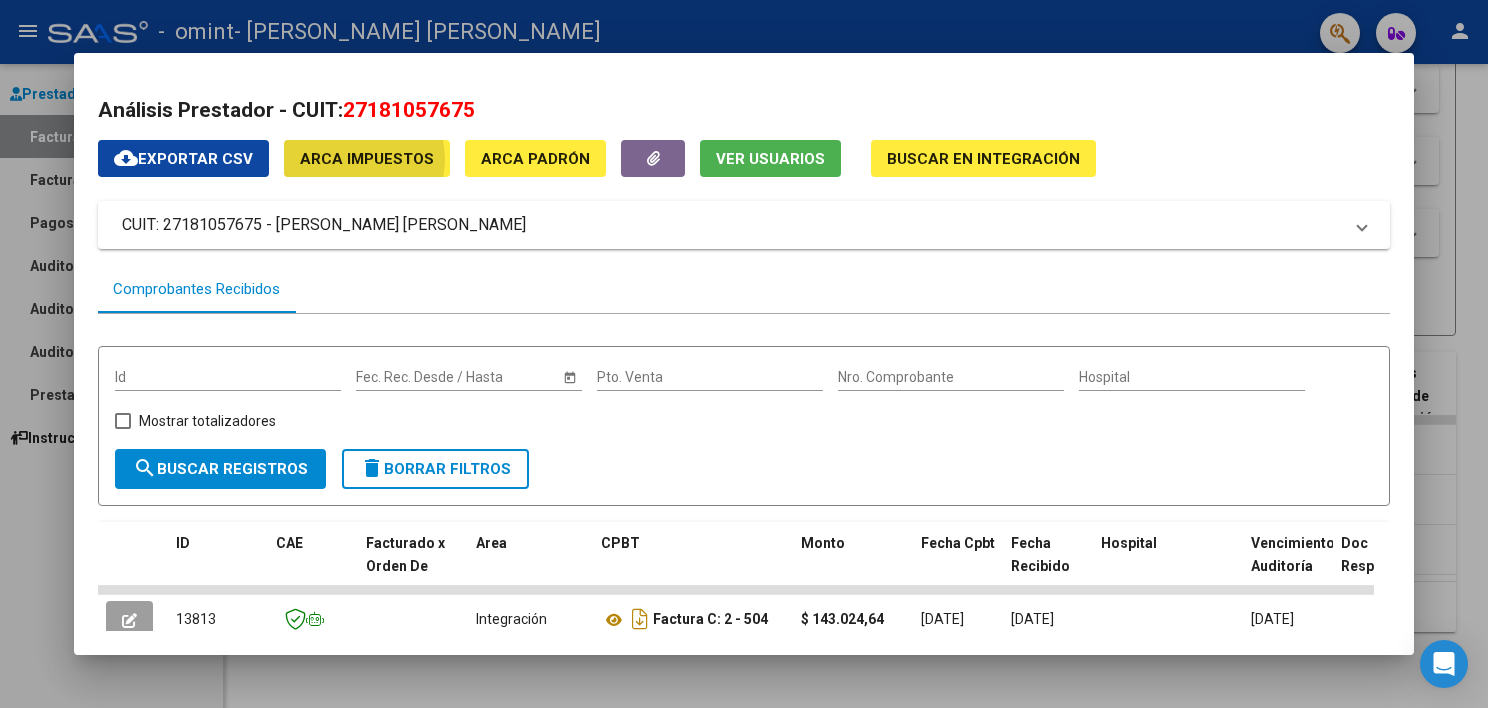 click on "ARCA Impuestos" at bounding box center (367, 159) 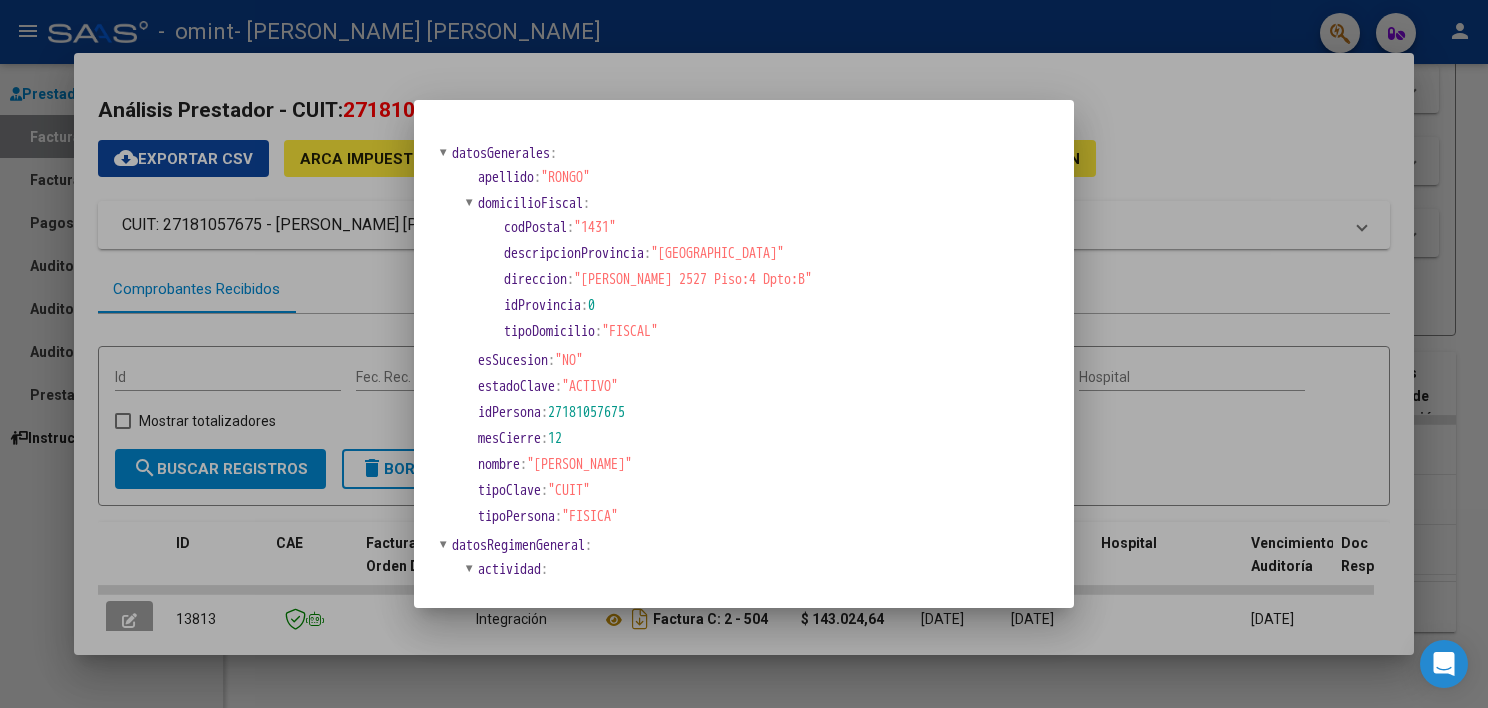 click at bounding box center (744, 354) 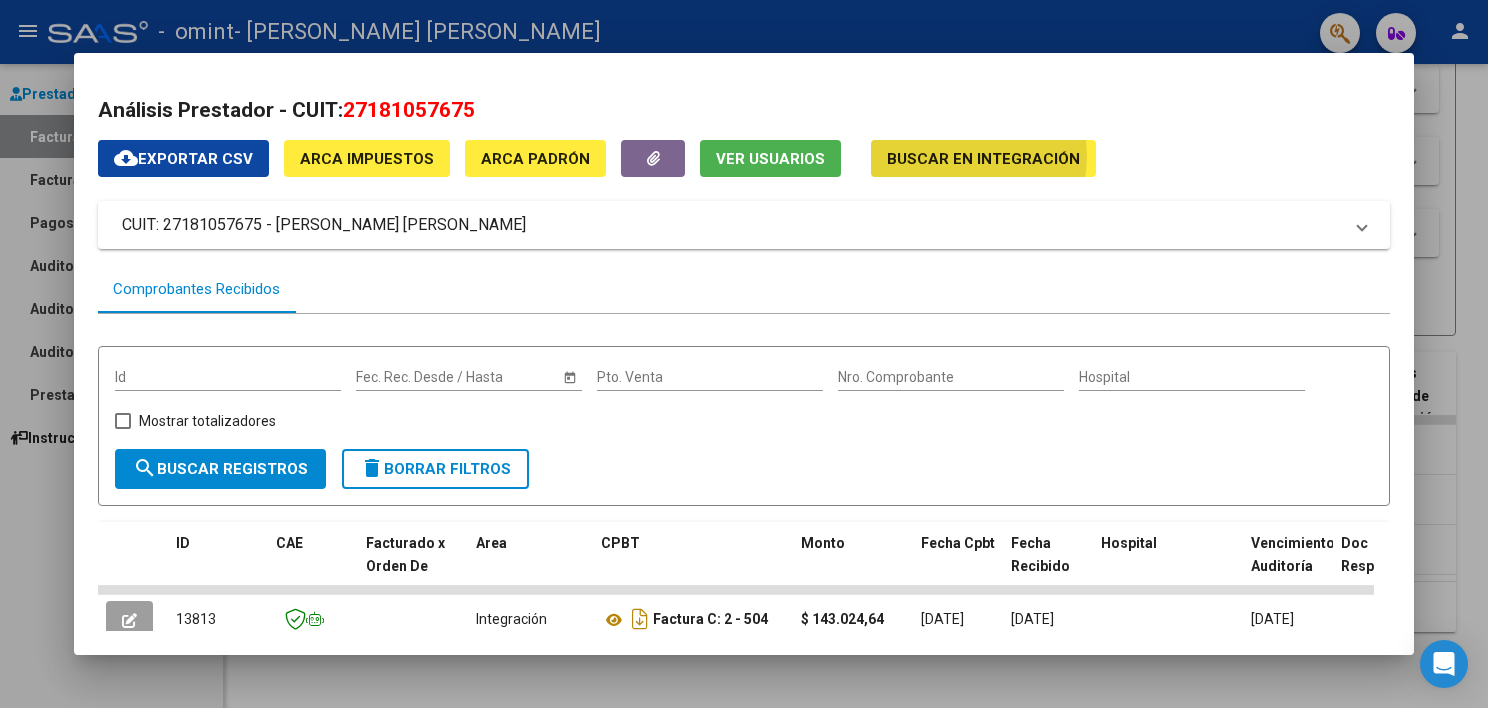 click on "Buscar en Integración" 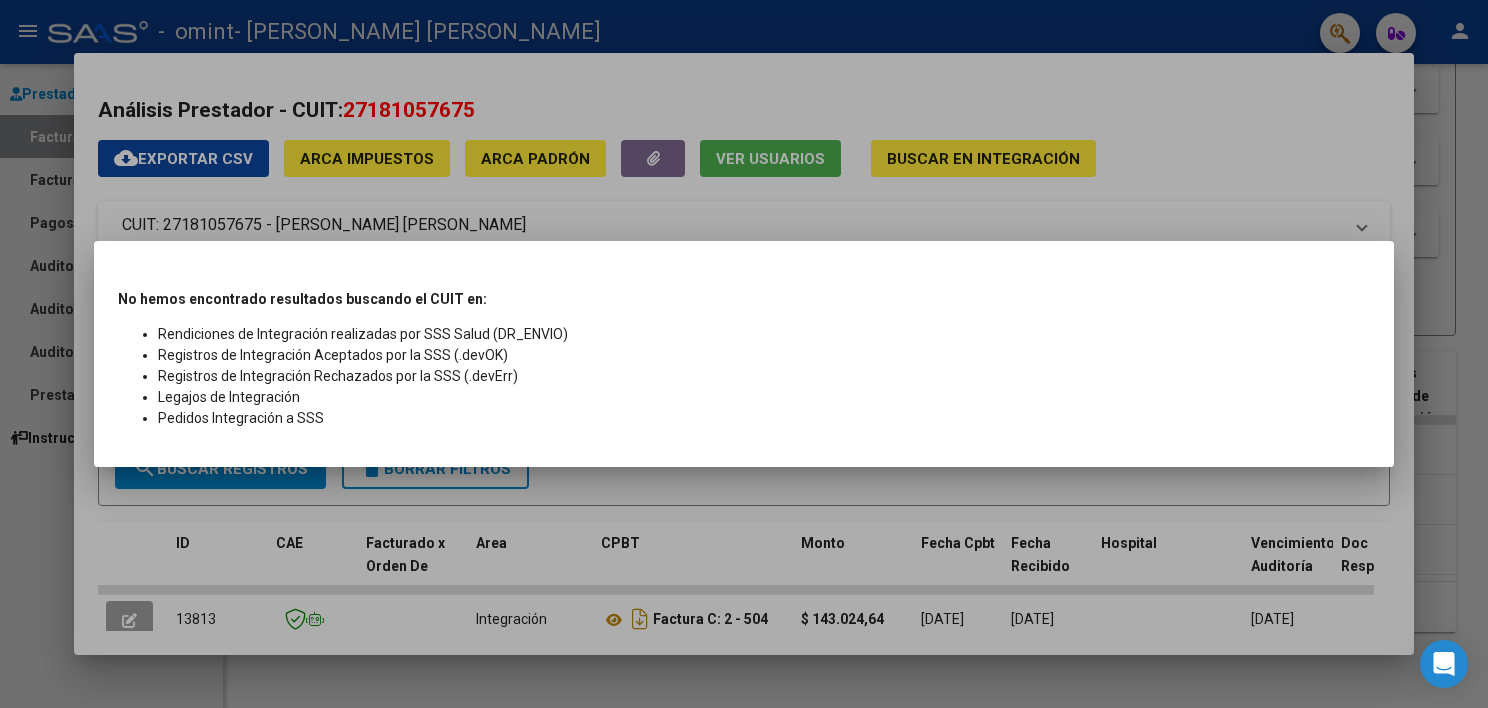 click at bounding box center [744, 354] 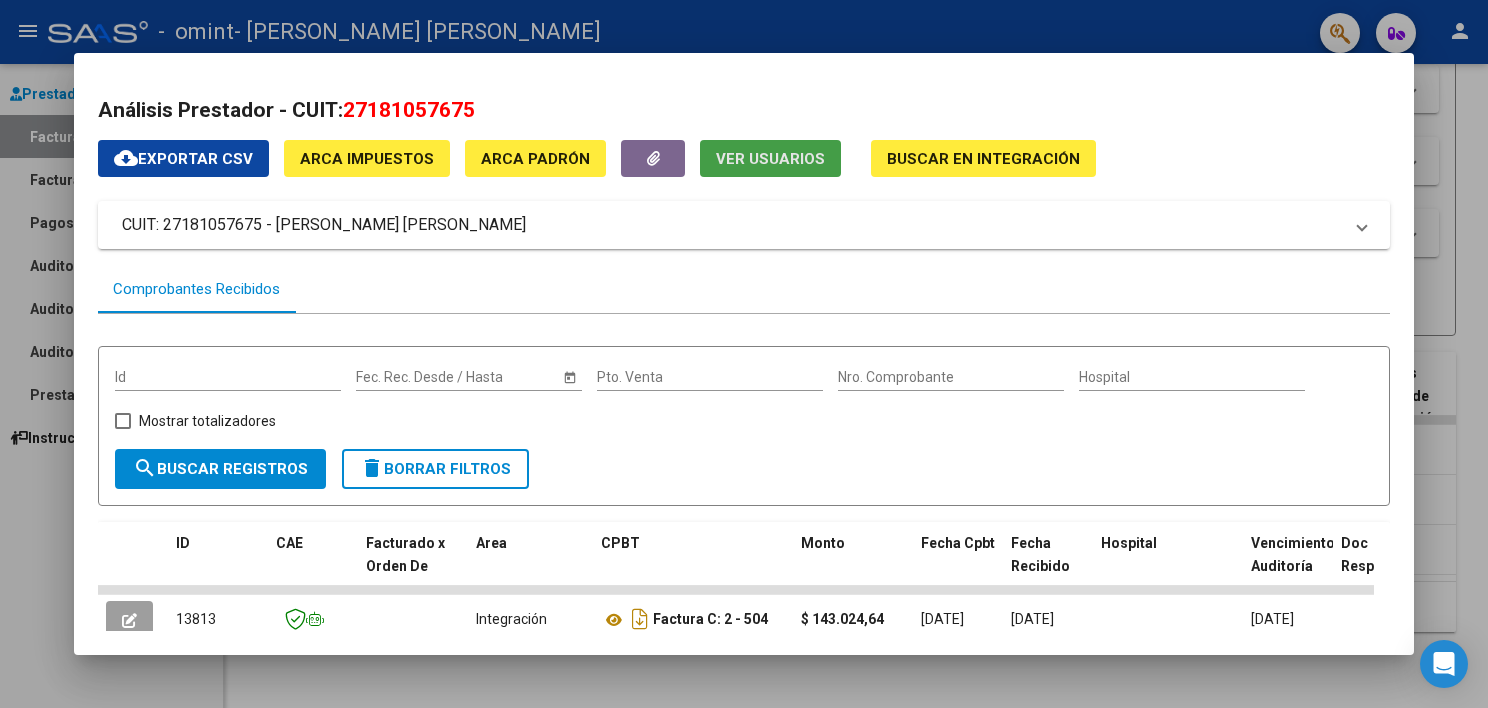 click on "Ver Usuarios" 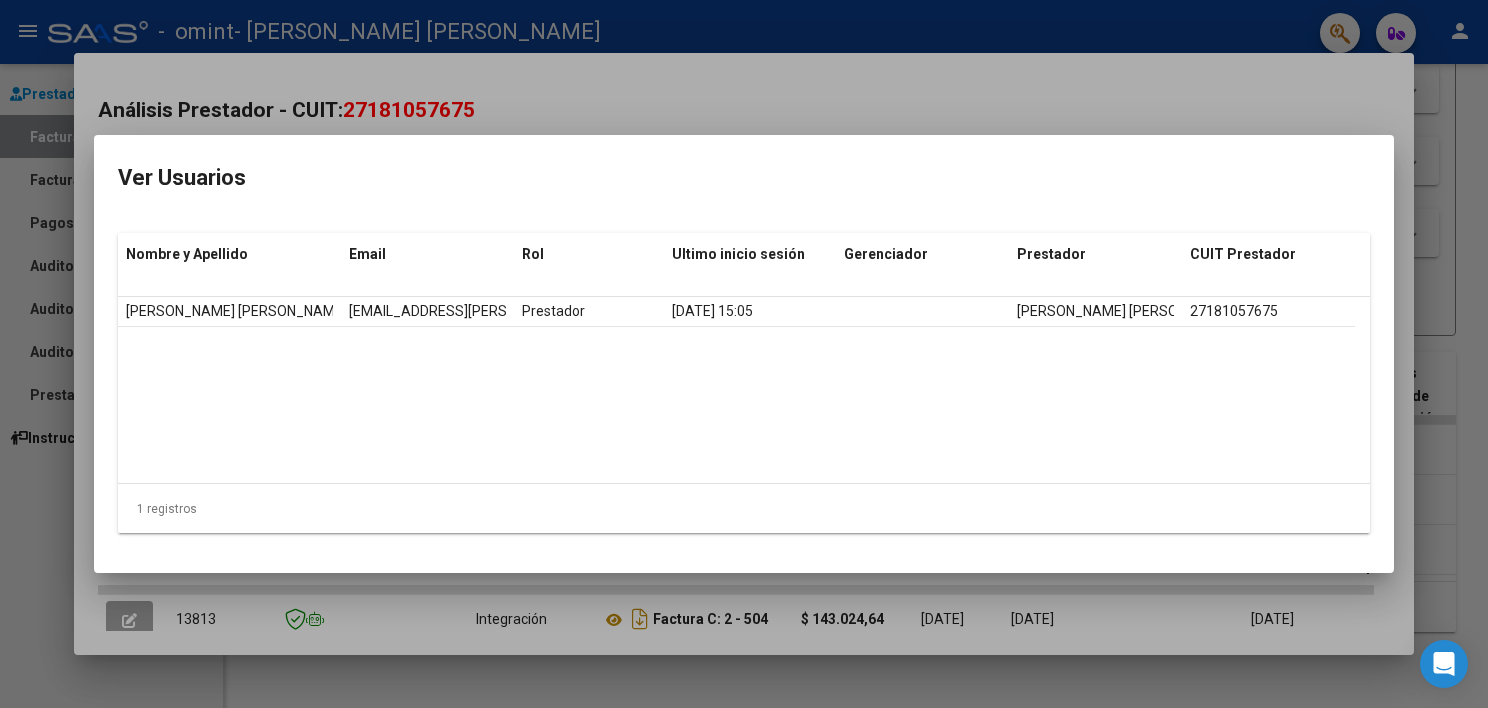 click at bounding box center (744, 354) 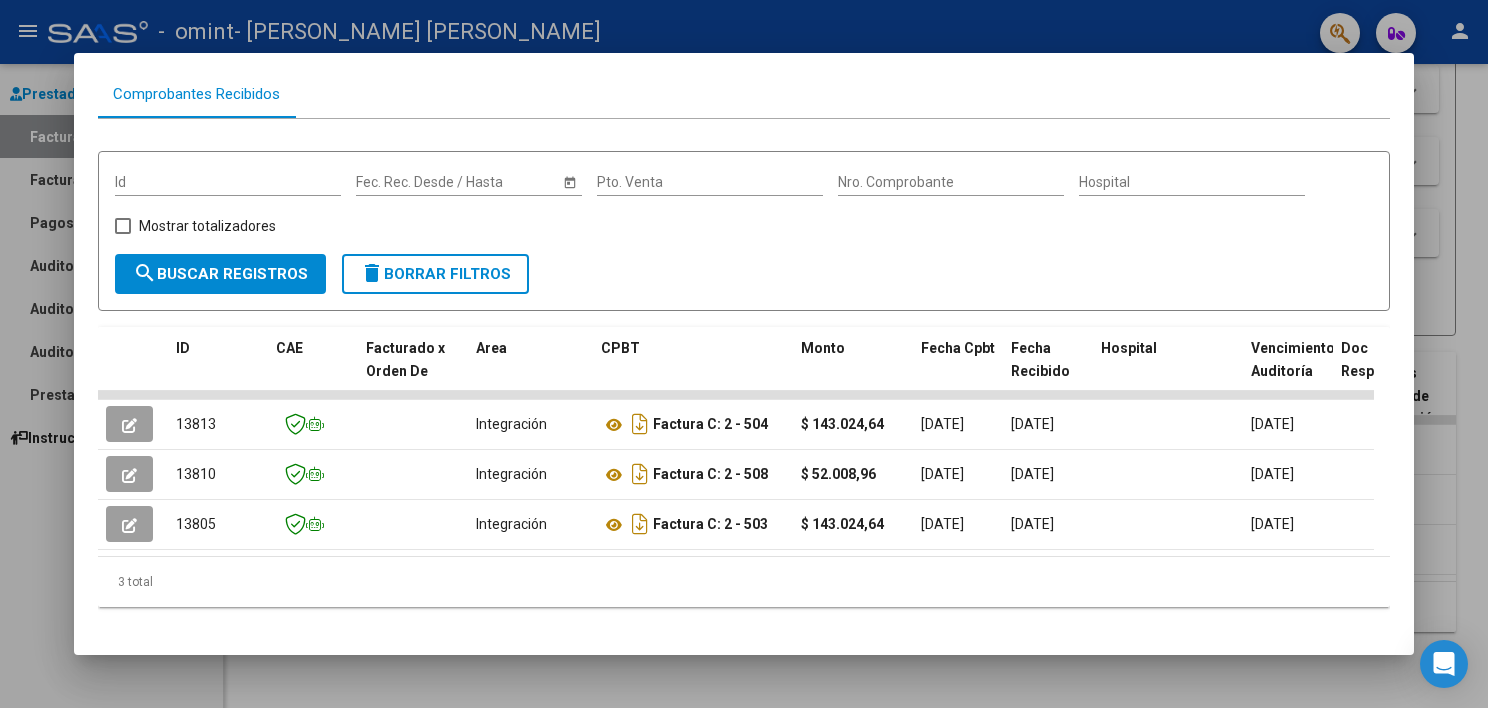 scroll, scrollTop: 220, scrollLeft: 0, axis: vertical 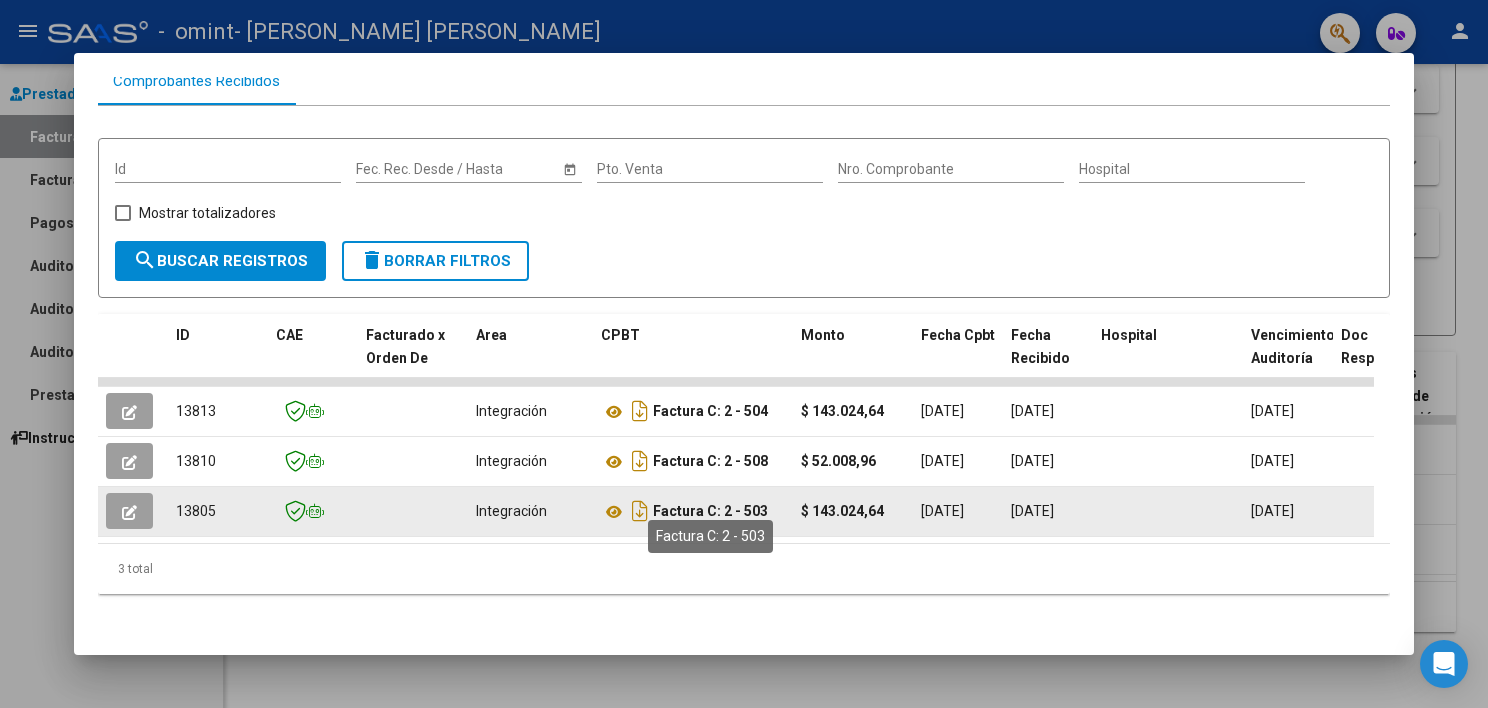 click on "Factura C: 2 - 503" 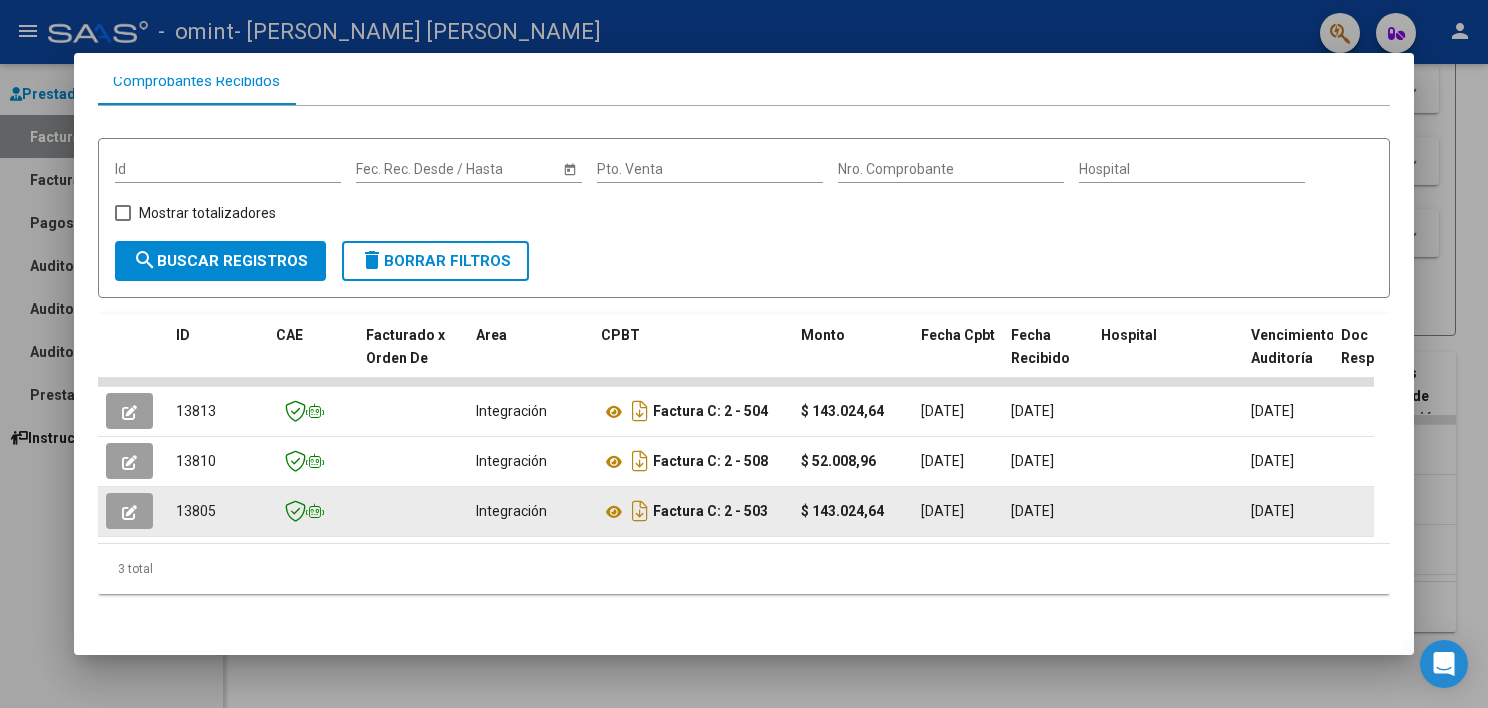 click on "07/07/2025" 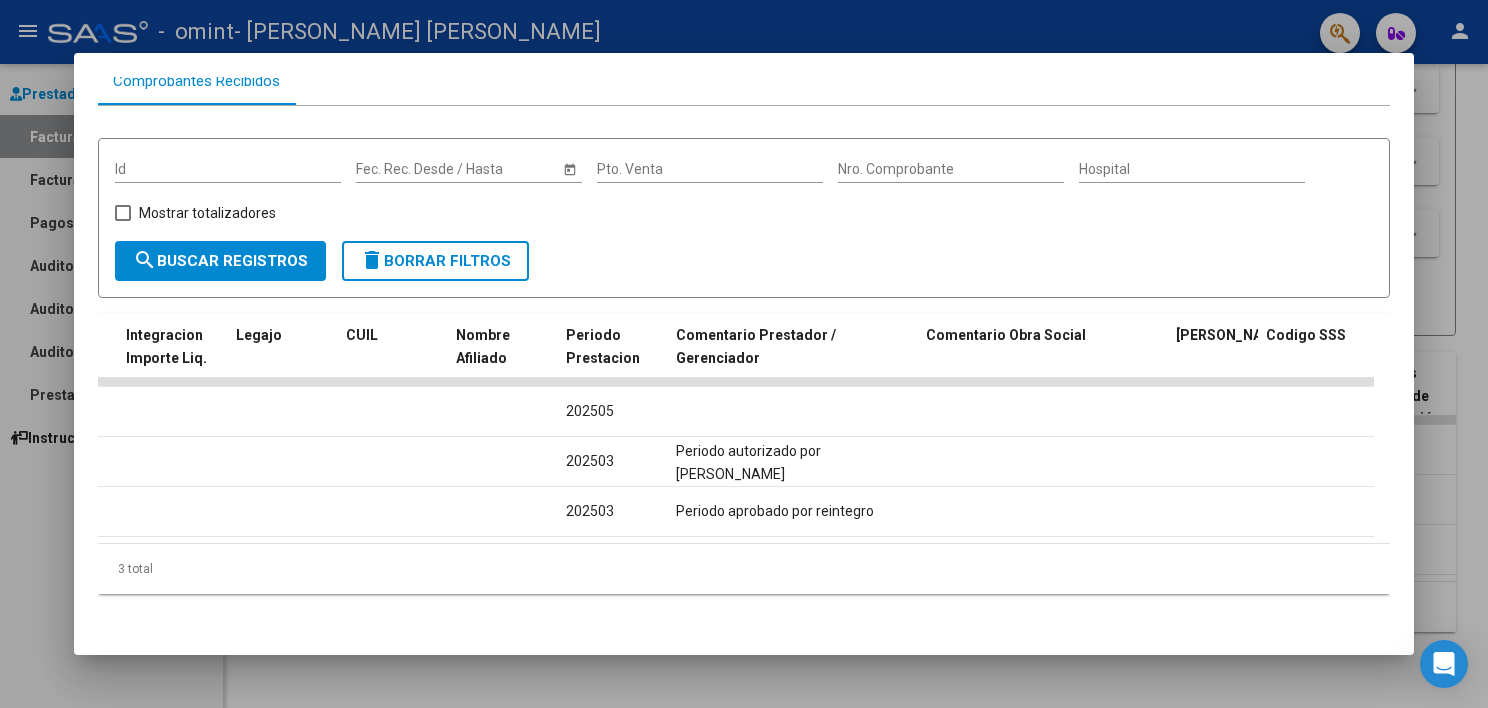 scroll, scrollTop: 0, scrollLeft: 3044, axis: horizontal 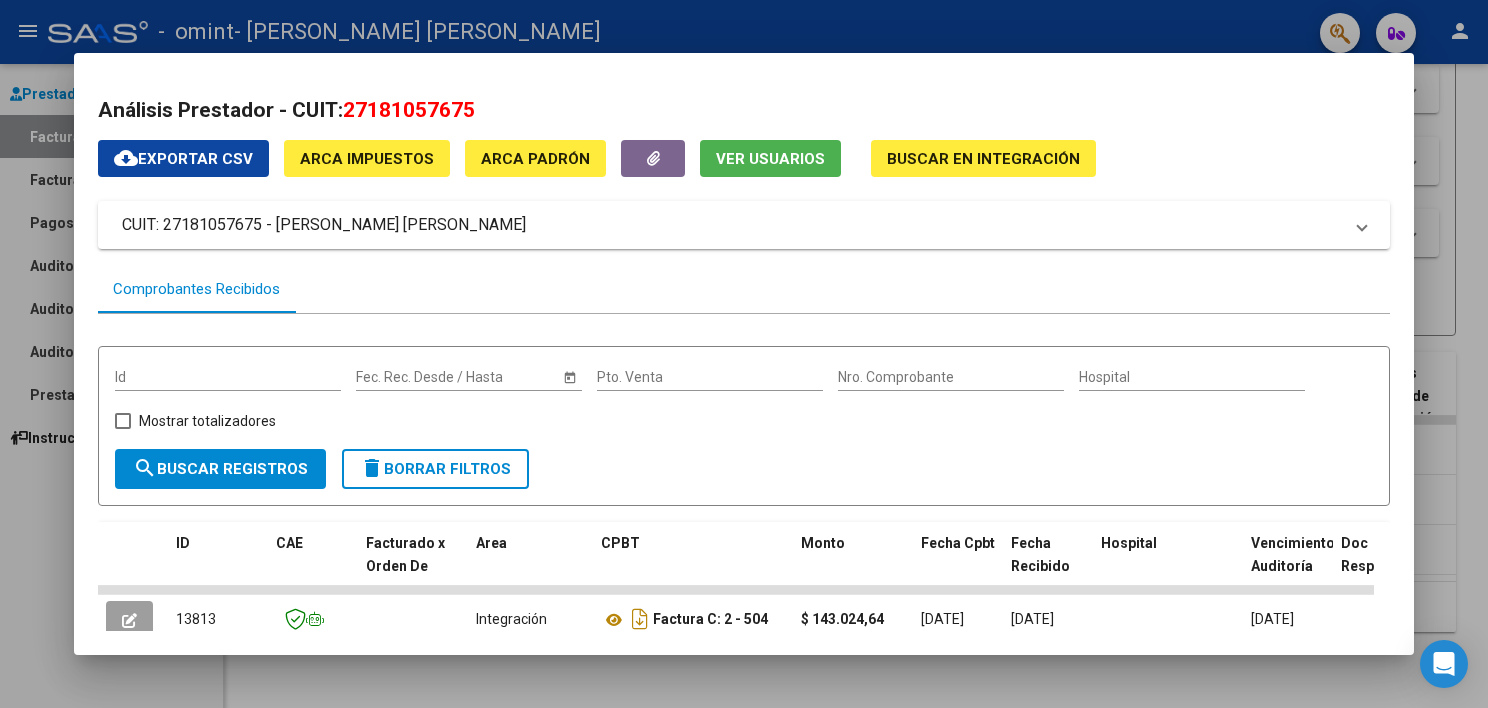 click at bounding box center (744, 354) 